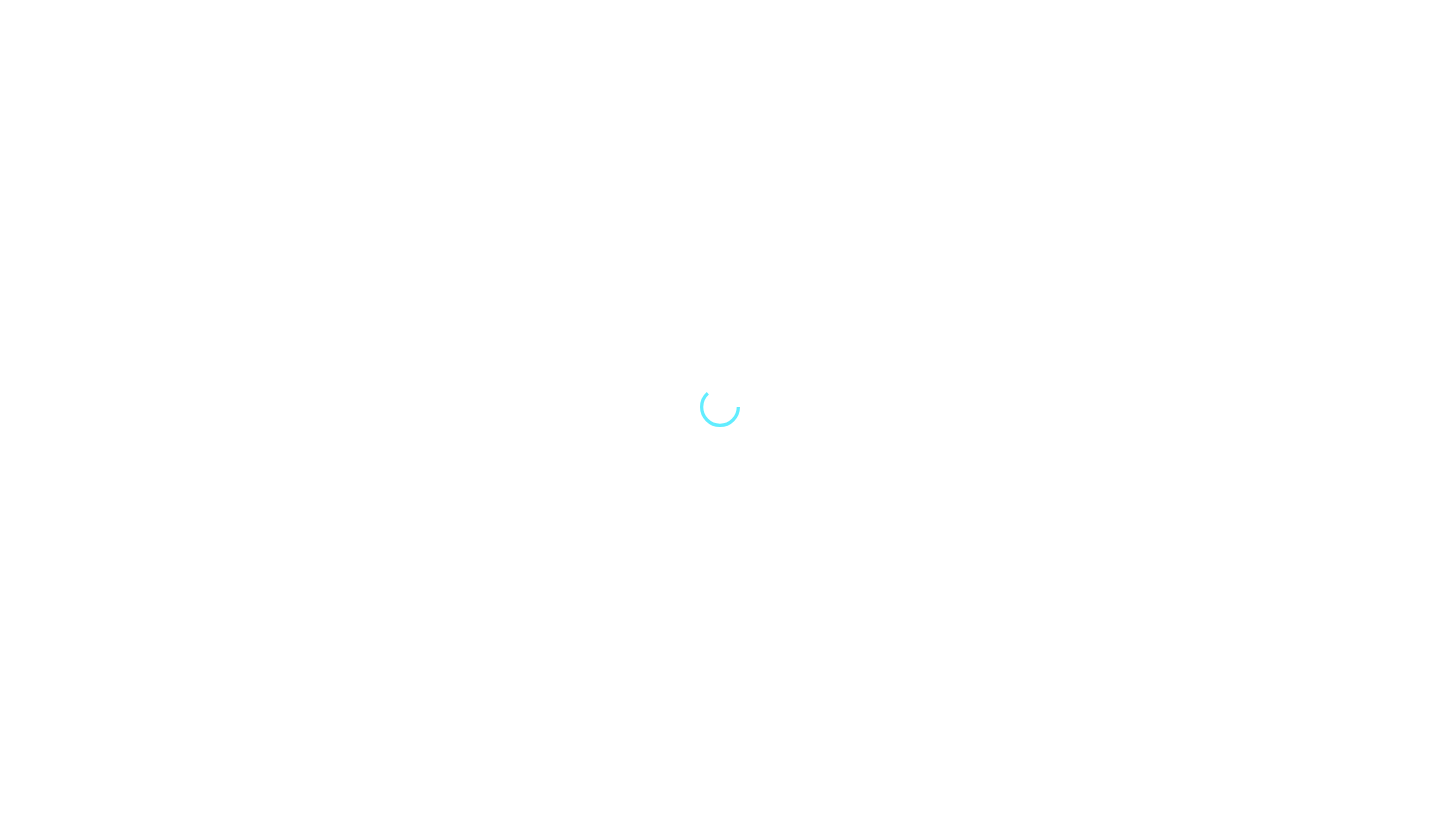 scroll, scrollTop: 0, scrollLeft: 0, axis: both 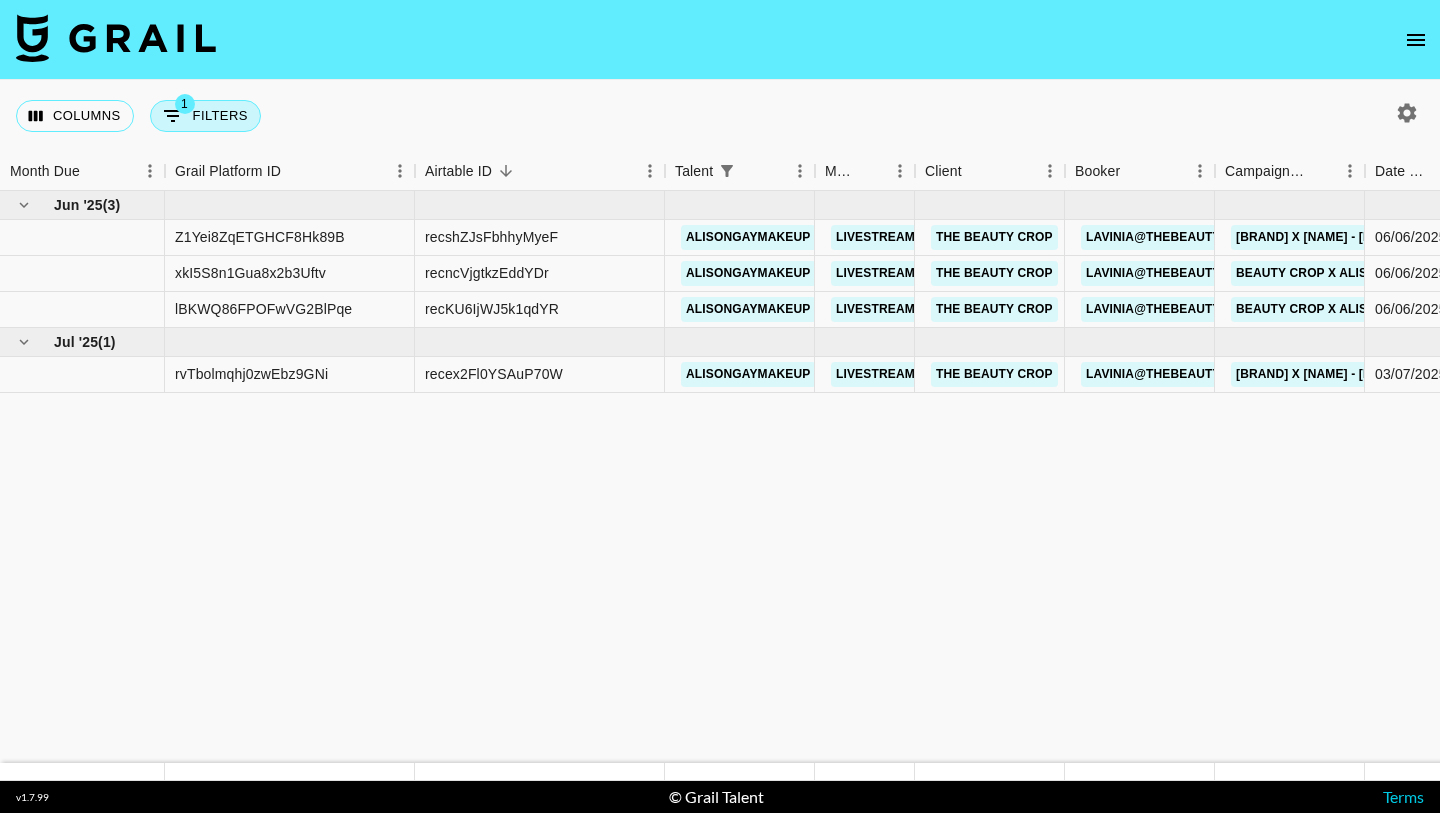 click on "1 Filters" at bounding box center (205, 116) 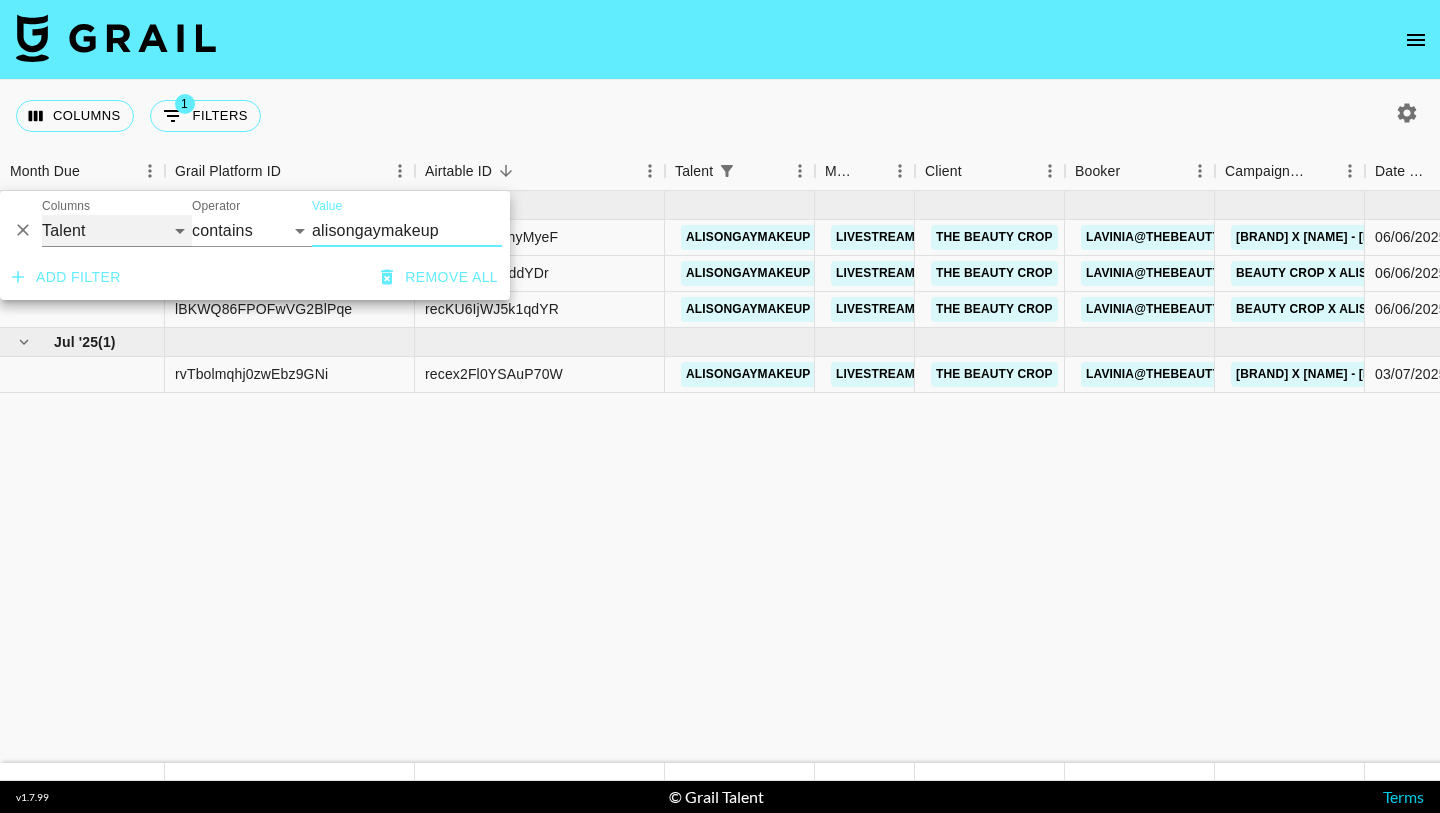 click on "Grail Platform ID Airtable ID Talent Manager Client Booker Campaign (Type) Date Created Created by Grail Team Month Due Currency Booking Price Creator Commmission Override External Commission Manager Commmission Override Expenses: Remove Commission? Commission Status Video Link Boost Code Special Booking Type PO Number Invoice Notes Uniport Contact Email Sales Lead Contract File Payment Sent Payment Sent Date Invoice Link" at bounding box center [117, 231] 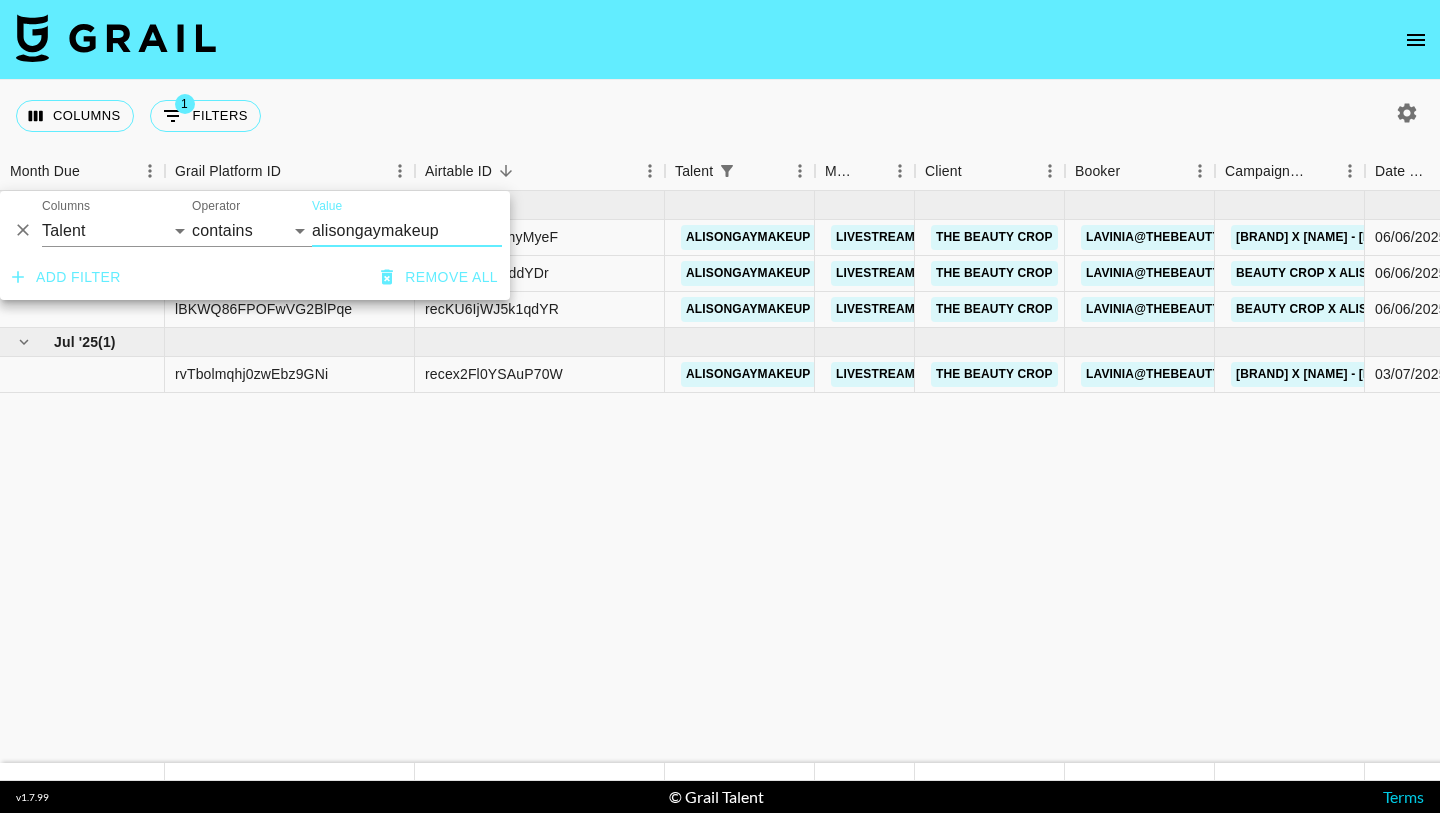 click on "alisongaymakeup" at bounding box center [407, 231] 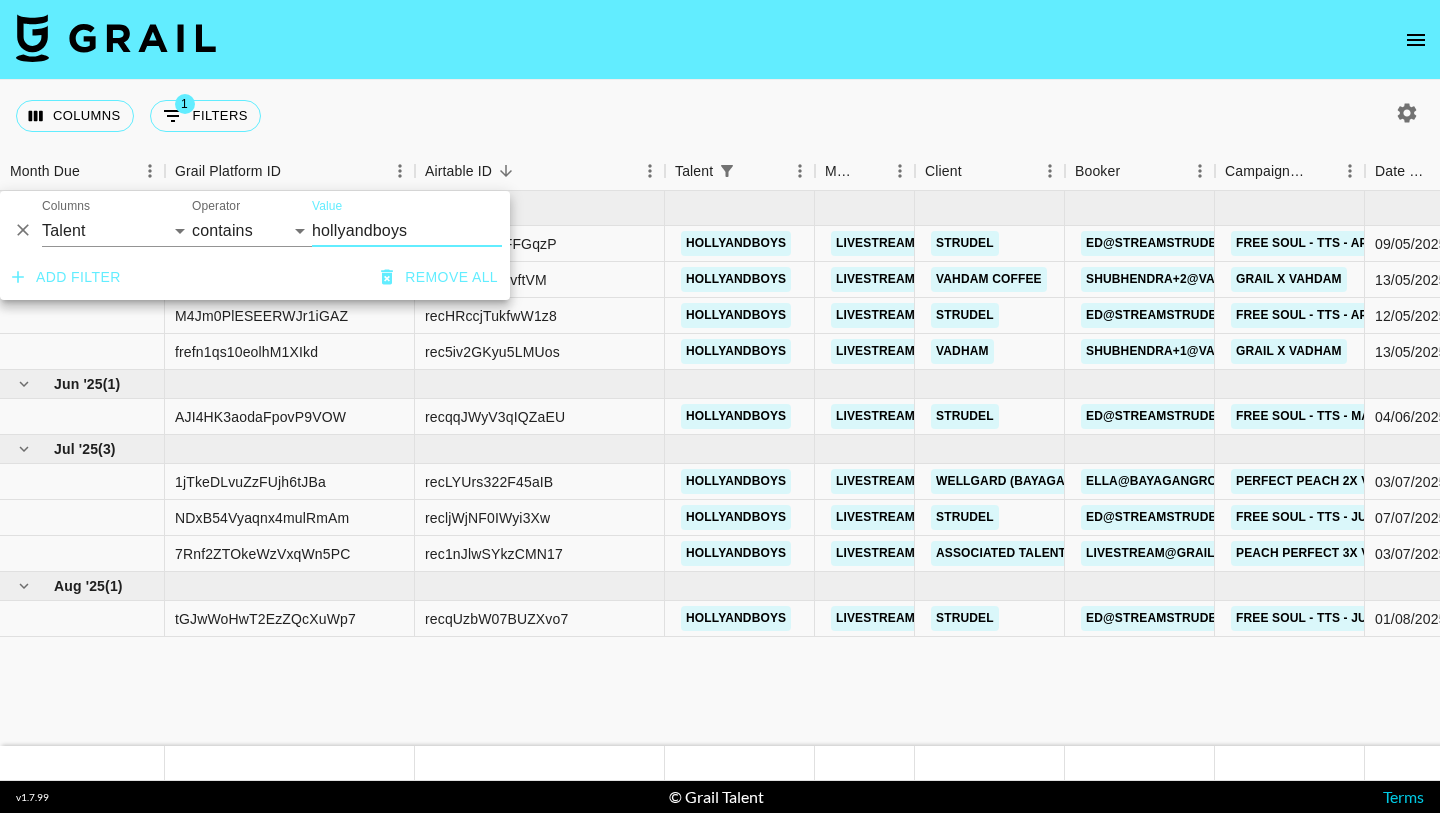type on "hollyandboys" 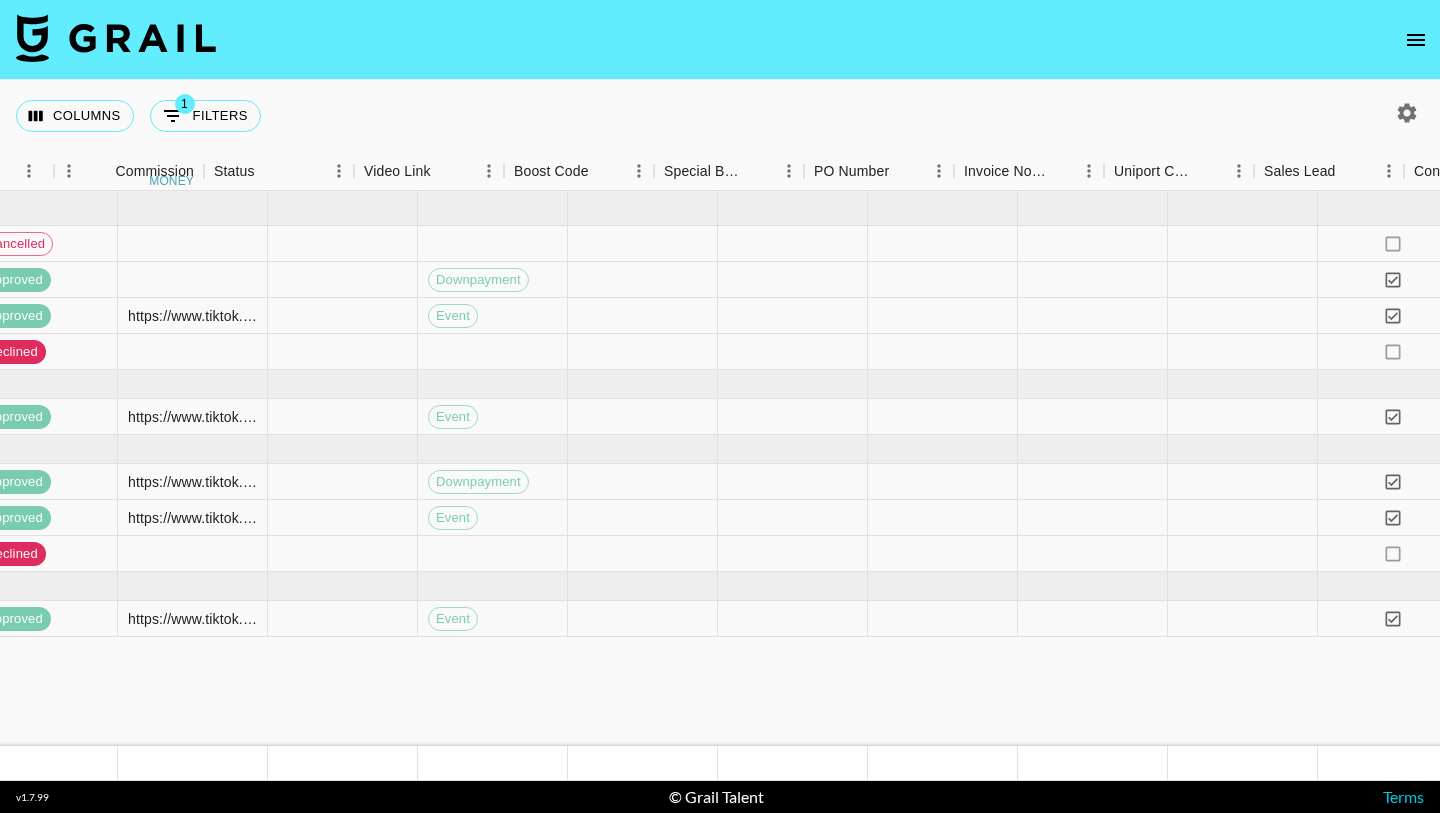 scroll, scrollTop: 0, scrollLeft: 3105, axis: horizontal 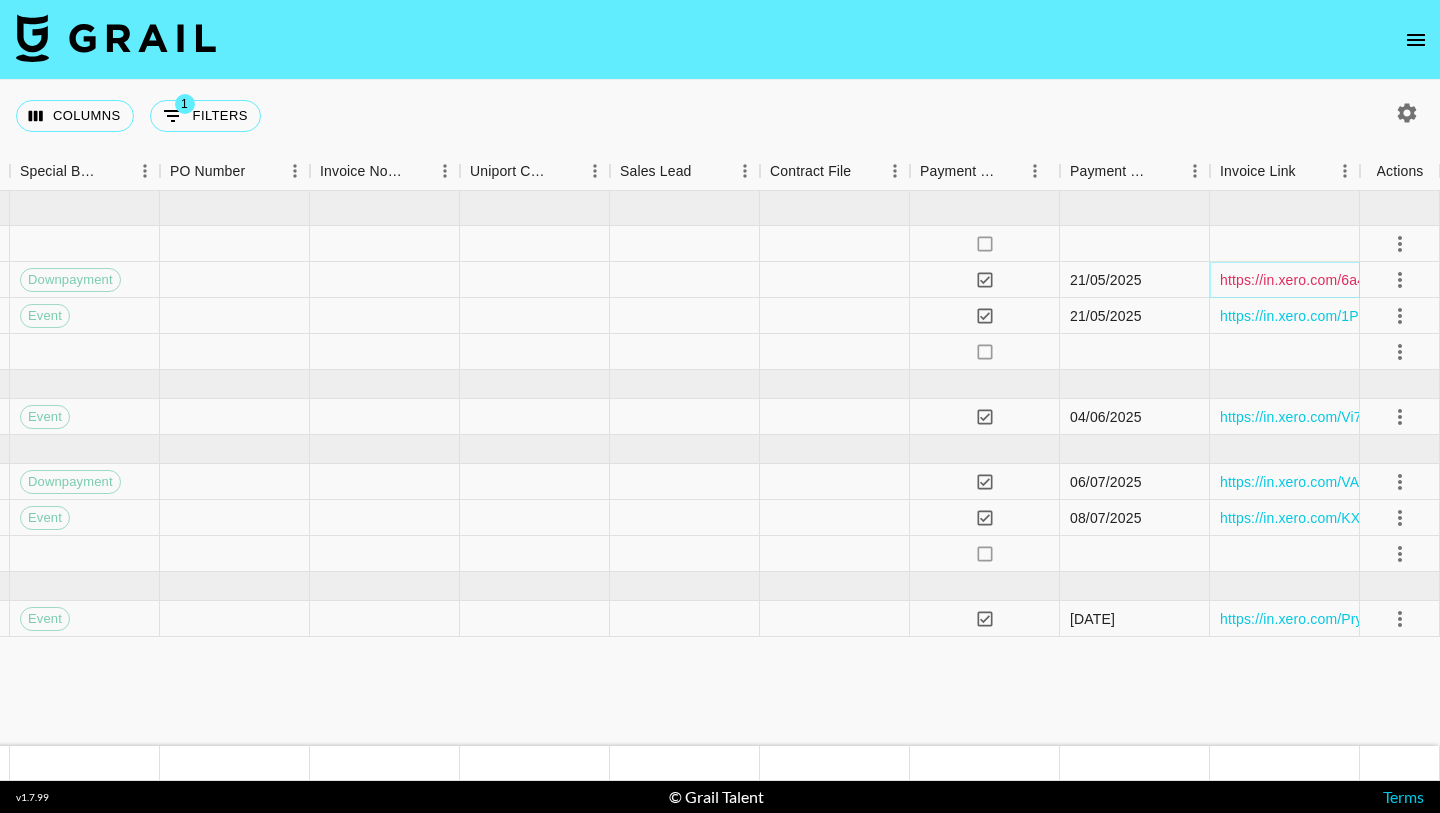 click on "https://in.xero.com/6a4kgsPcABJXxtPIrQEMUDB0pPoQANDMNcV9N5eC" at bounding box center (1454, 280) 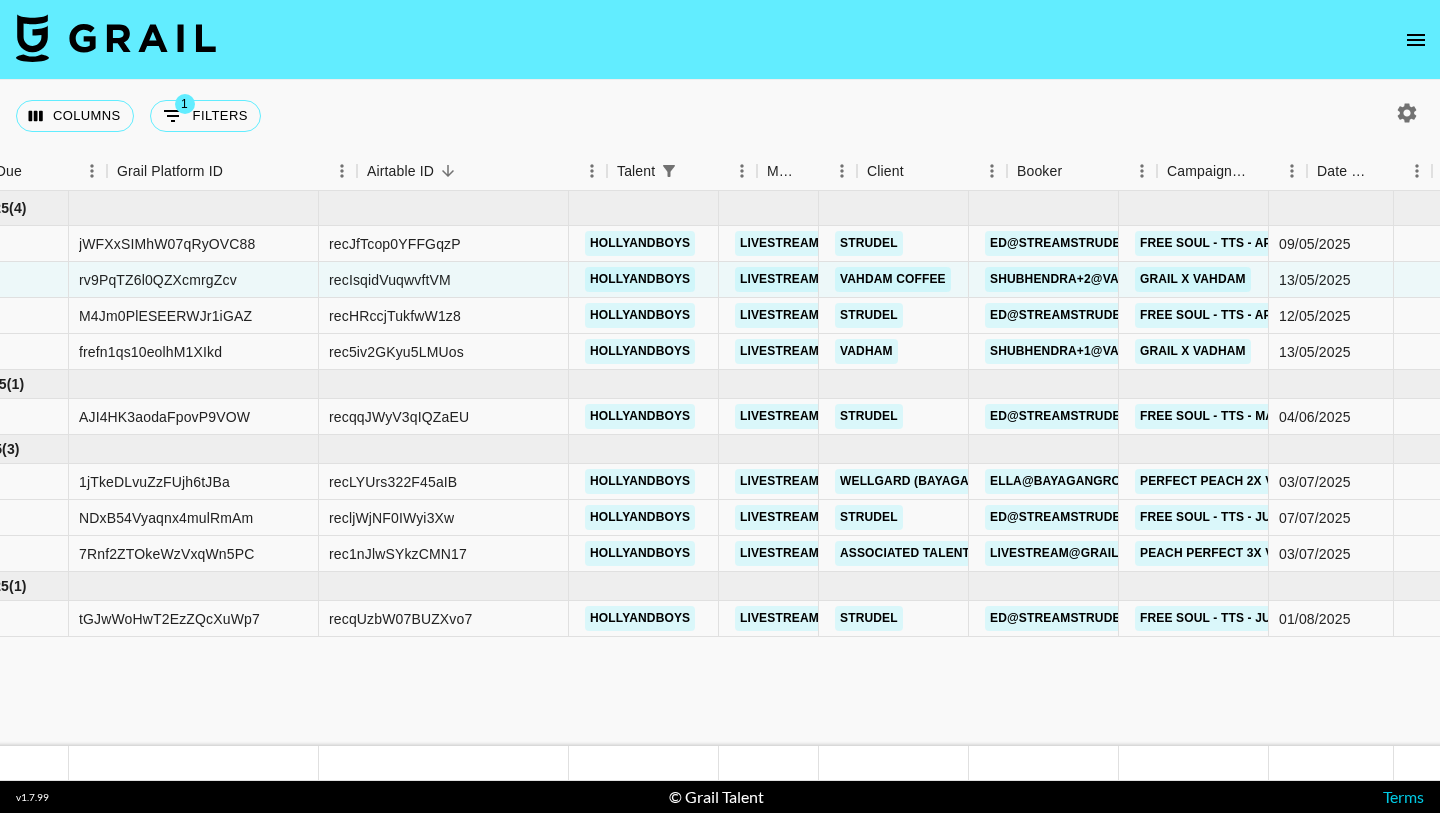 scroll, scrollTop: 0, scrollLeft: 58, axis: horizontal 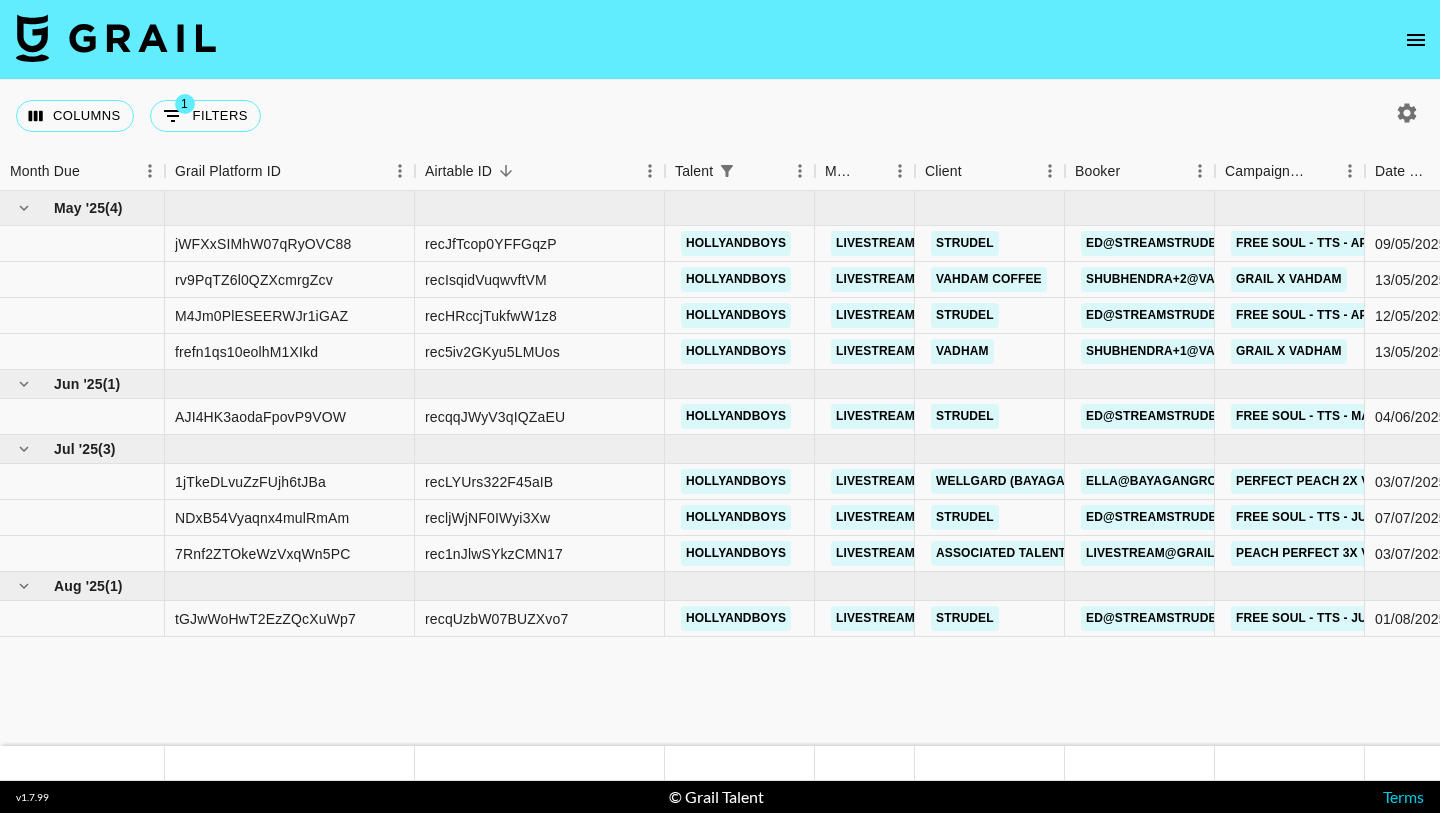click 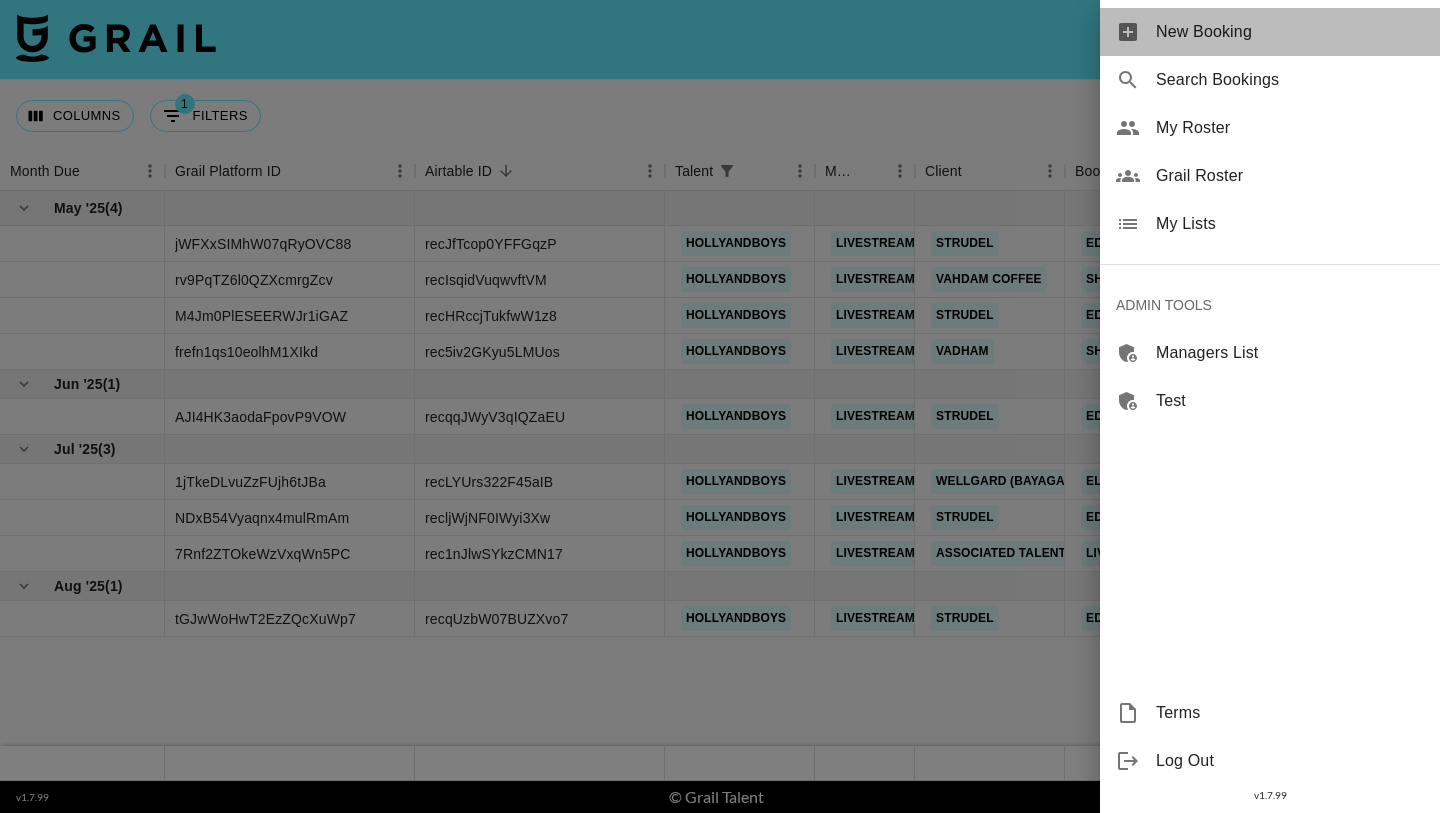 click on "New Booking" at bounding box center [1290, 32] 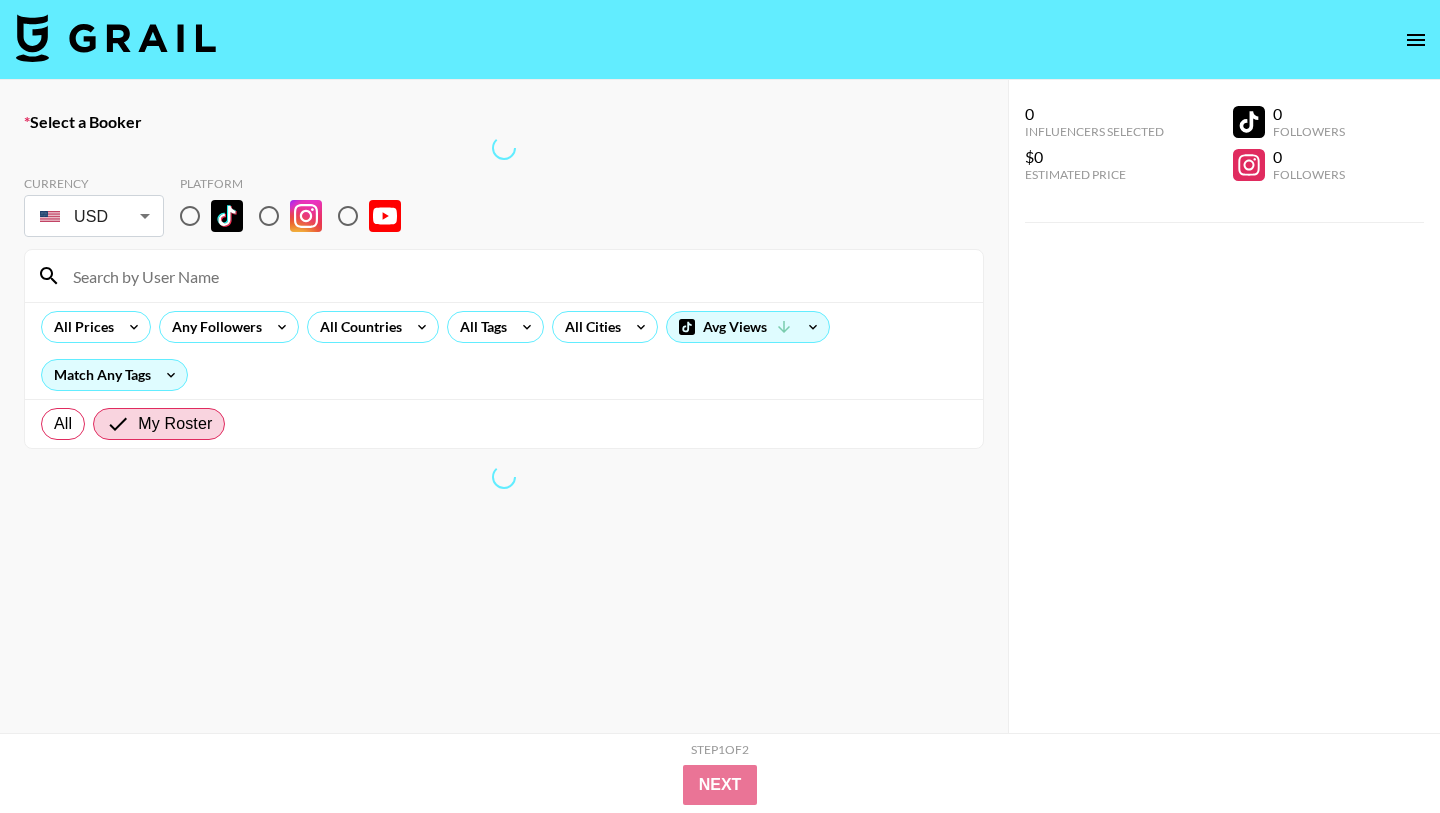 click on "Select a Booker Currency USD USD ​ Platform All Prices Any Followers All Countries All Tags All Cities Avg Views Match Any Tags All My Roster 0 Influencers Selected $0 Estimated Price 0 Followers 0 Followers 0 Influencers Selected $0 Estimated Price 0 Followers 0 Followers Step  1  of  2 View  Summary Next v 1.7.99 © Grail Talent Terms" at bounding box center (720, 470) 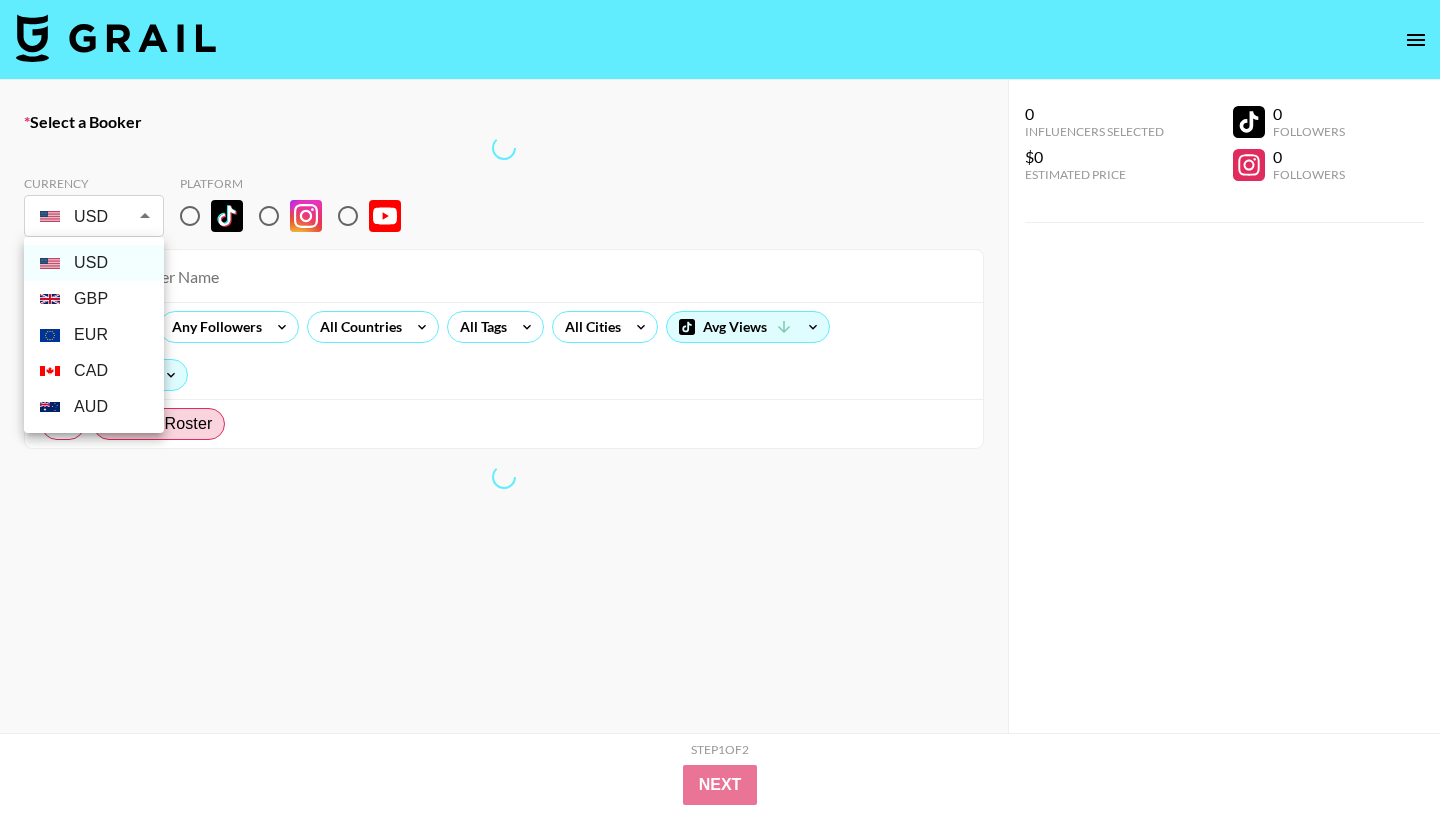 click on "GBP" at bounding box center (94, 299) 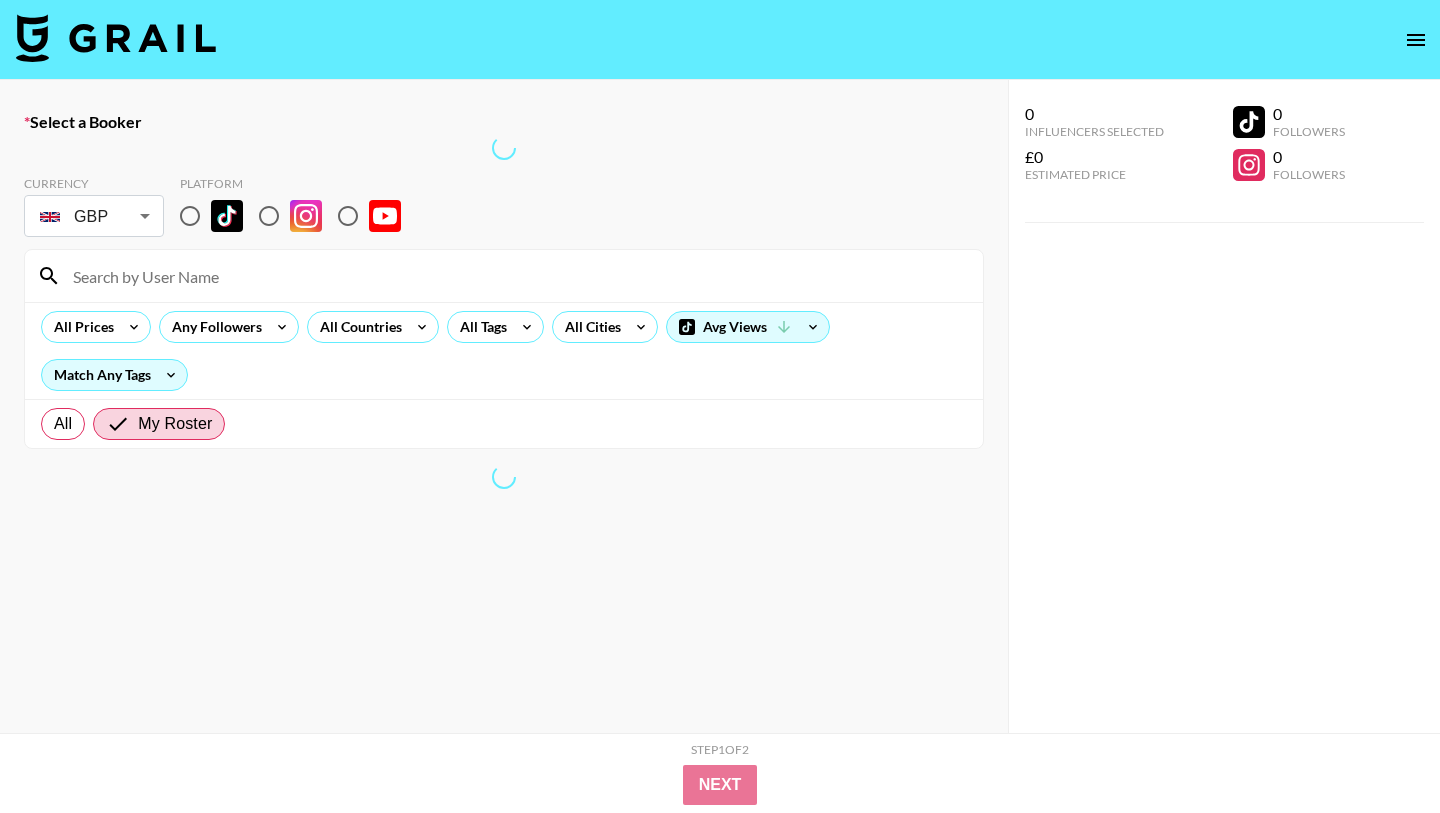 click at bounding box center [190, 216] 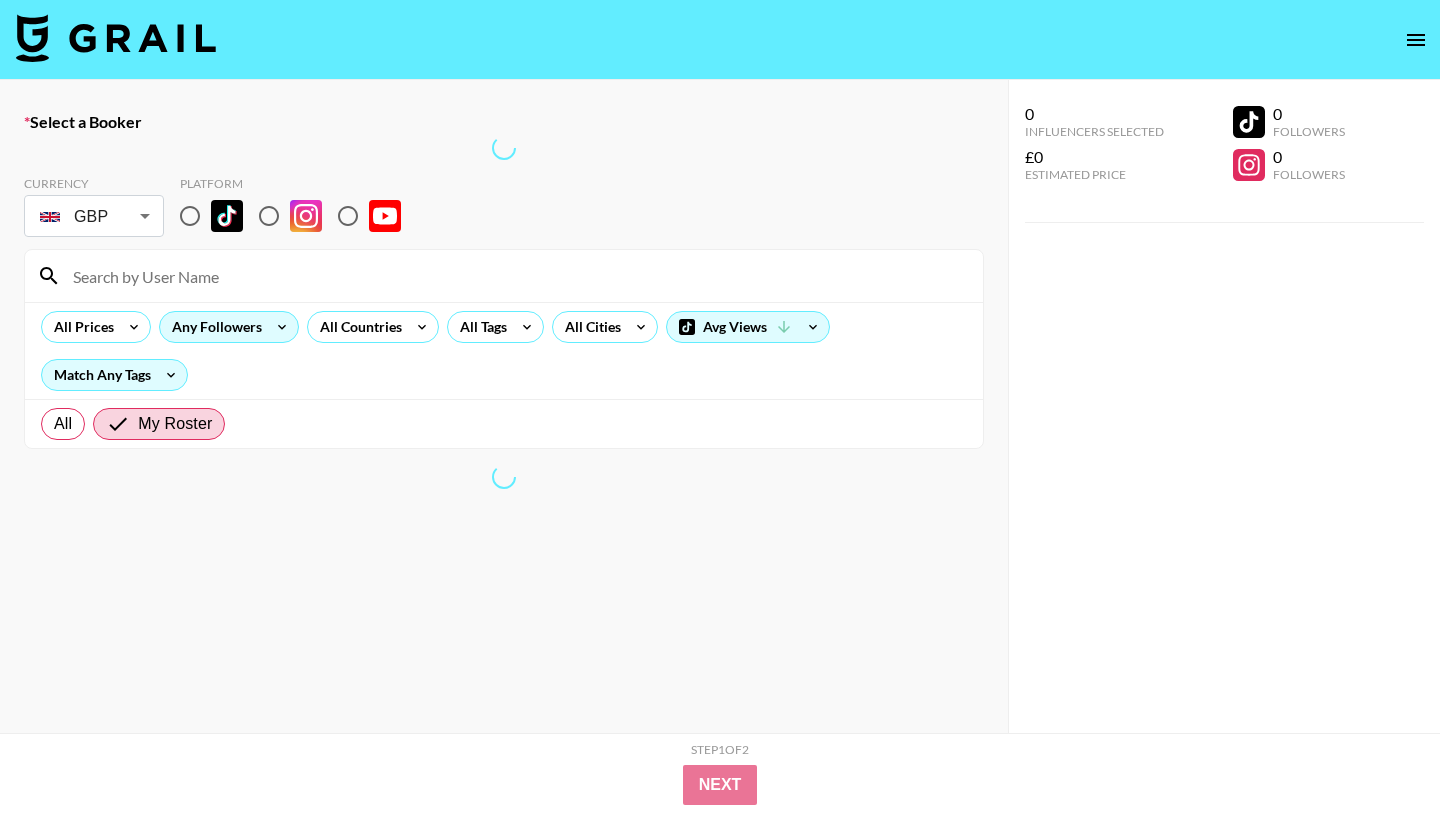 click at bounding box center [516, 276] 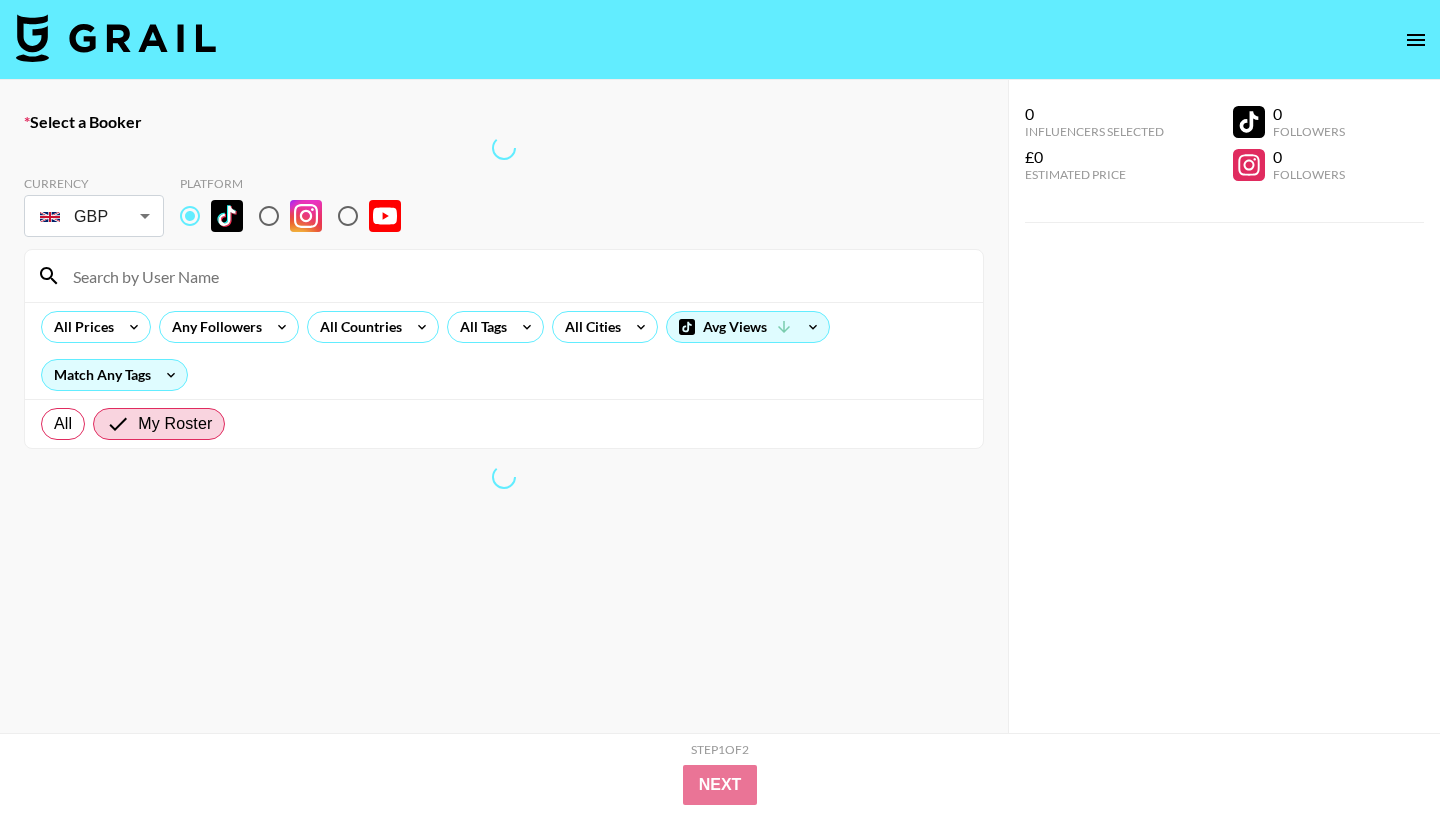 type on "[FIRST] [LAST]" 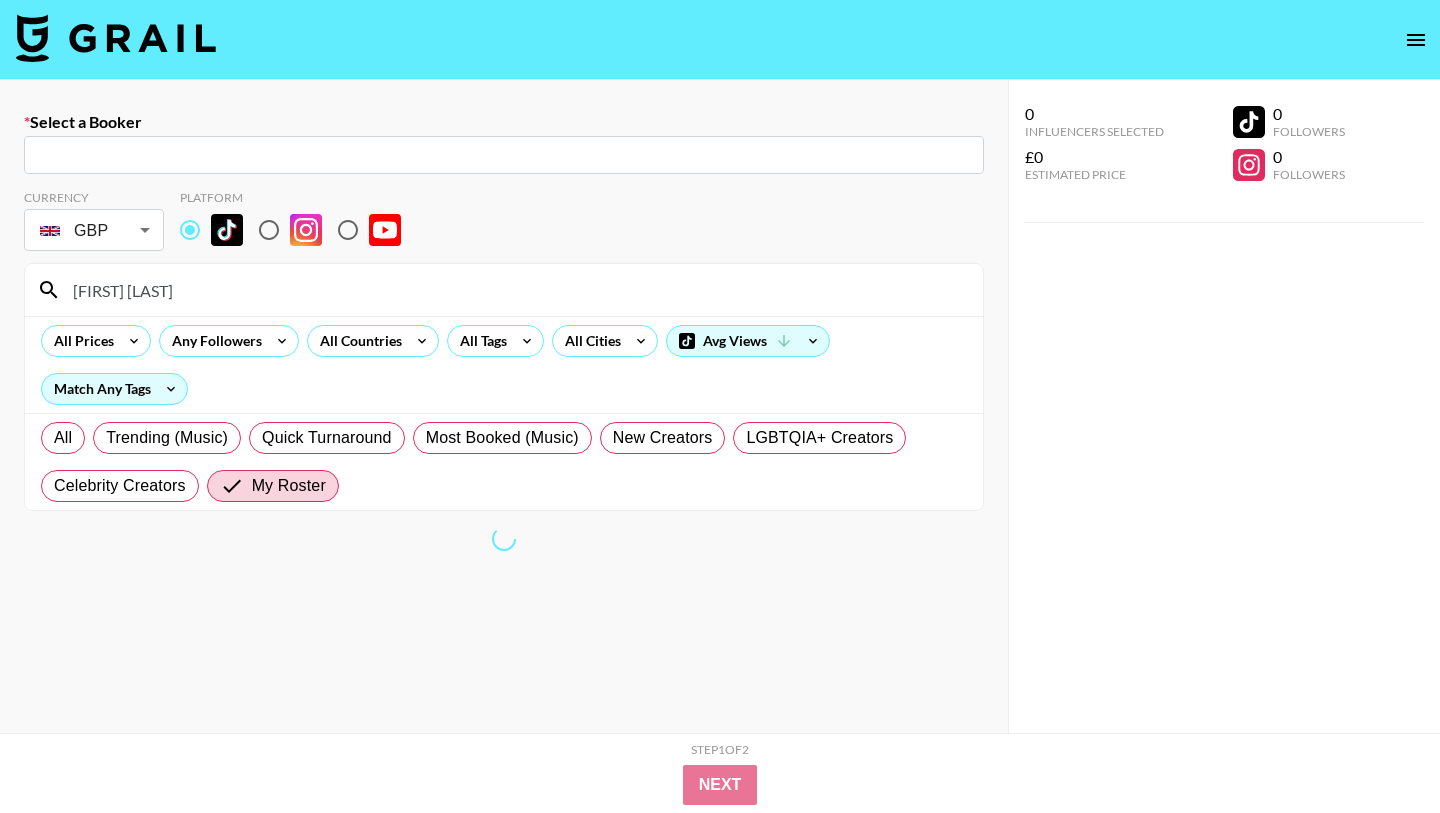 click at bounding box center [504, 155] 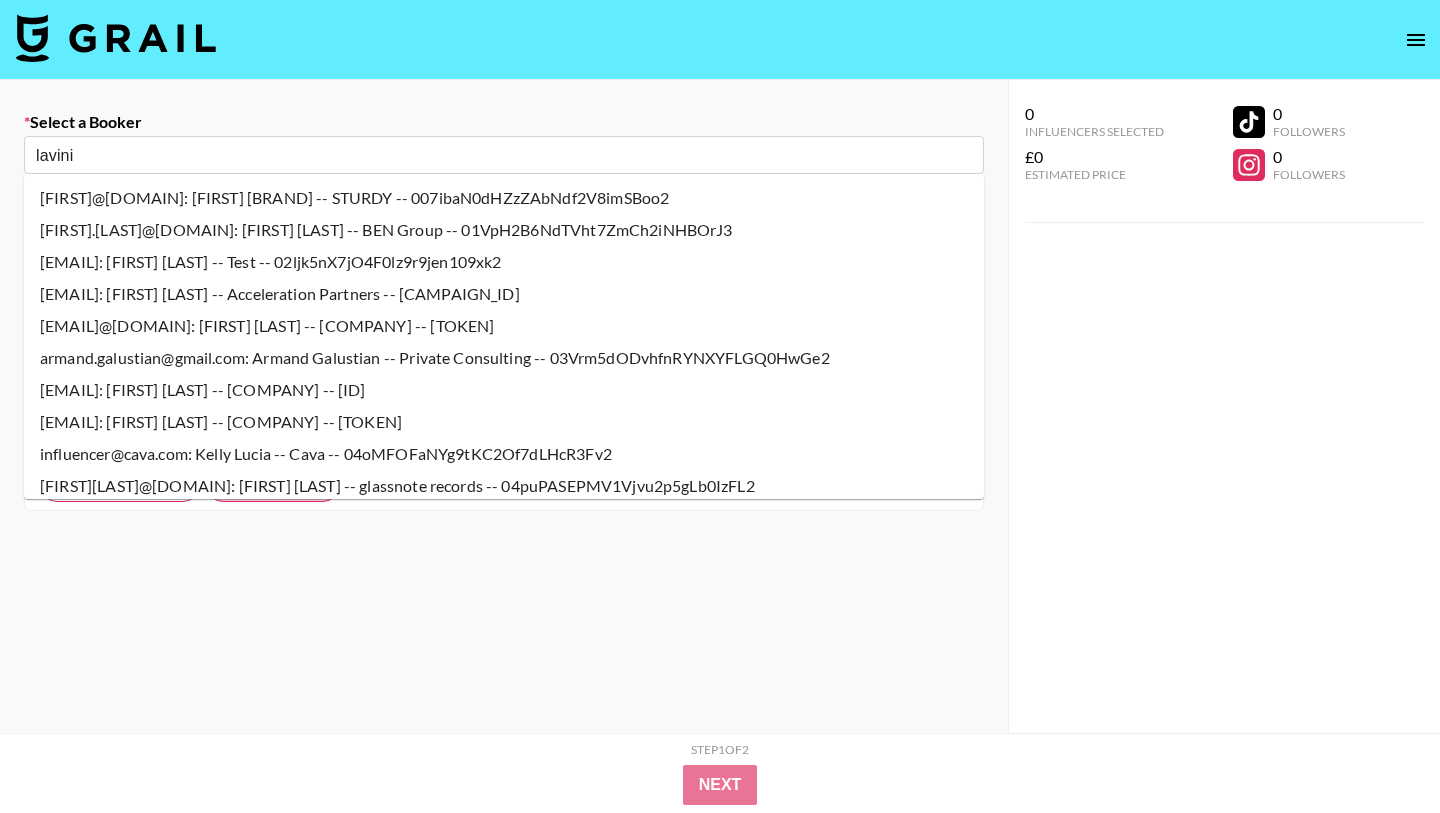 type on "[FIRST]" 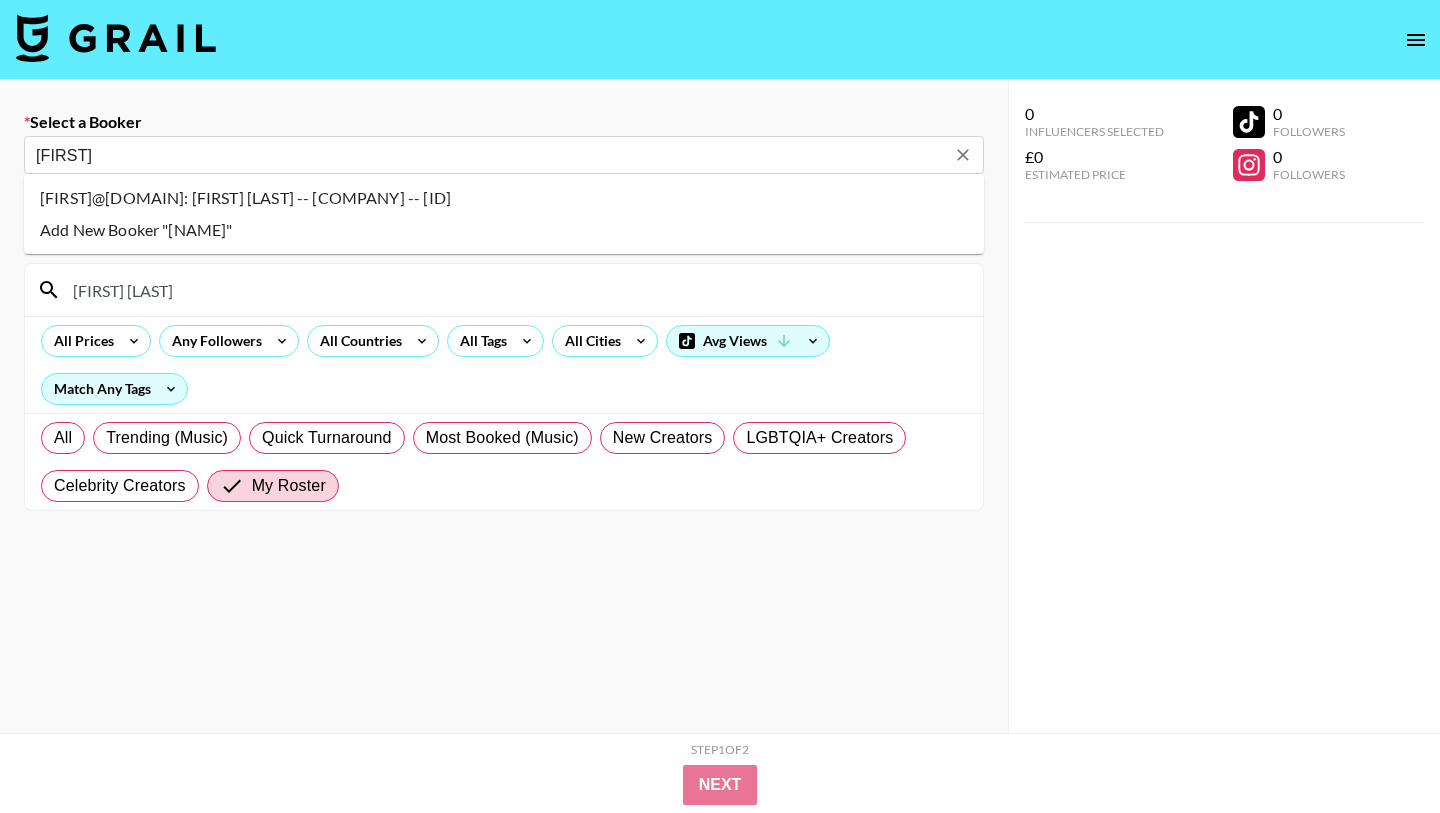click on "[FIRST]@[DOMAIN]: [FIRST] [LAST] -- [COMPANY] -- [ID]" at bounding box center (504, 198) 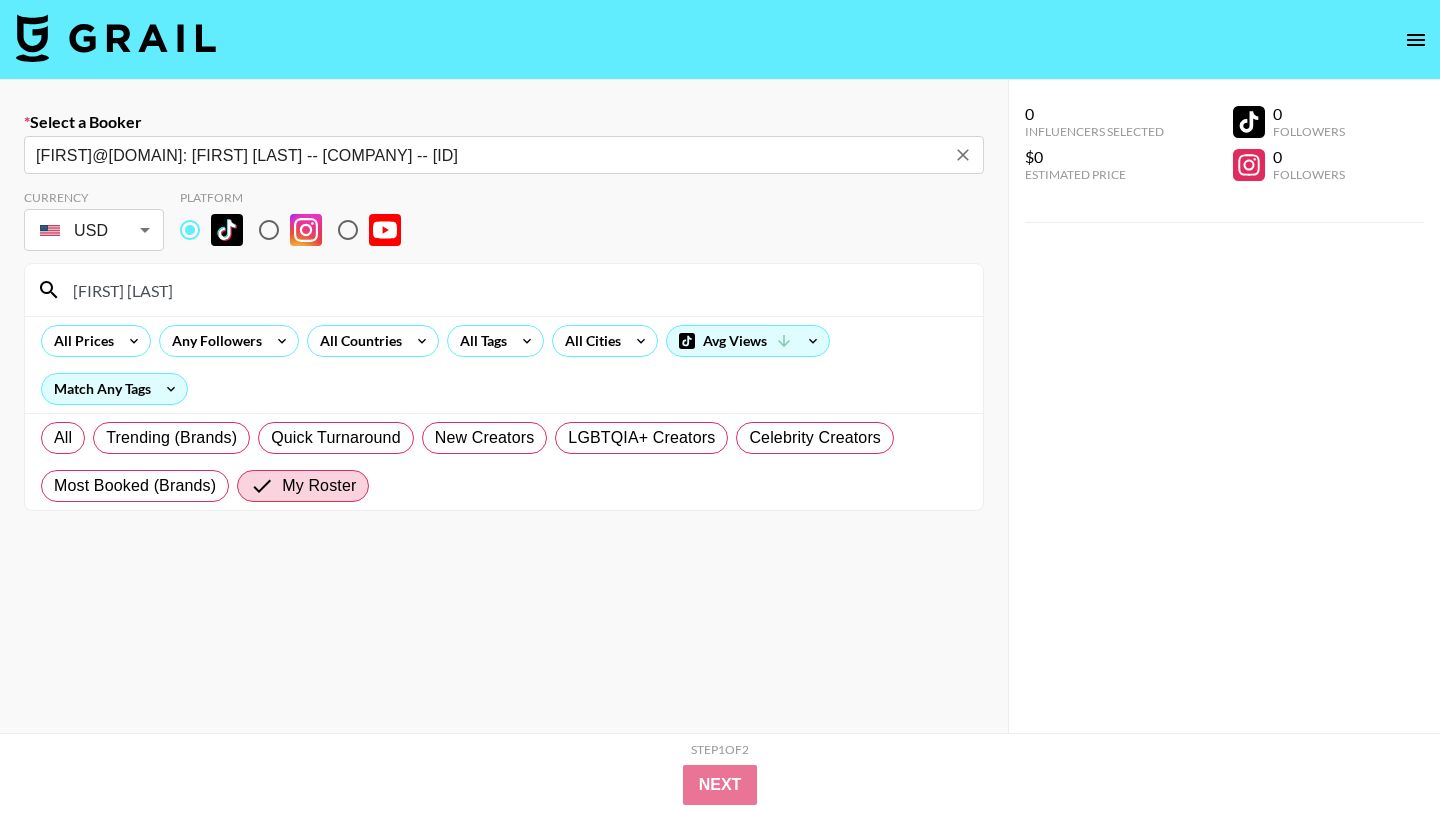 type on "[FIRST]@[DOMAIN]: [FIRST] [LAST] -- [COMPANY] -- [ID]" 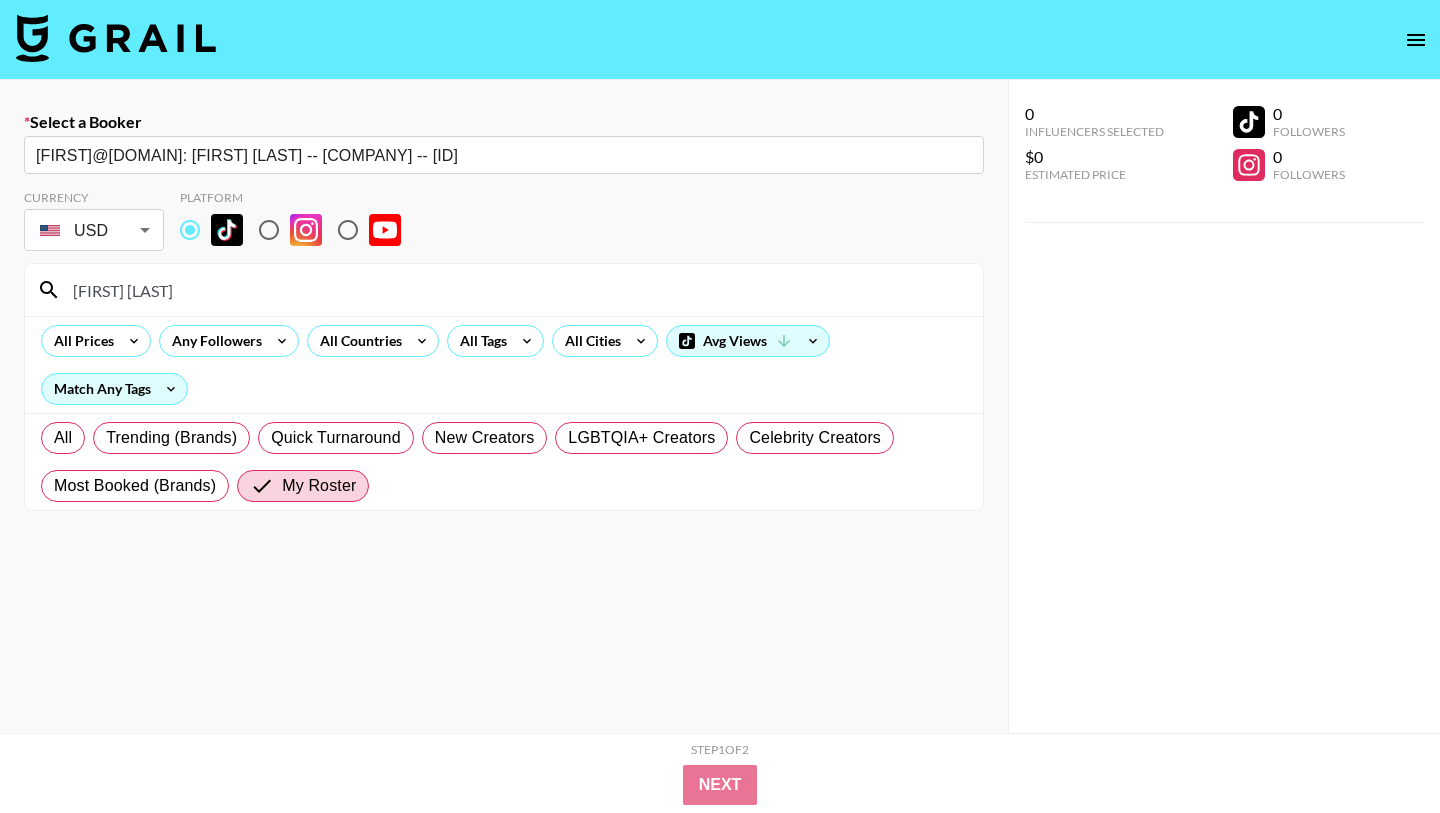 click on "Select a Booker [EMAIL]: [FIRST] [LAST] -- [COMPANY] -- [TOKEN] ​ Currency USD USD ​ Platform alisongay All Prices Any Followers All Countries All Tags All Cities Avg Views Match Any Tags All Trending (Brands) Quick Turnaround New Creators LGBTQIA+ Creators Celebrity Creators Most Booked (Brands) My Roster 0 Influencers Selected $0 Estimated Price 0 Followers 0 Followers 0 Influencers Selected $0 Estimated Price 0 Followers 0 Followers Step  1  of  2 View  Summary Next v 1.7.99 © Grail Talent Terms" at bounding box center (720, 477) 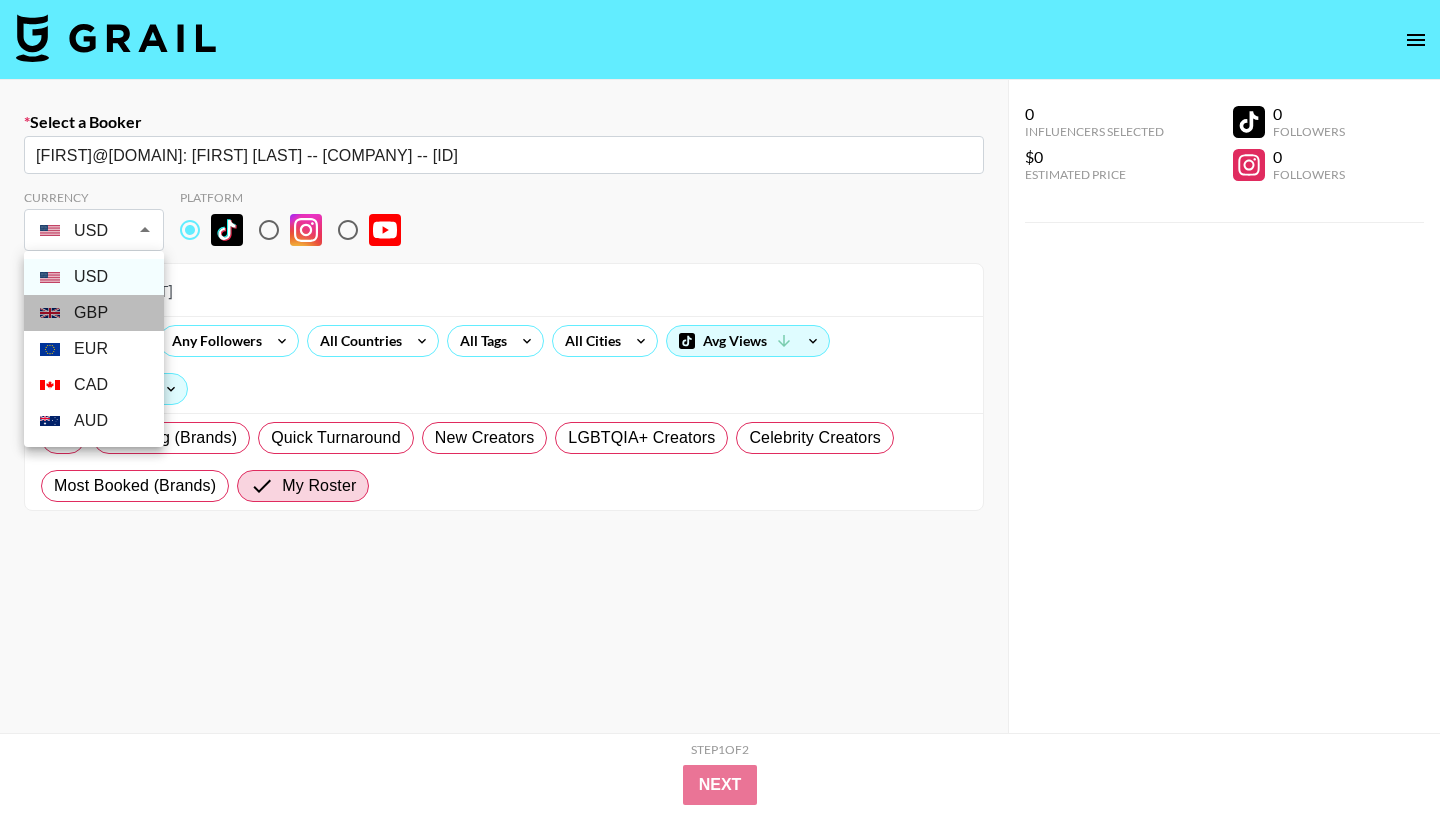 click on "GBP" at bounding box center [94, 313] 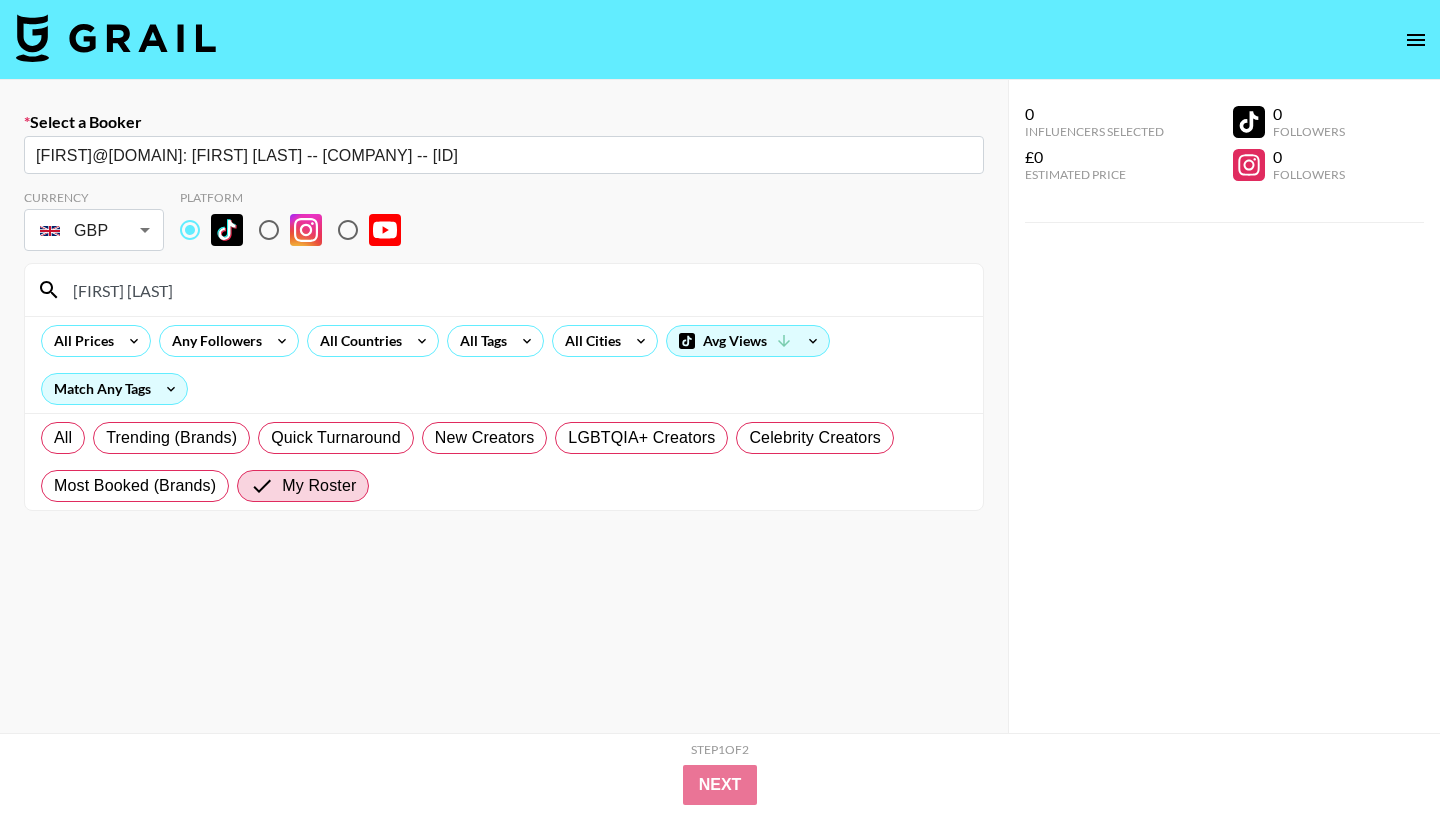 click on "[FIRST] [LAST]" at bounding box center (516, 290) 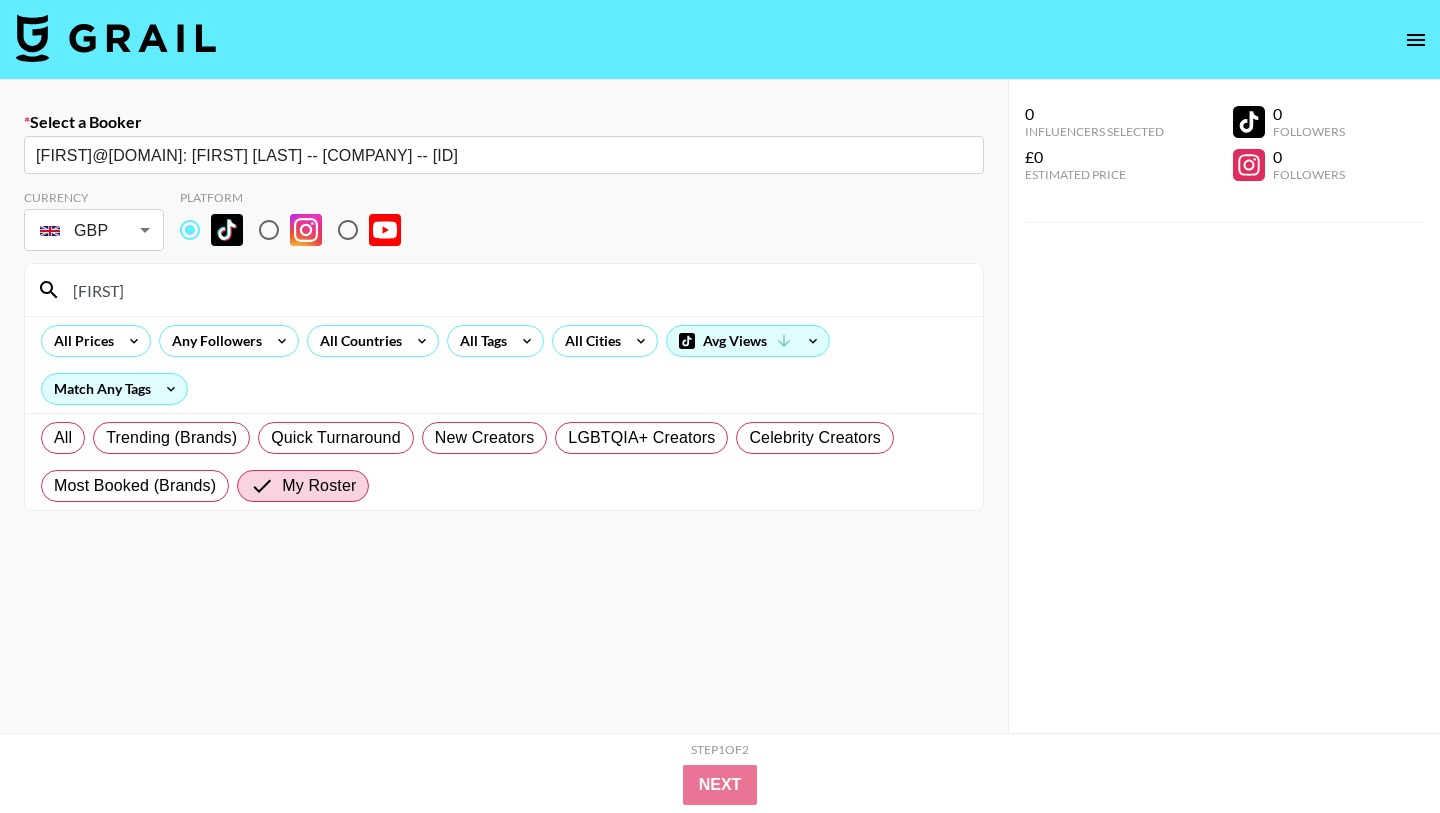 type on "[FIRST]" 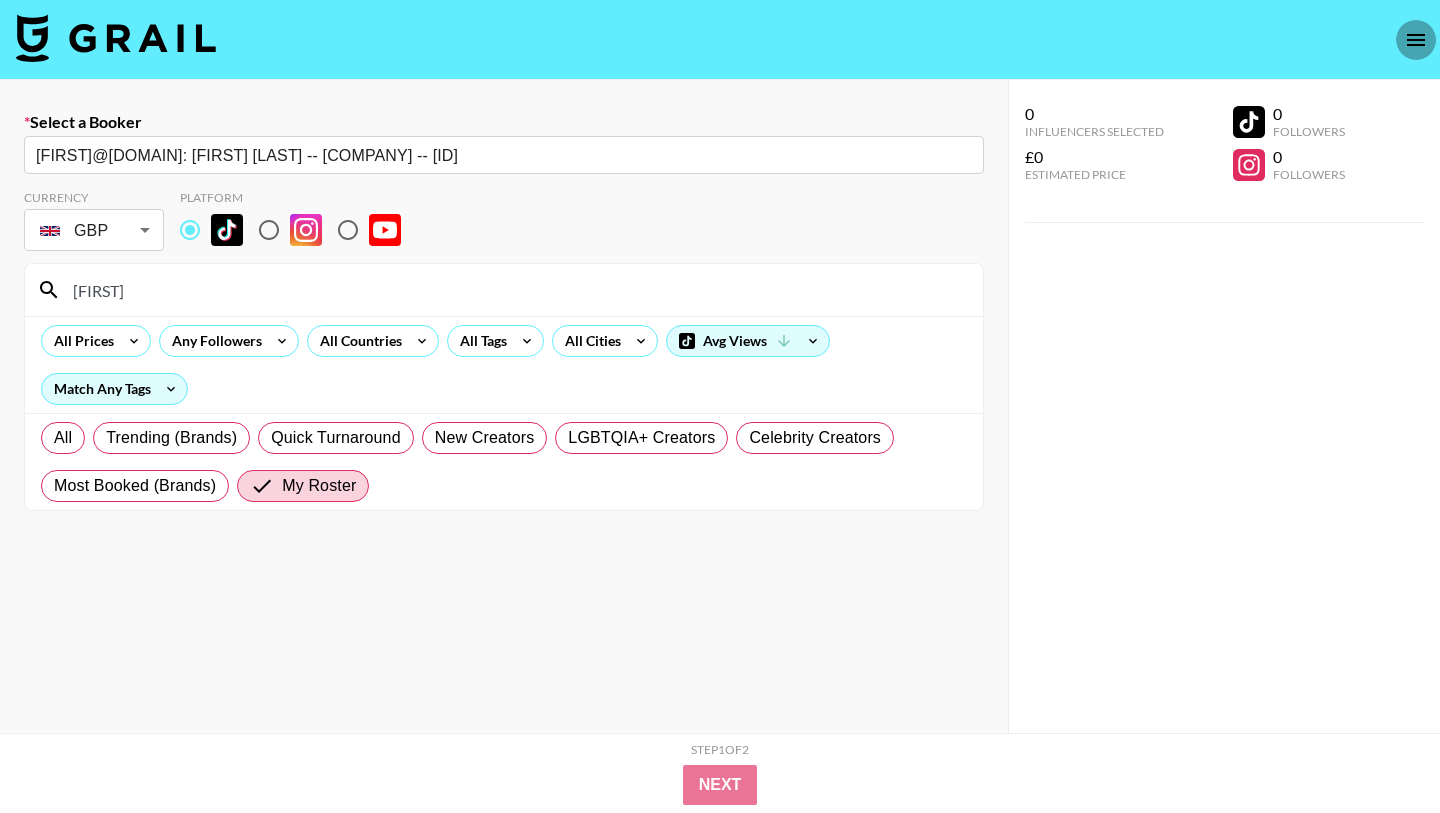 click 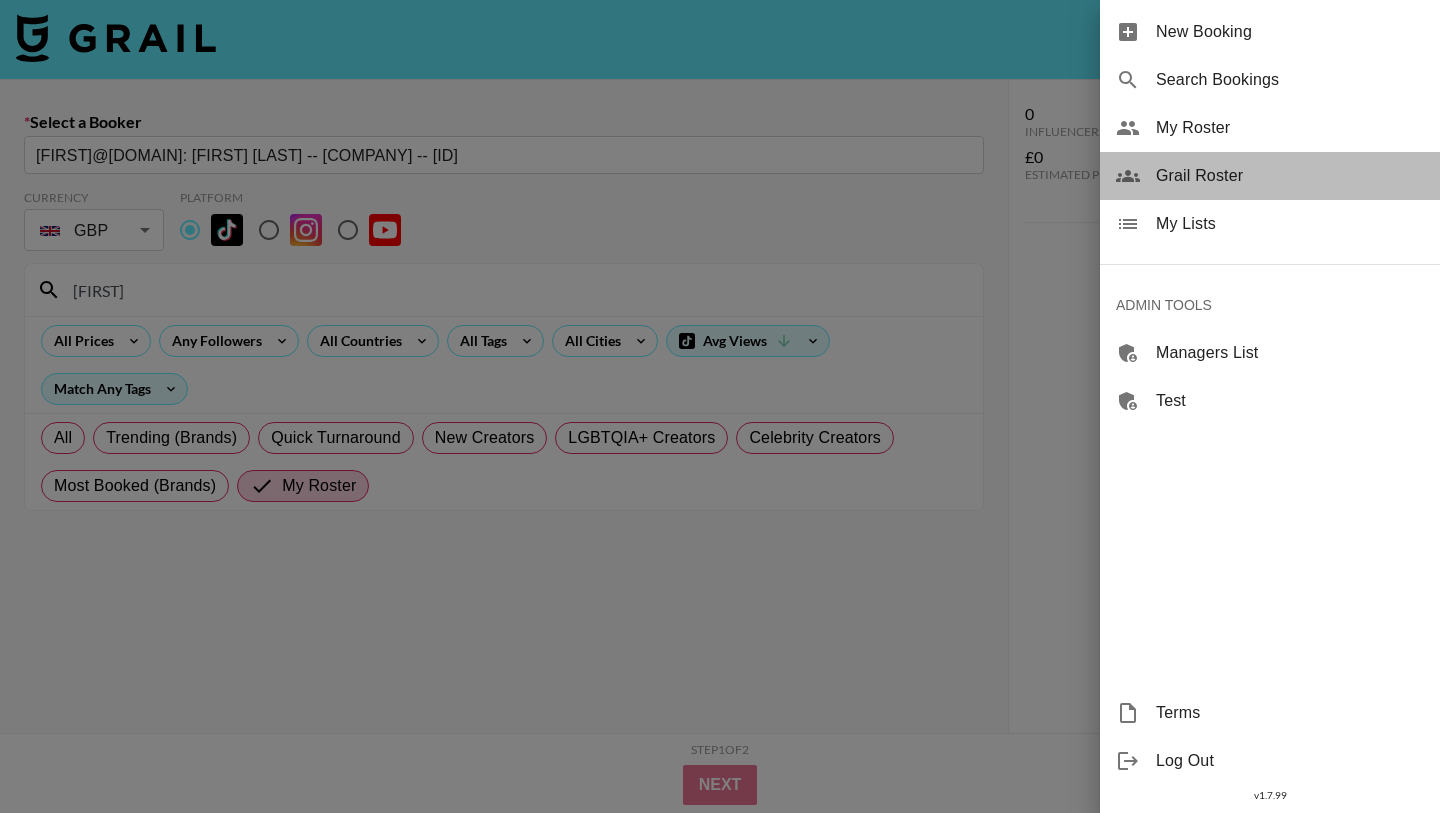 click on "Grail Roster" at bounding box center (1290, 176) 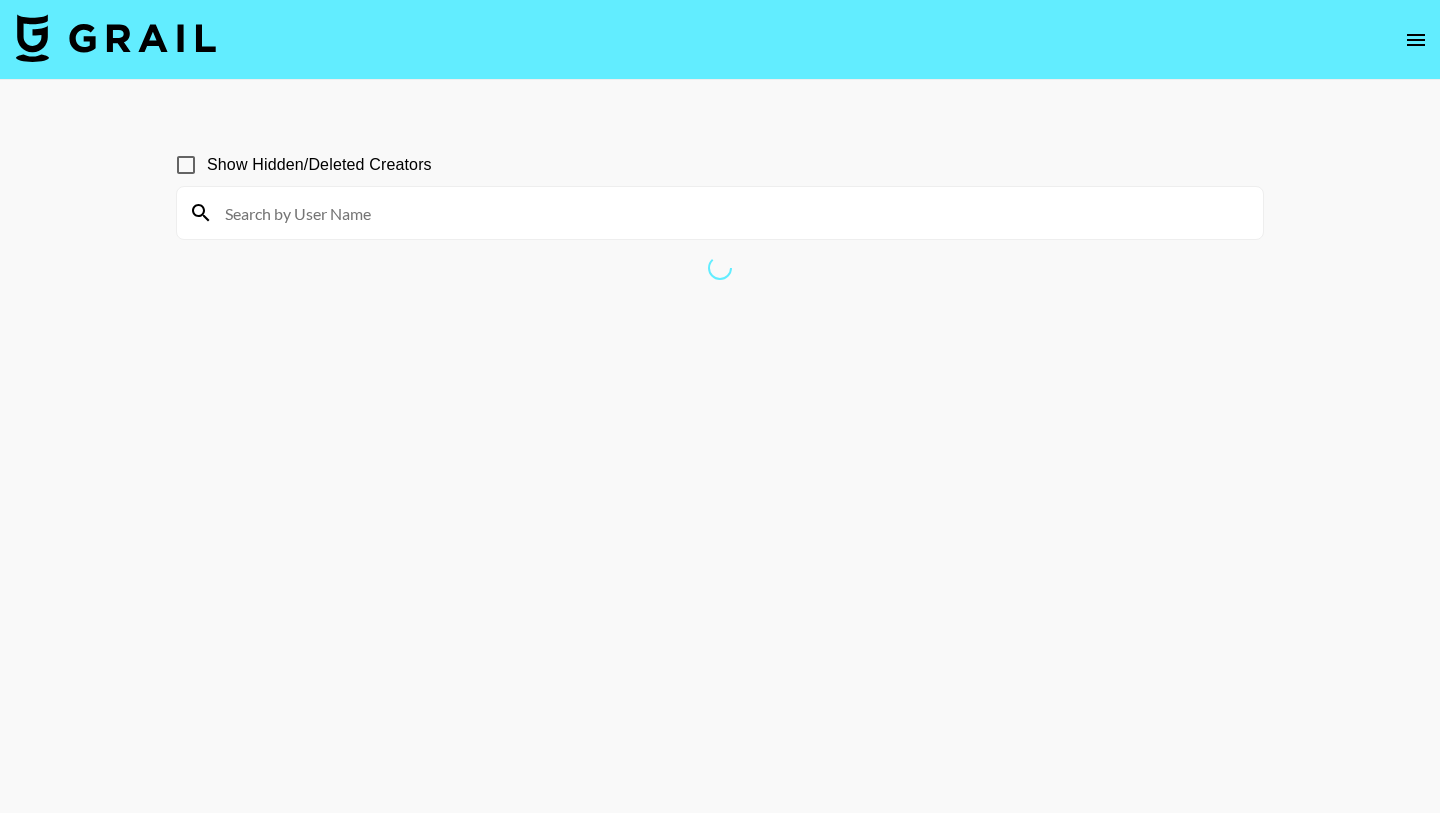 click on "Show Hidden/Deleted Creators" at bounding box center (186, 165) 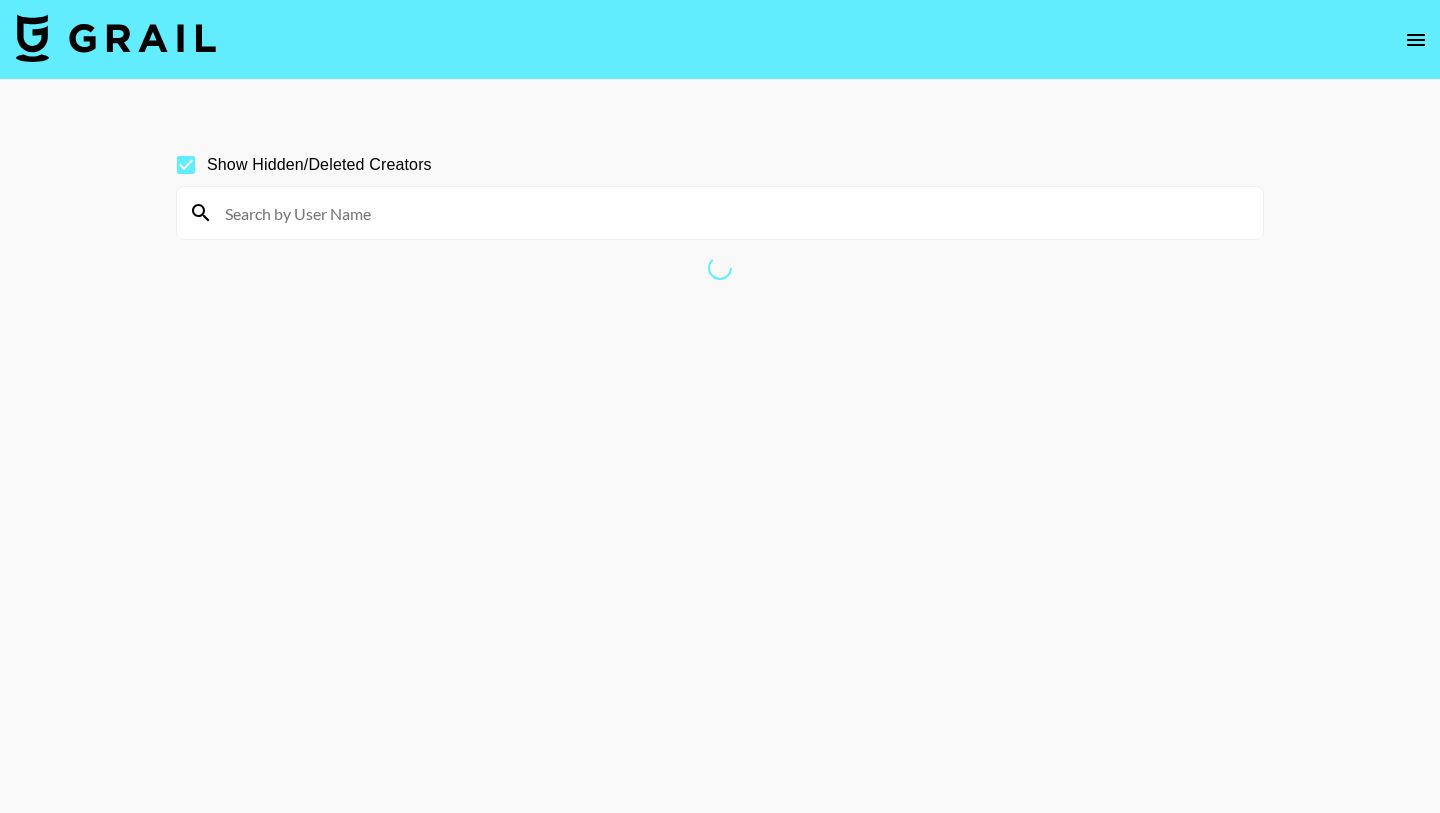 click at bounding box center [732, 213] 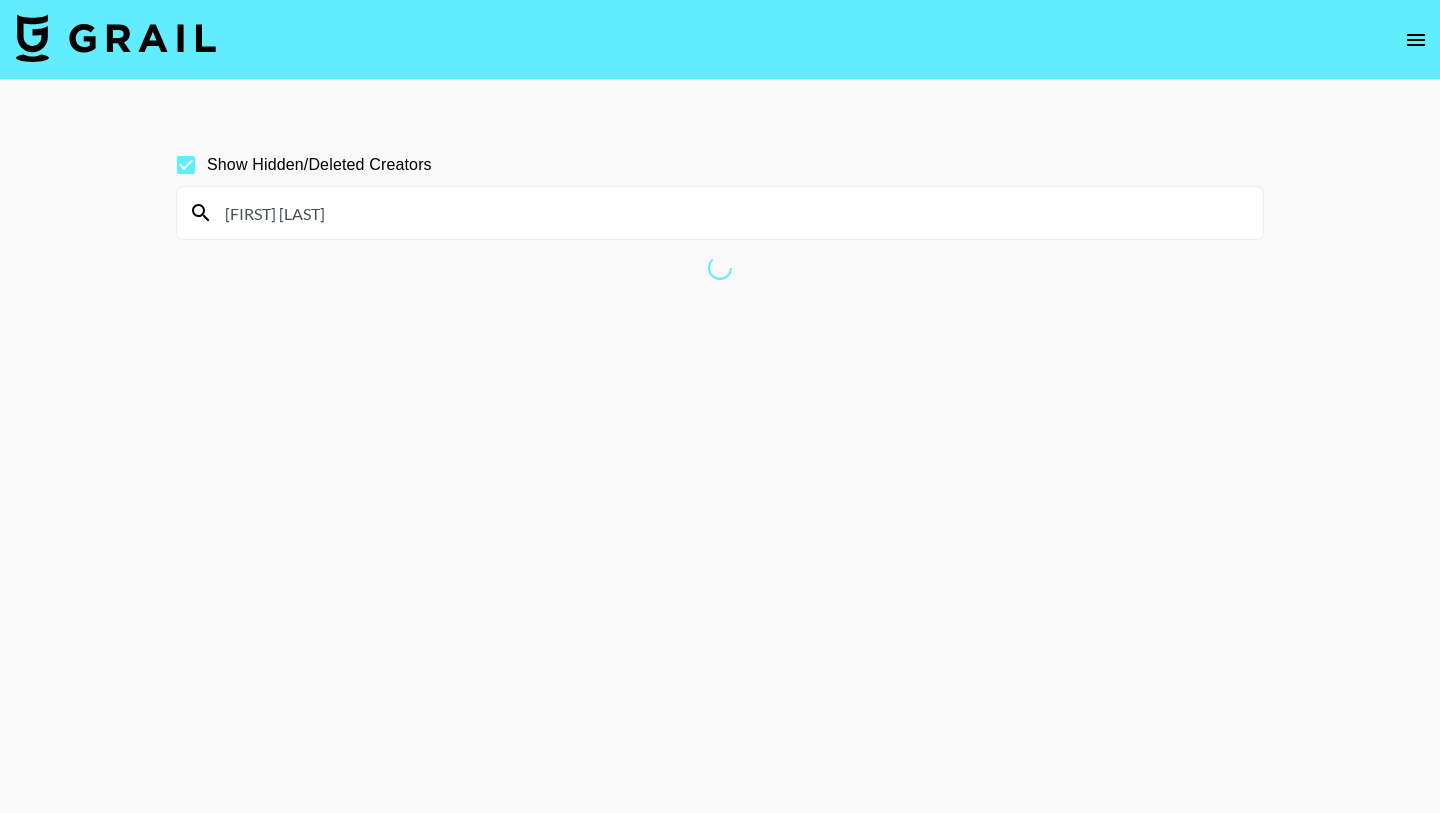 type on "[FIRST] [LAST]" 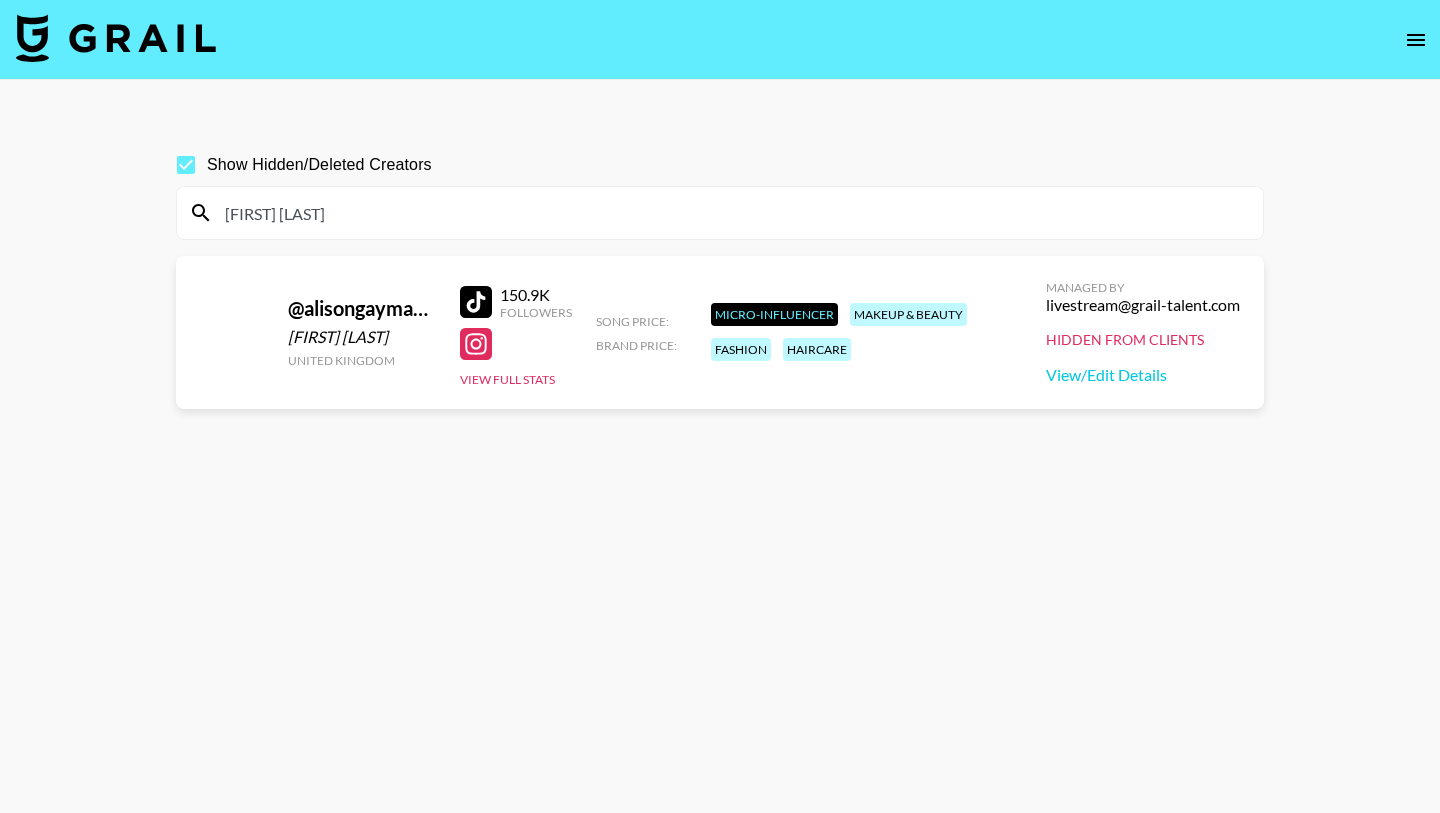 click on "Managed By [FIRST]@example.com Hidden from Clients View/Edit Details" at bounding box center [1143, 332] 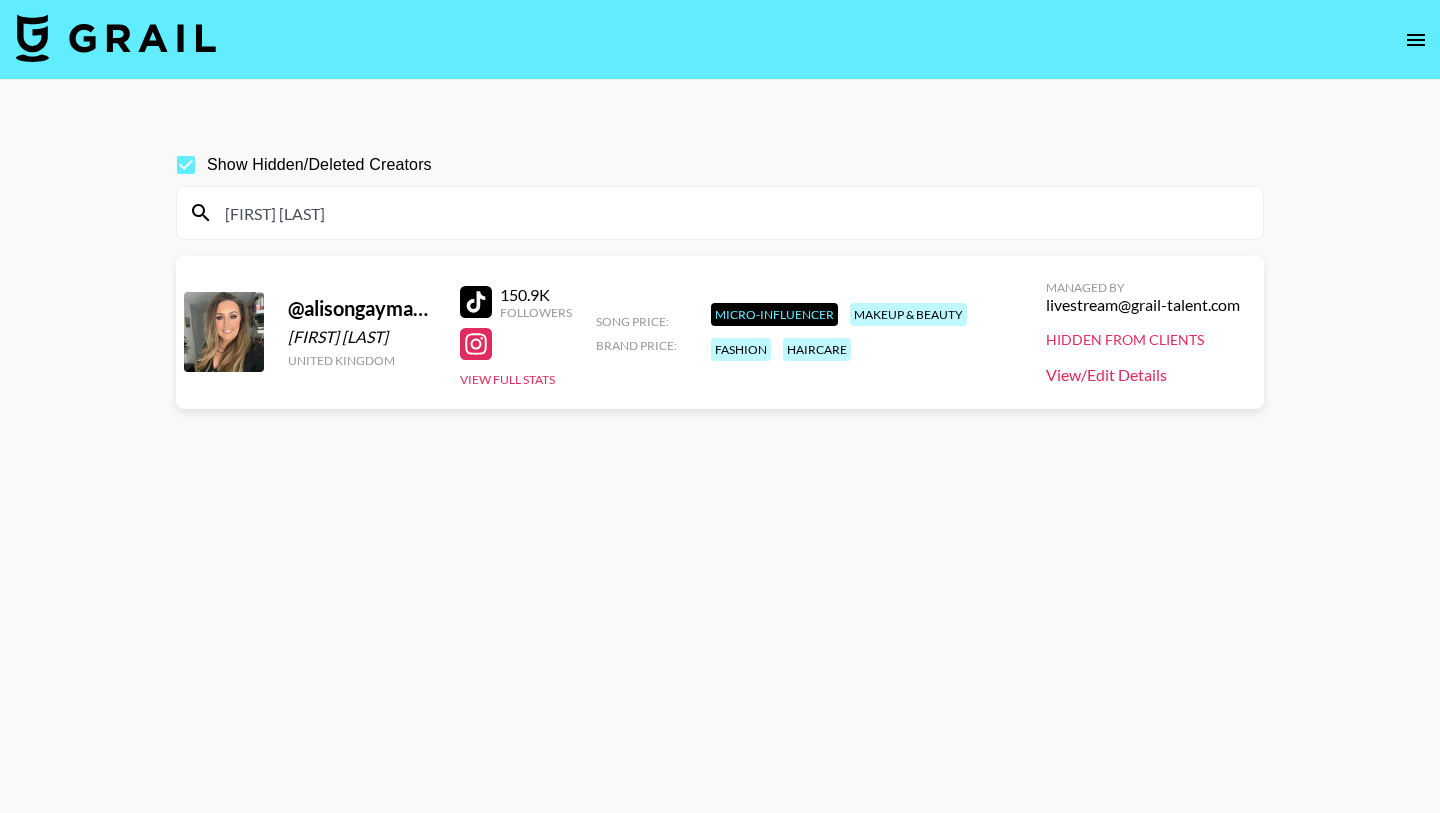 click on "View/Edit Details" at bounding box center [1143, 375] 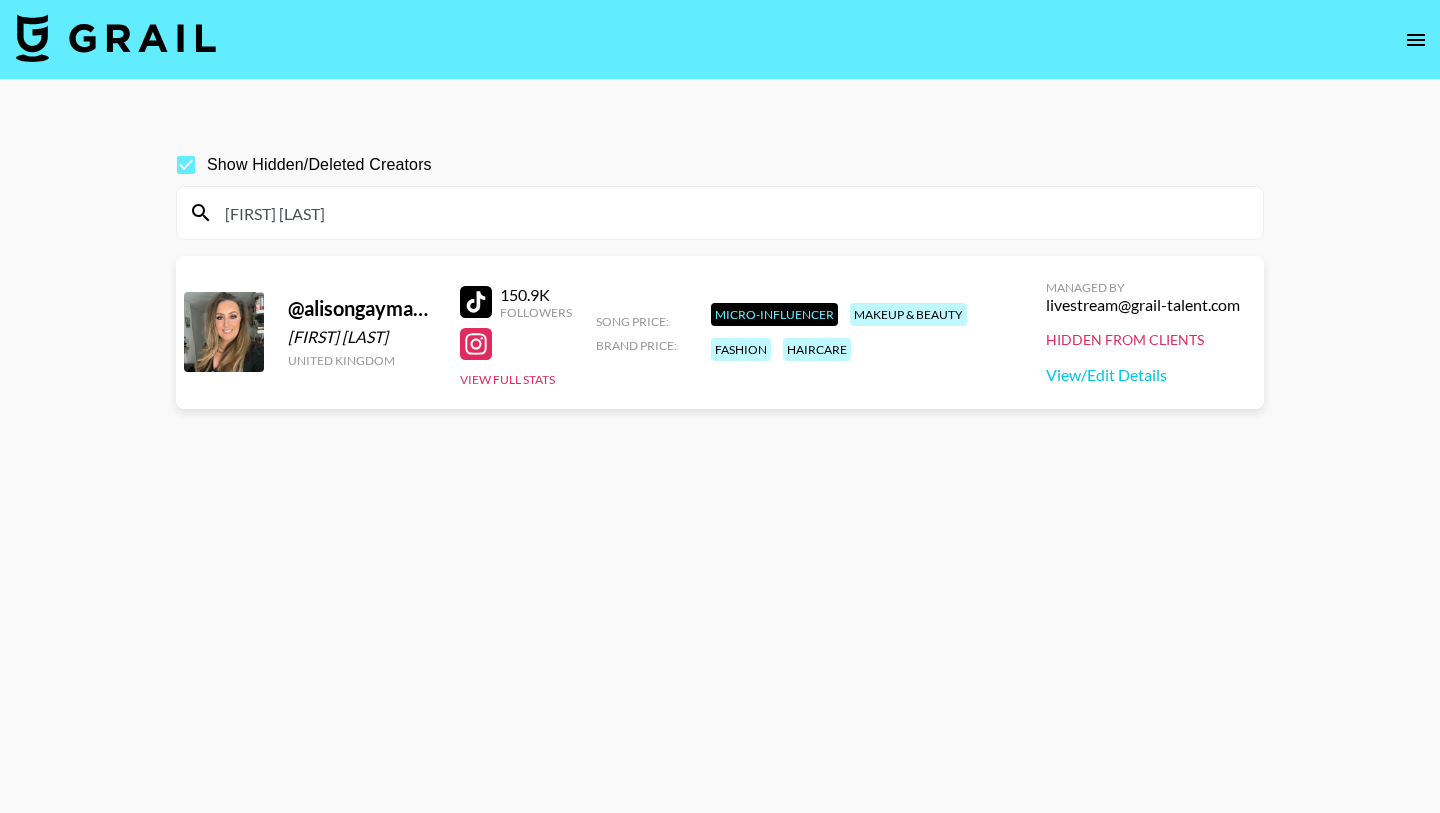 click on "[FIRST] [LAST]" at bounding box center (732, 213) 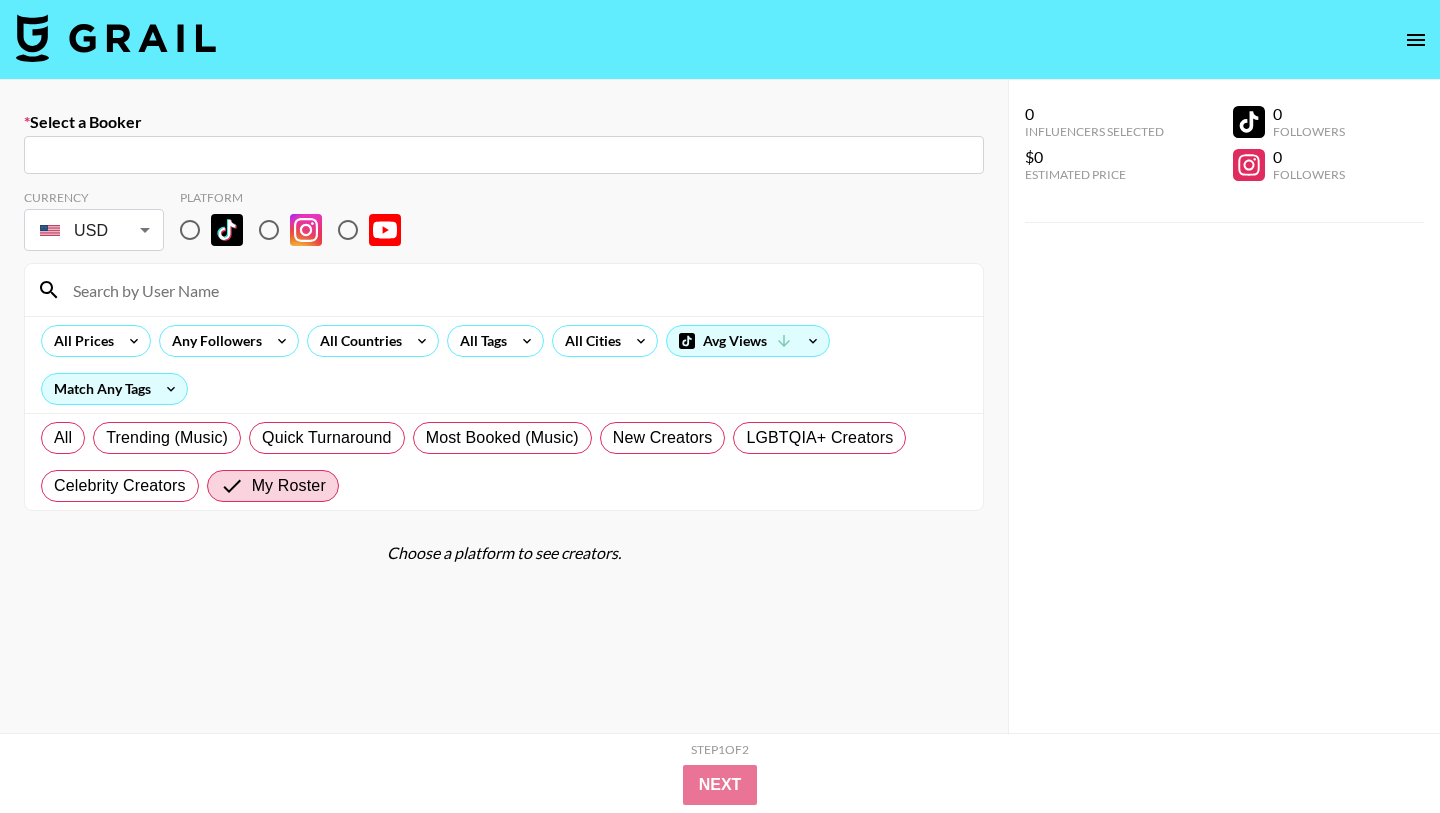click on "Select a Booker ​ Currency USD USD ​ Platform All Prices Any Followers All Countries All Tags All Cities Avg Views Match Any Tags All Trending (Music) Quick Turnaround Most Booked (Music) New Creators LGBTQIA+ Creators Celebrity Creators My Roster Choose a platform to see creators. 0 Influencers Selected $0 Estimated Price 0 Followers 0 Followers 0 Influencers Selected $0 Estimated Price 0 Followers 0 Followers Step  1  of  2 View  Summary Next v 1.7.99 © Grail Talent Terms" at bounding box center (720, 477) 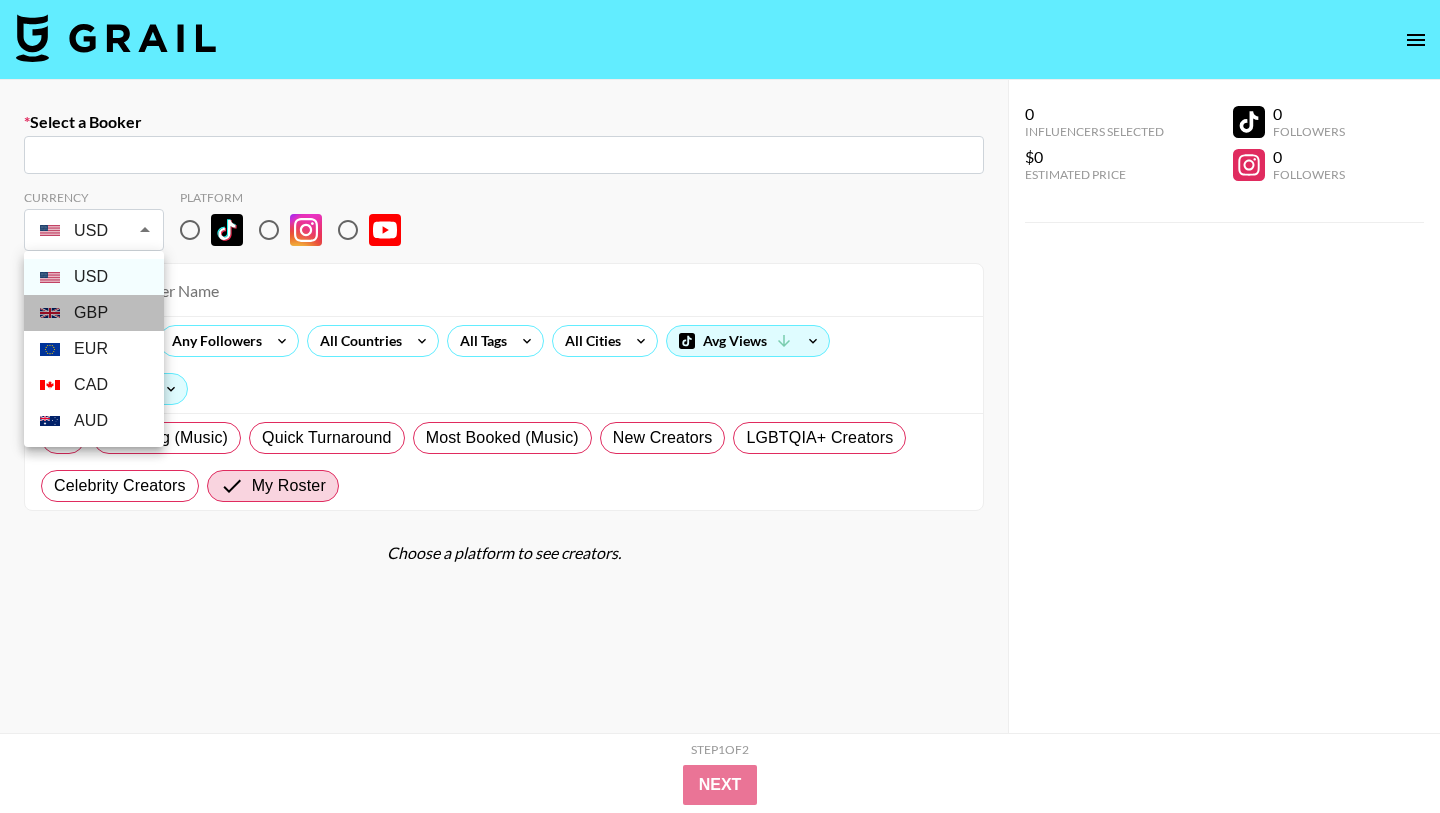 click on "GBP" at bounding box center (94, 313) 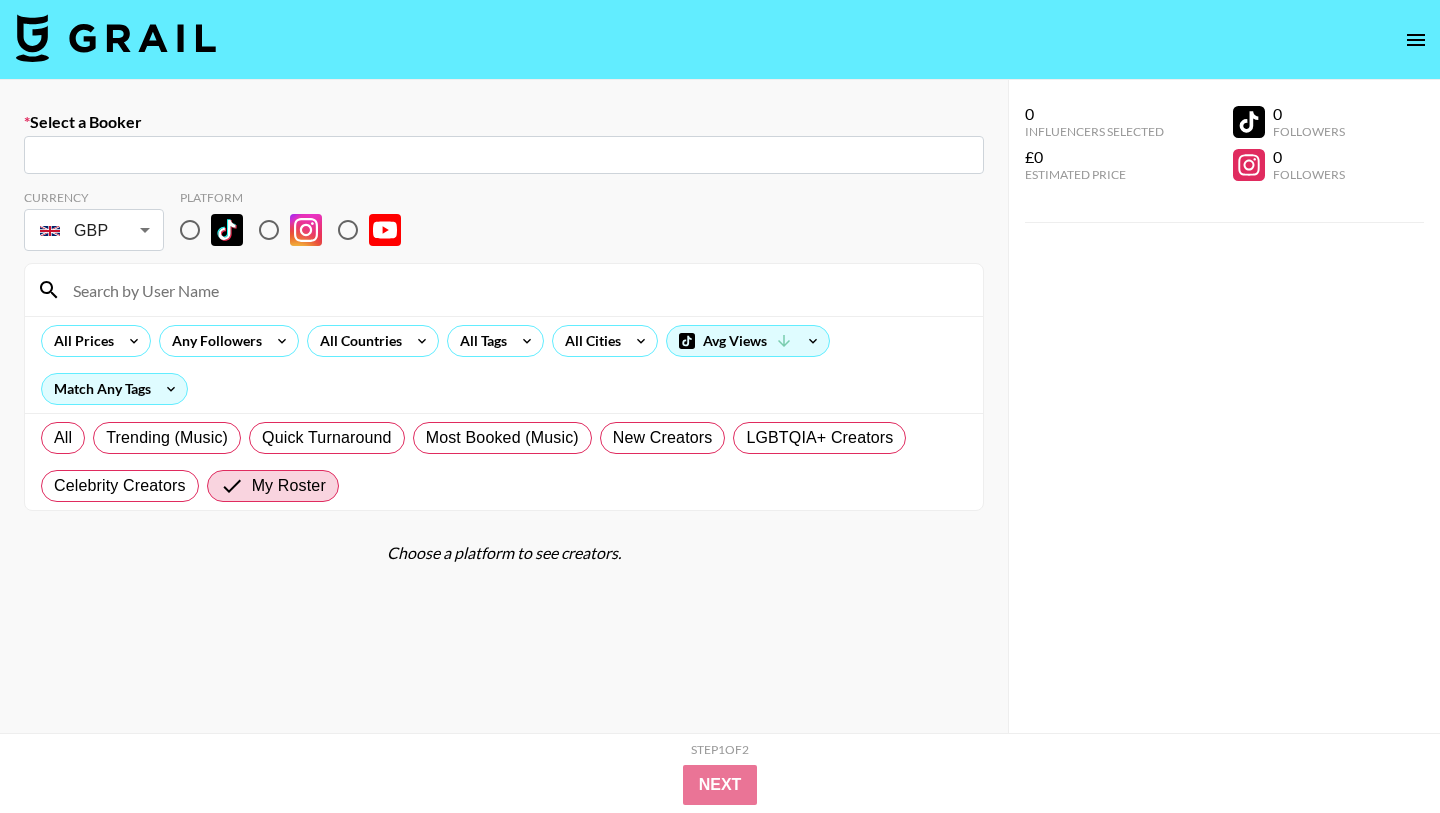 click at bounding box center (504, 155) 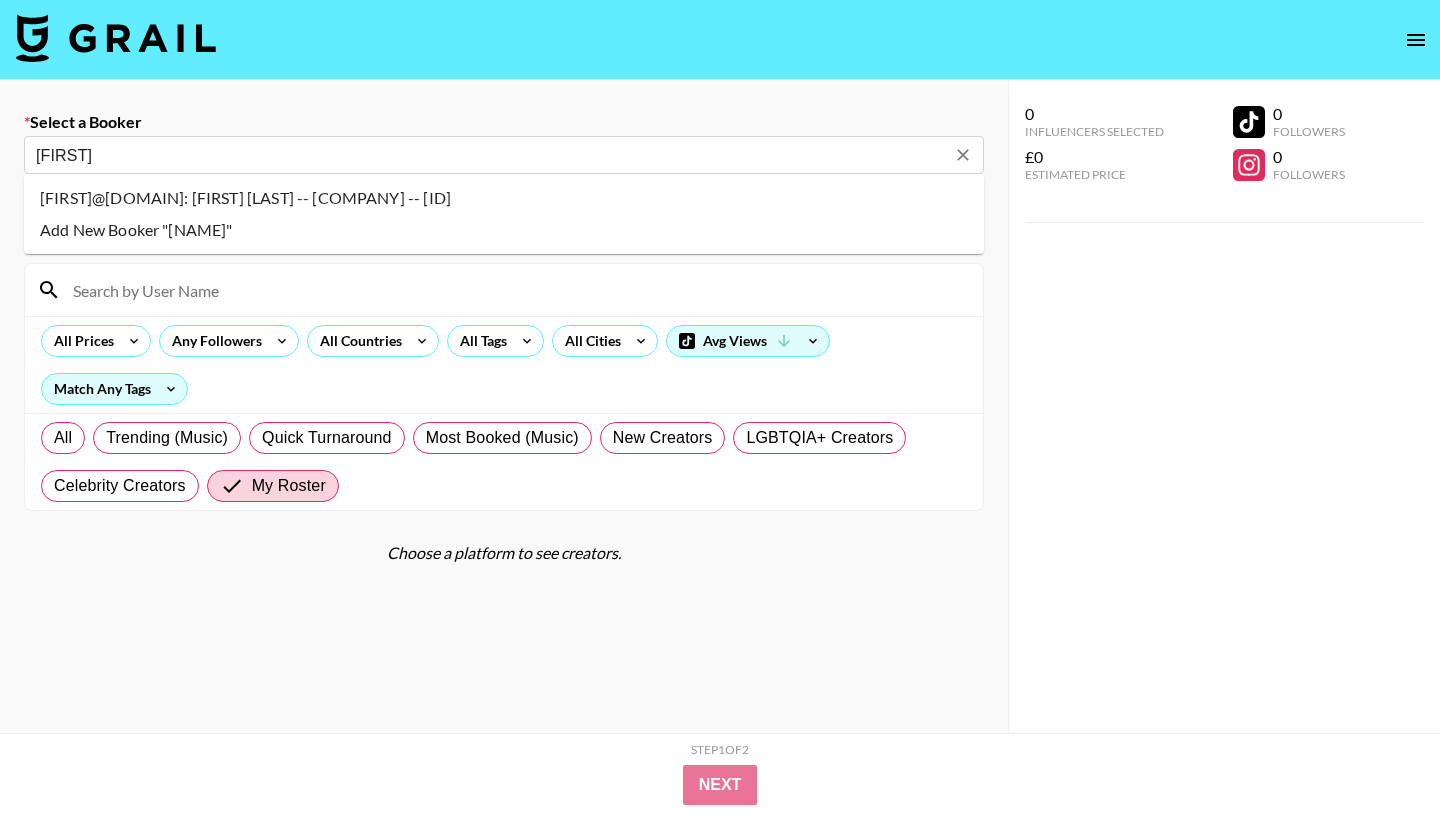 click on "[FIRST]@[DOMAIN]: [FIRST] [LAST] -- [COMPANY] -- [ID]" at bounding box center [504, 198] 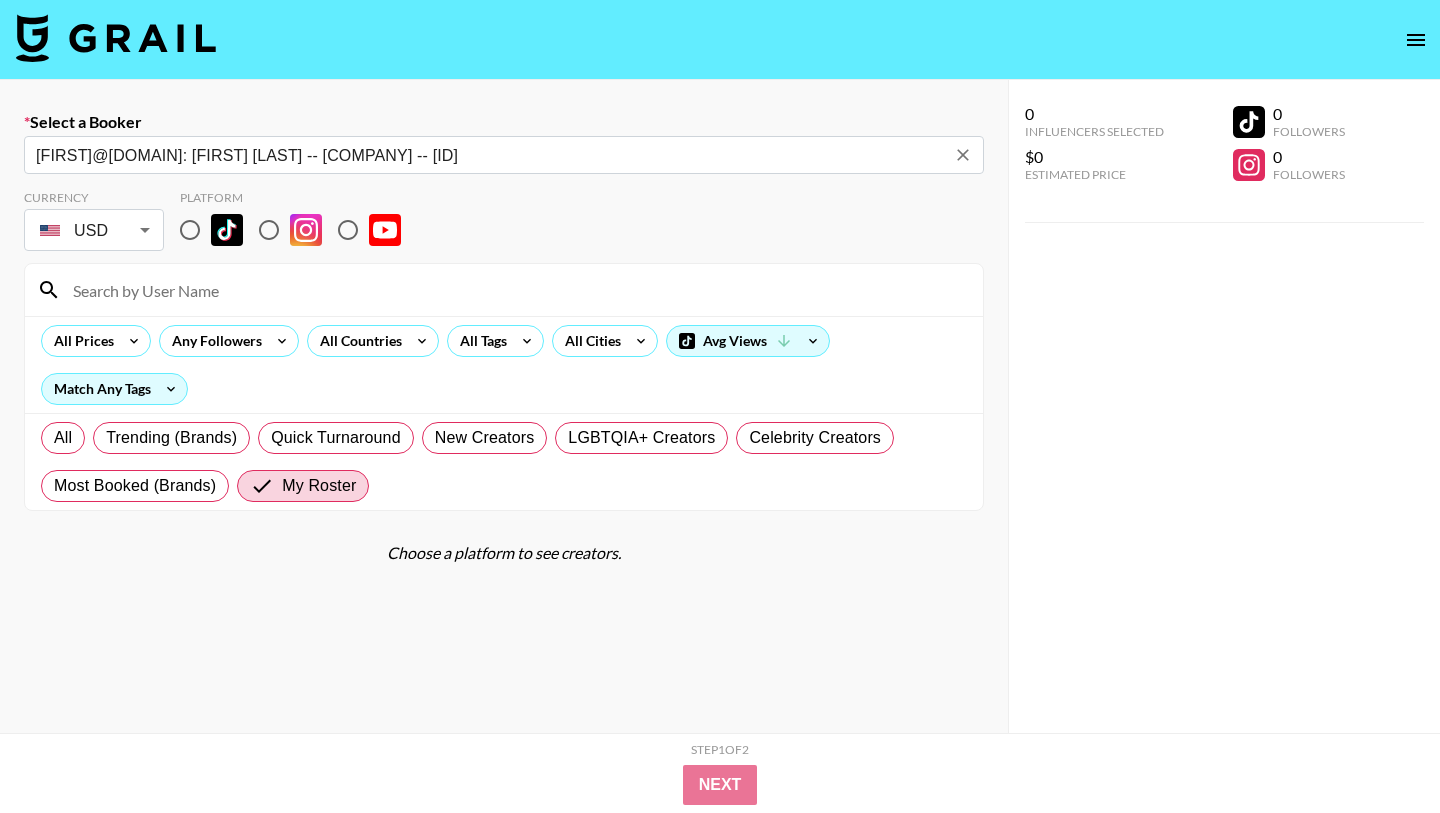 type on "[FIRST]@[DOMAIN]: [FIRST] [LAST] -- [COMPANY] -- [ID]" 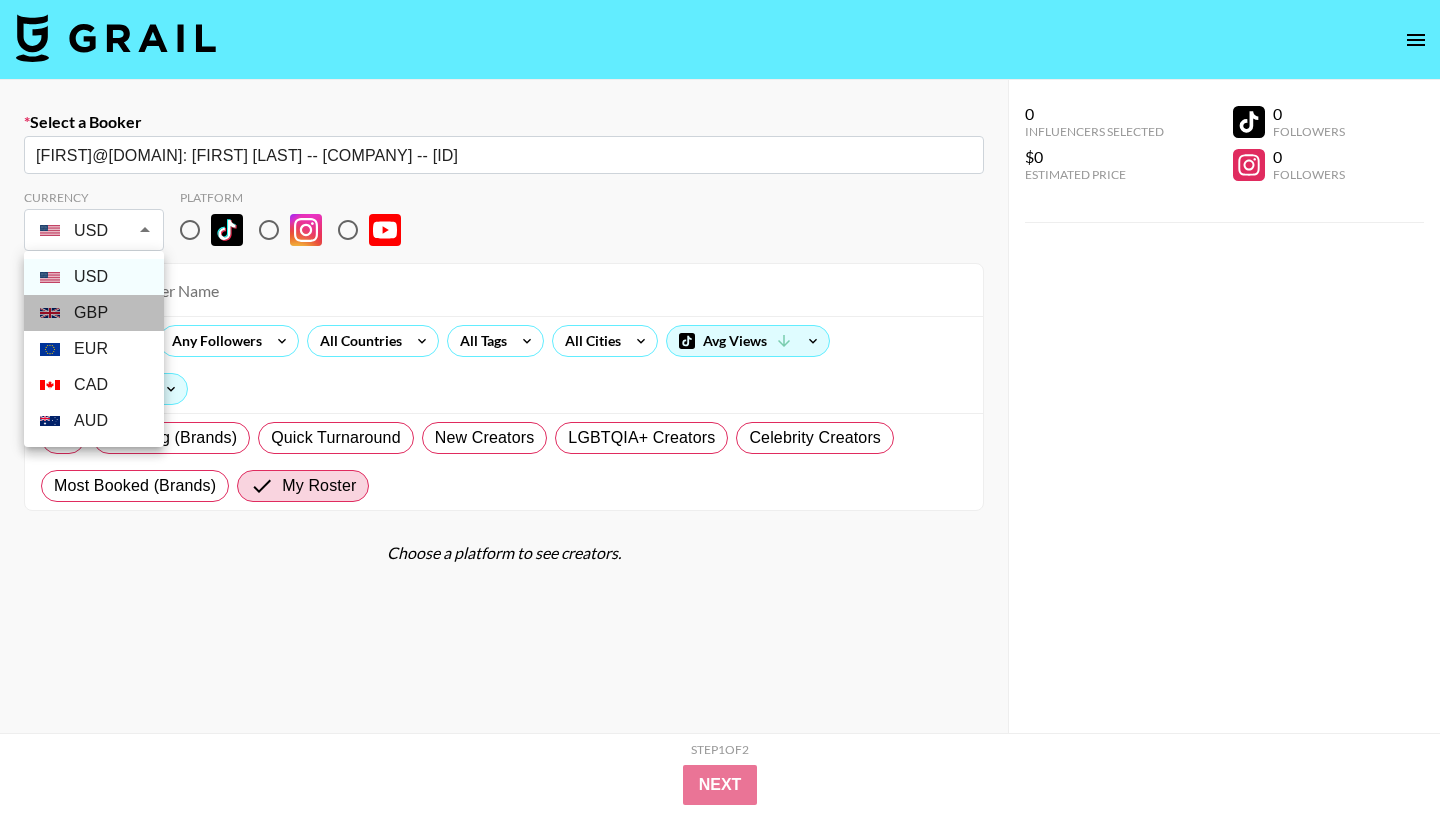 click on "GBP" at bounding box center (94, 313) 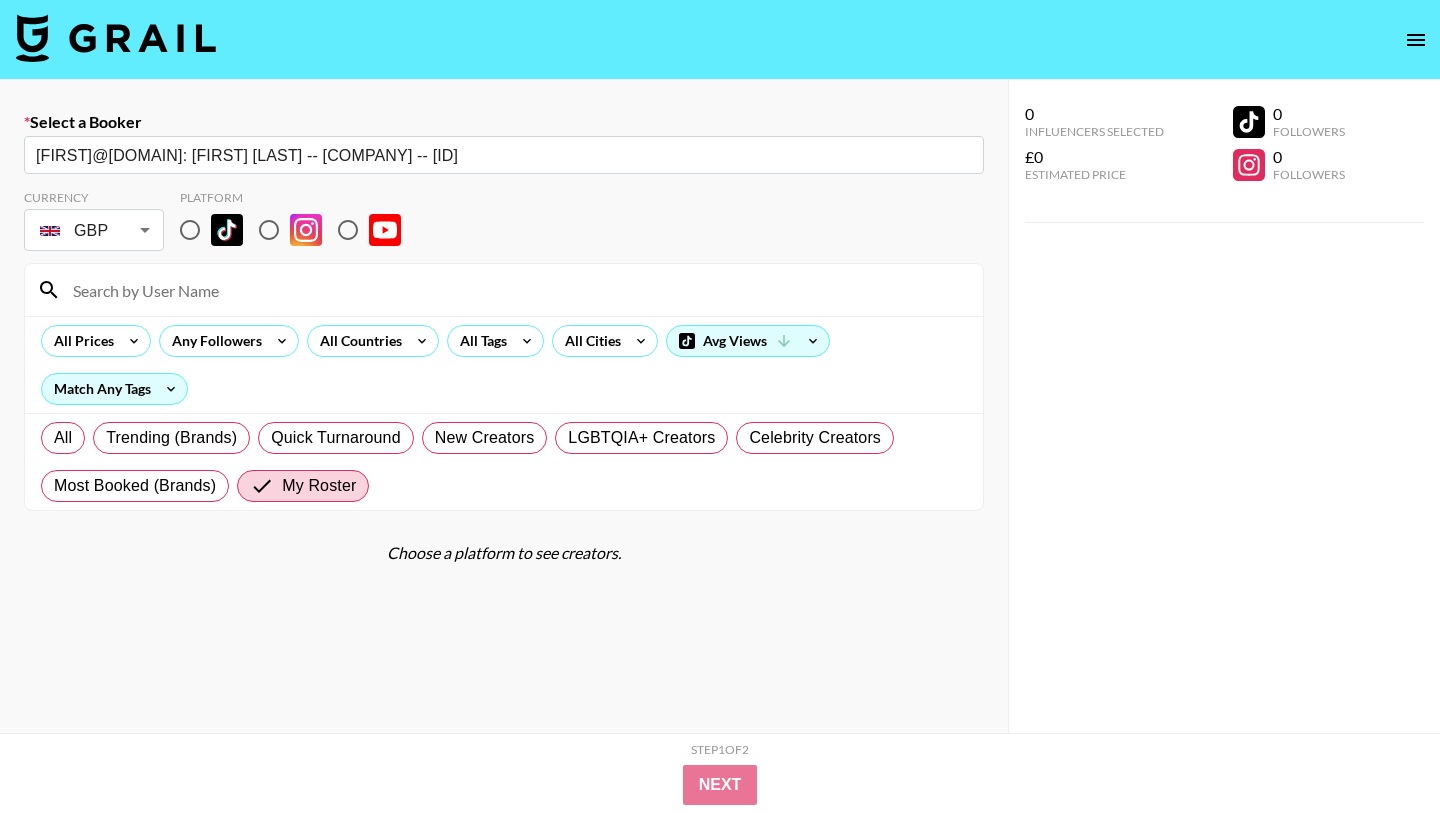 click at bounding box center (190, 230) 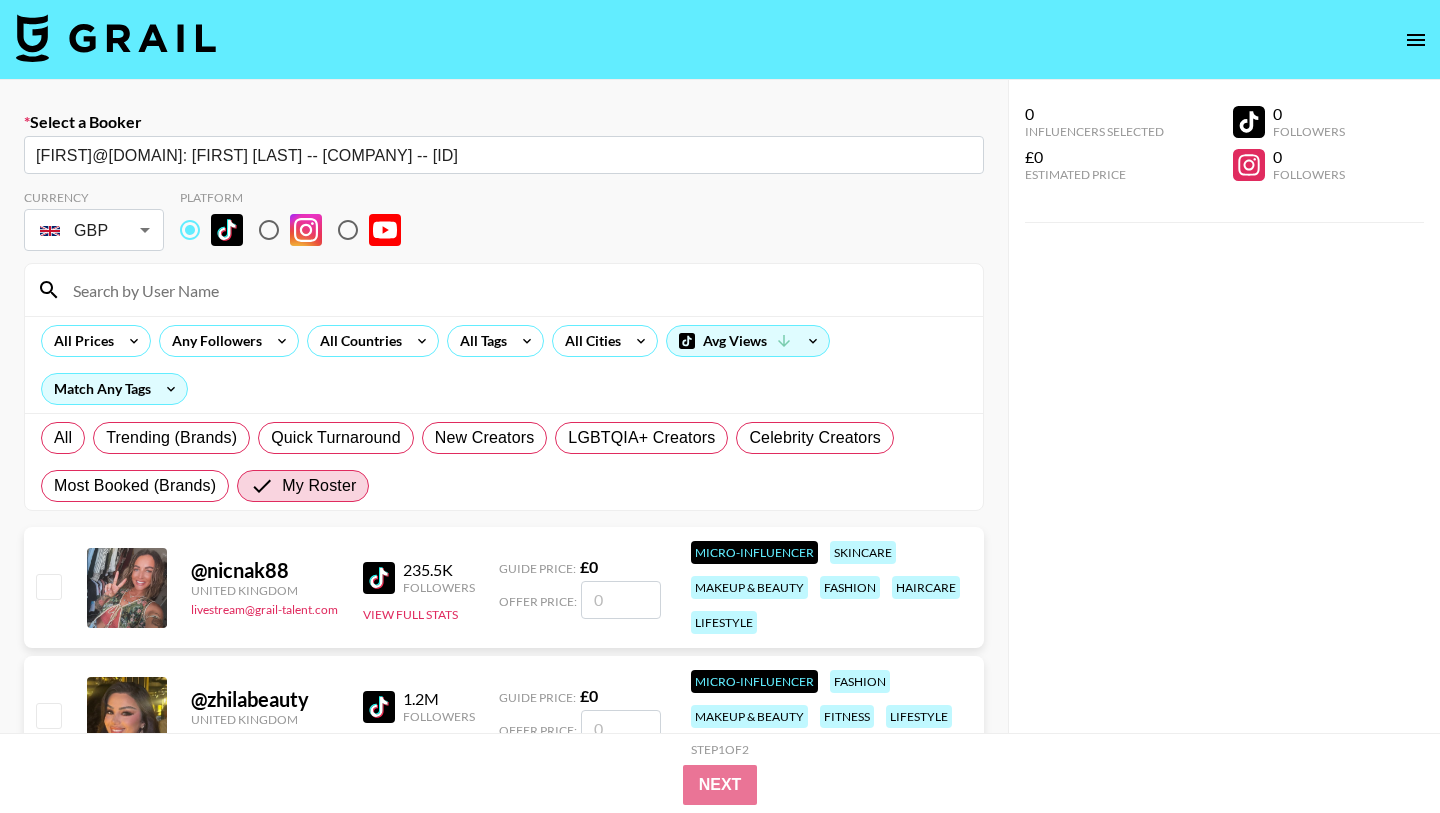 click at bounding box center [516, 290] 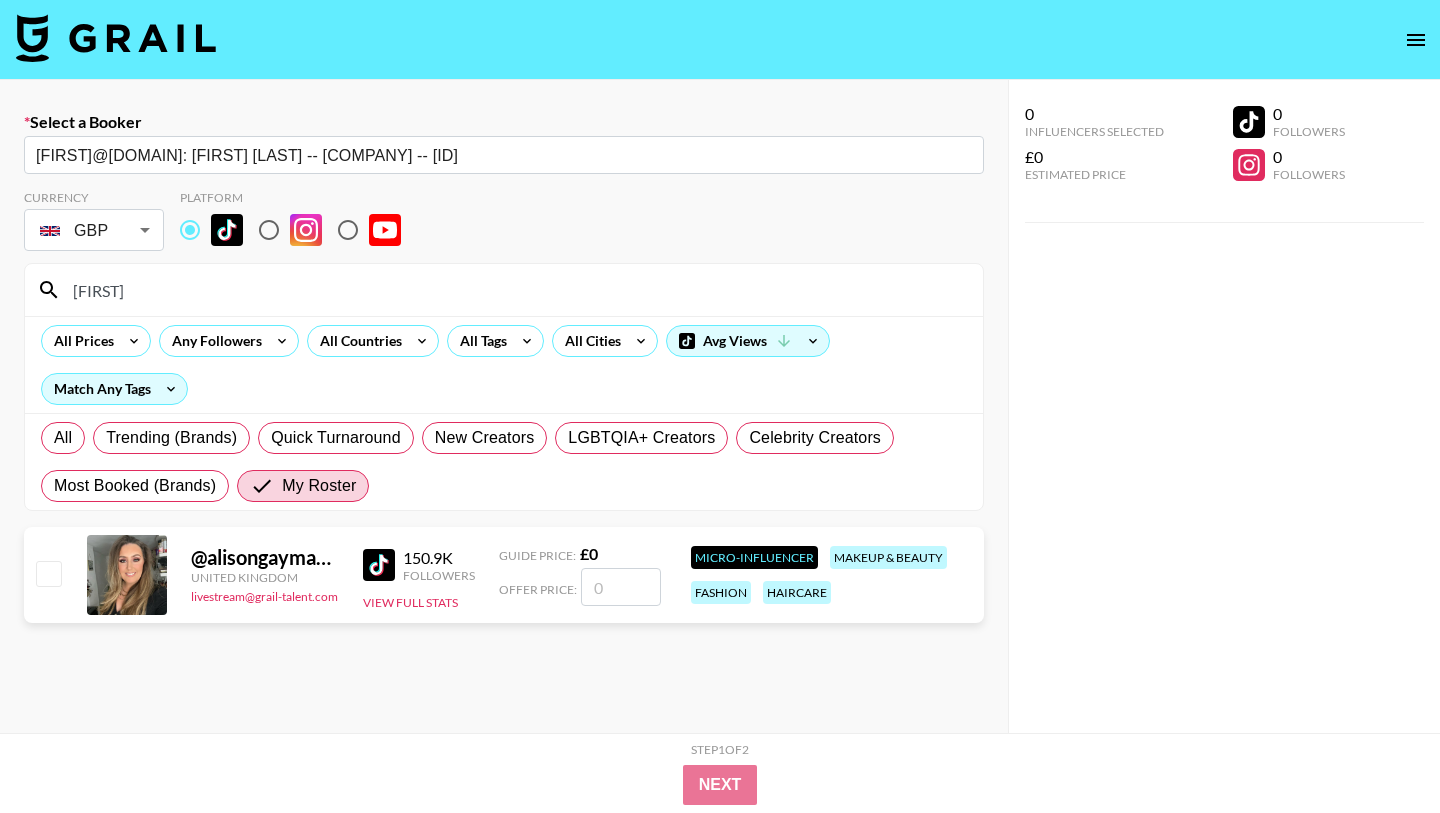 type on "[FIRST]" 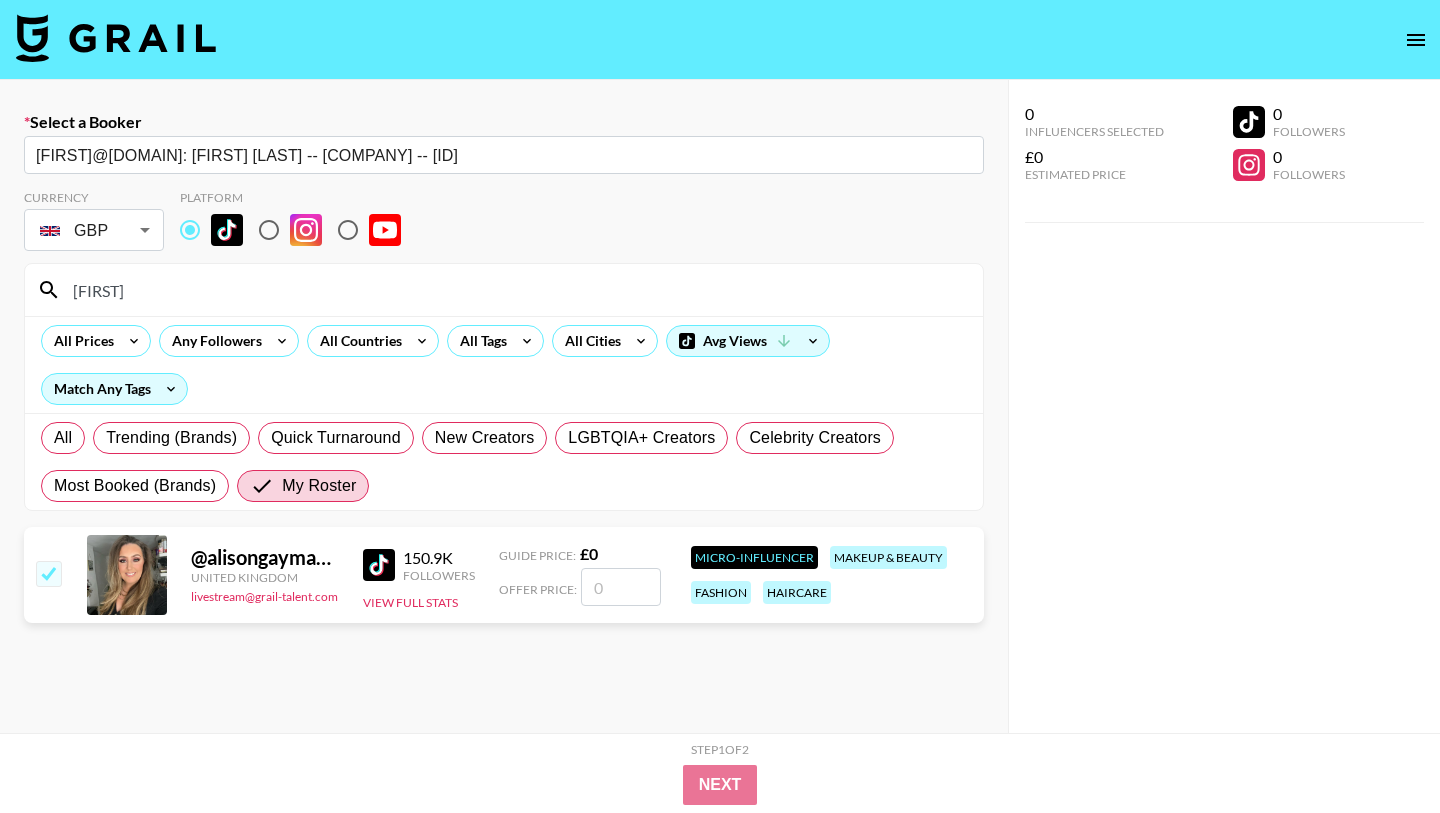 type on "5" 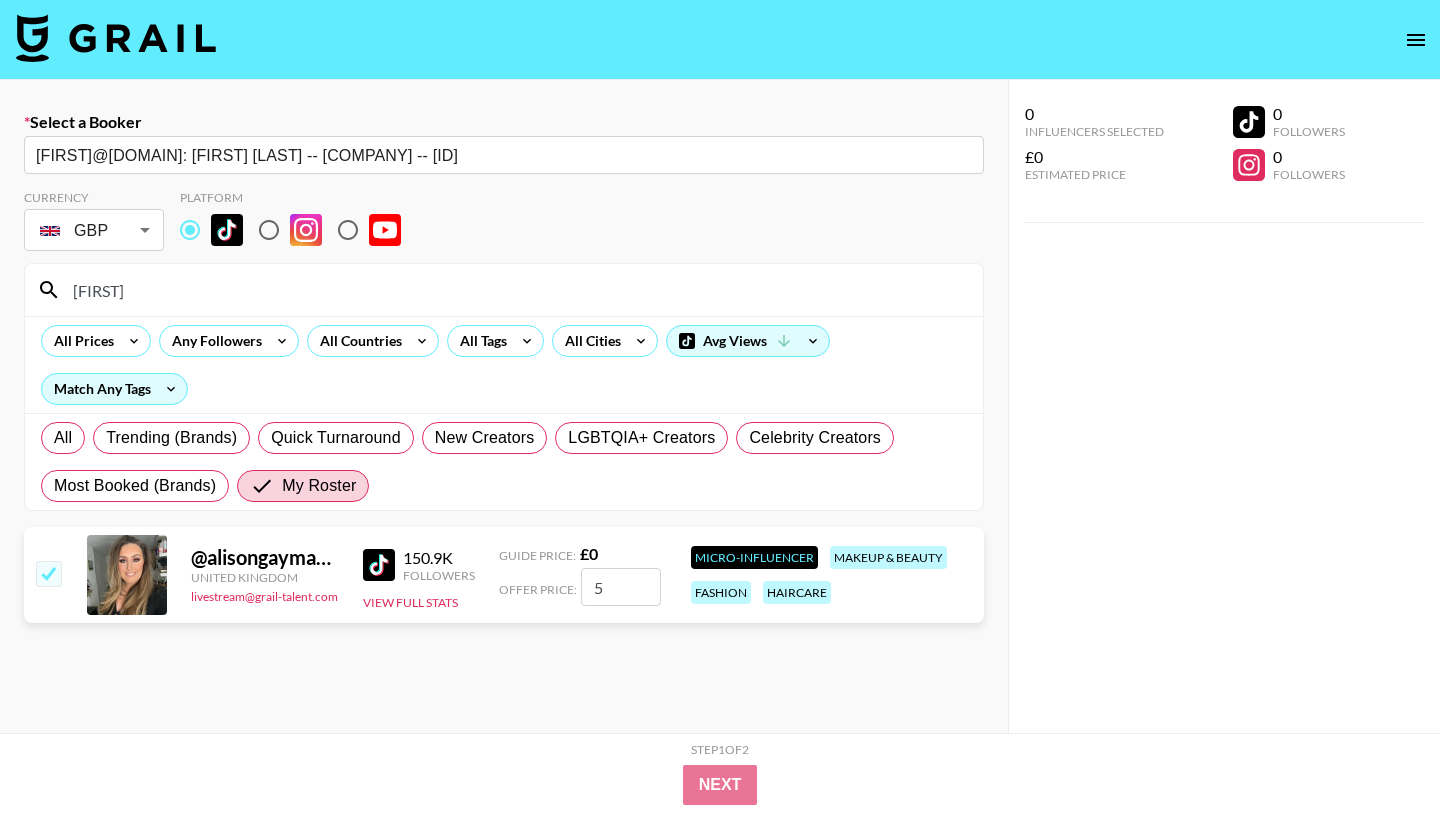 checkbox on "true" 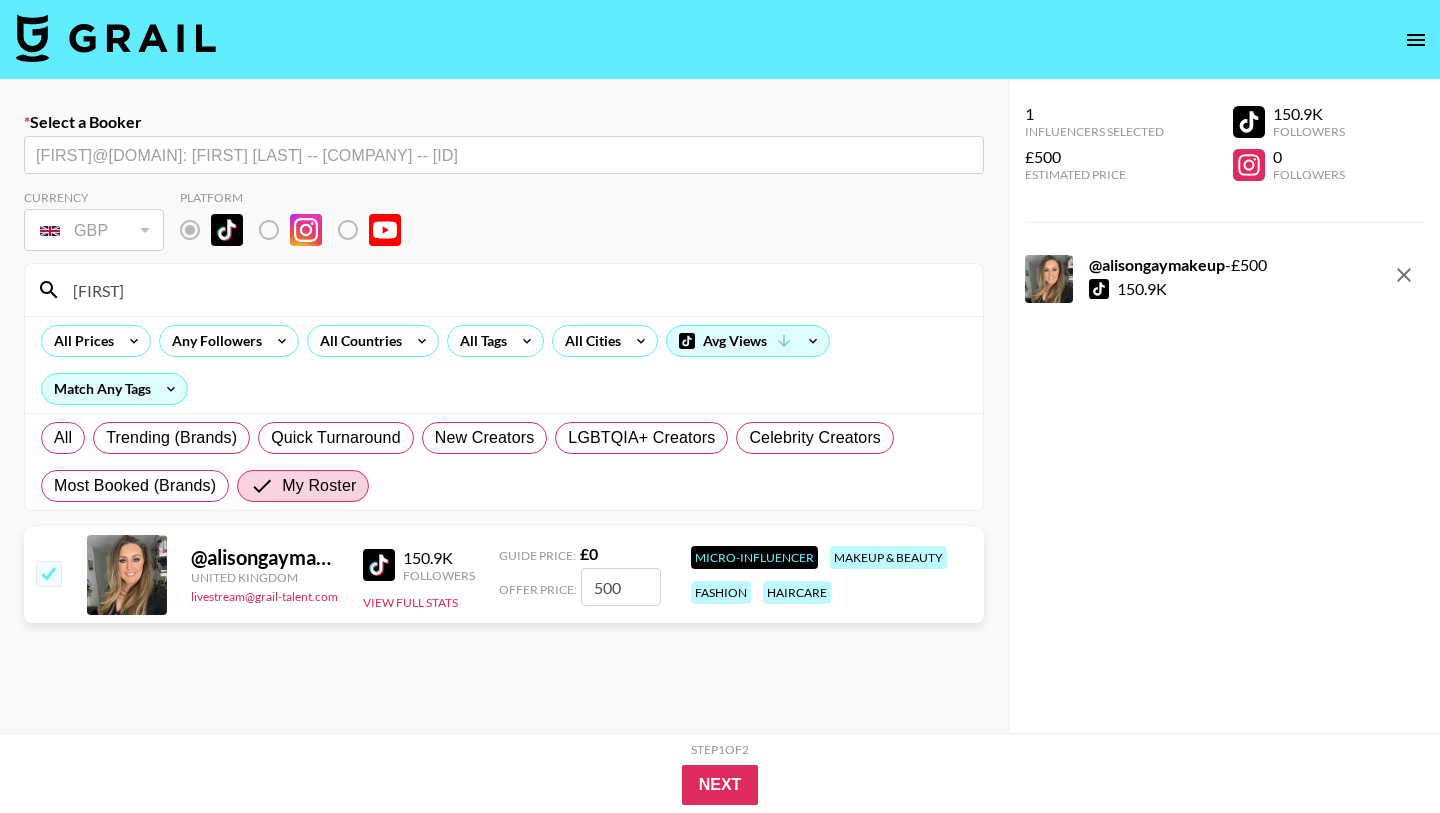 type on "500" 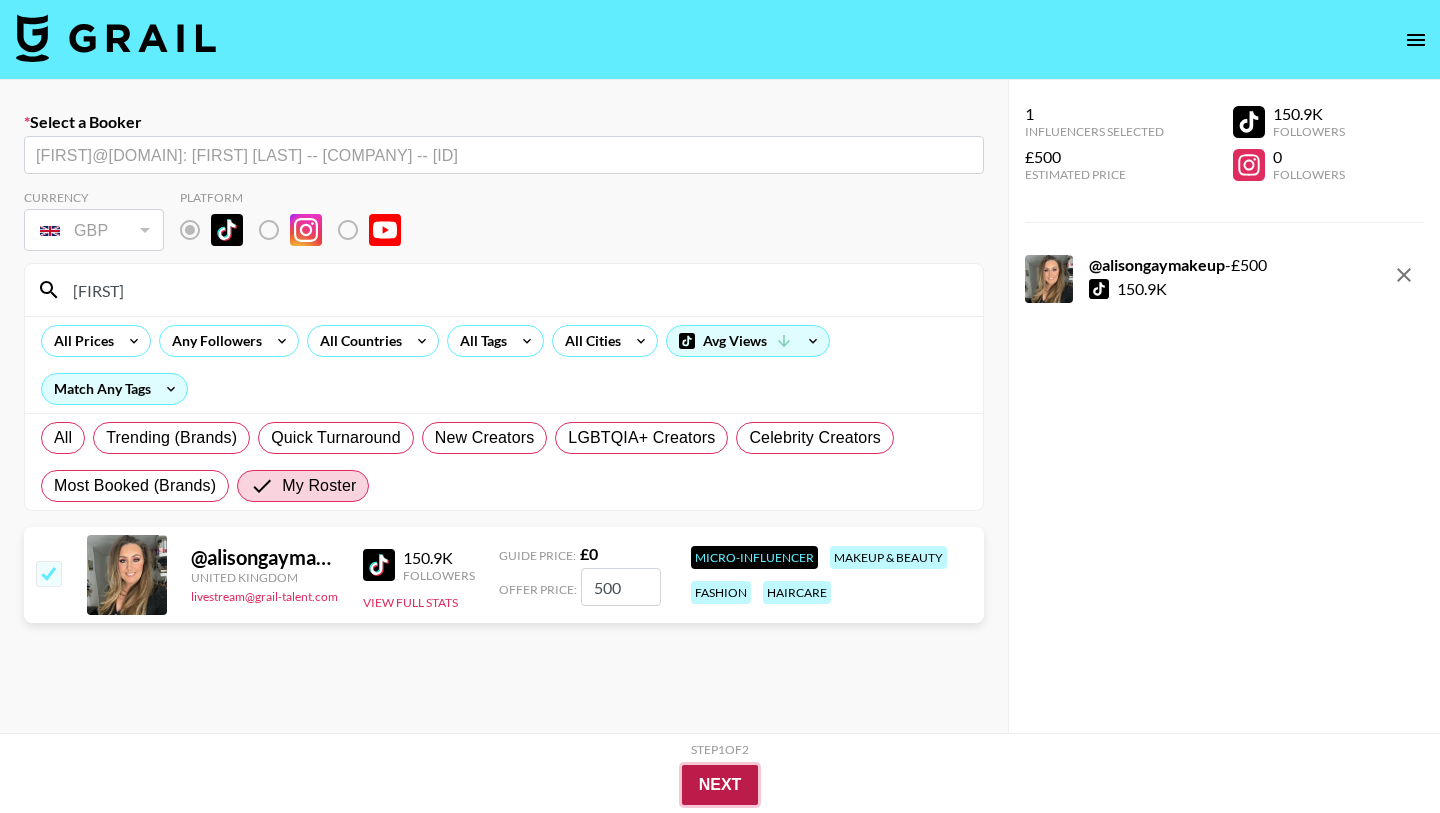 click on "Next" at bounding box center [720, 785] 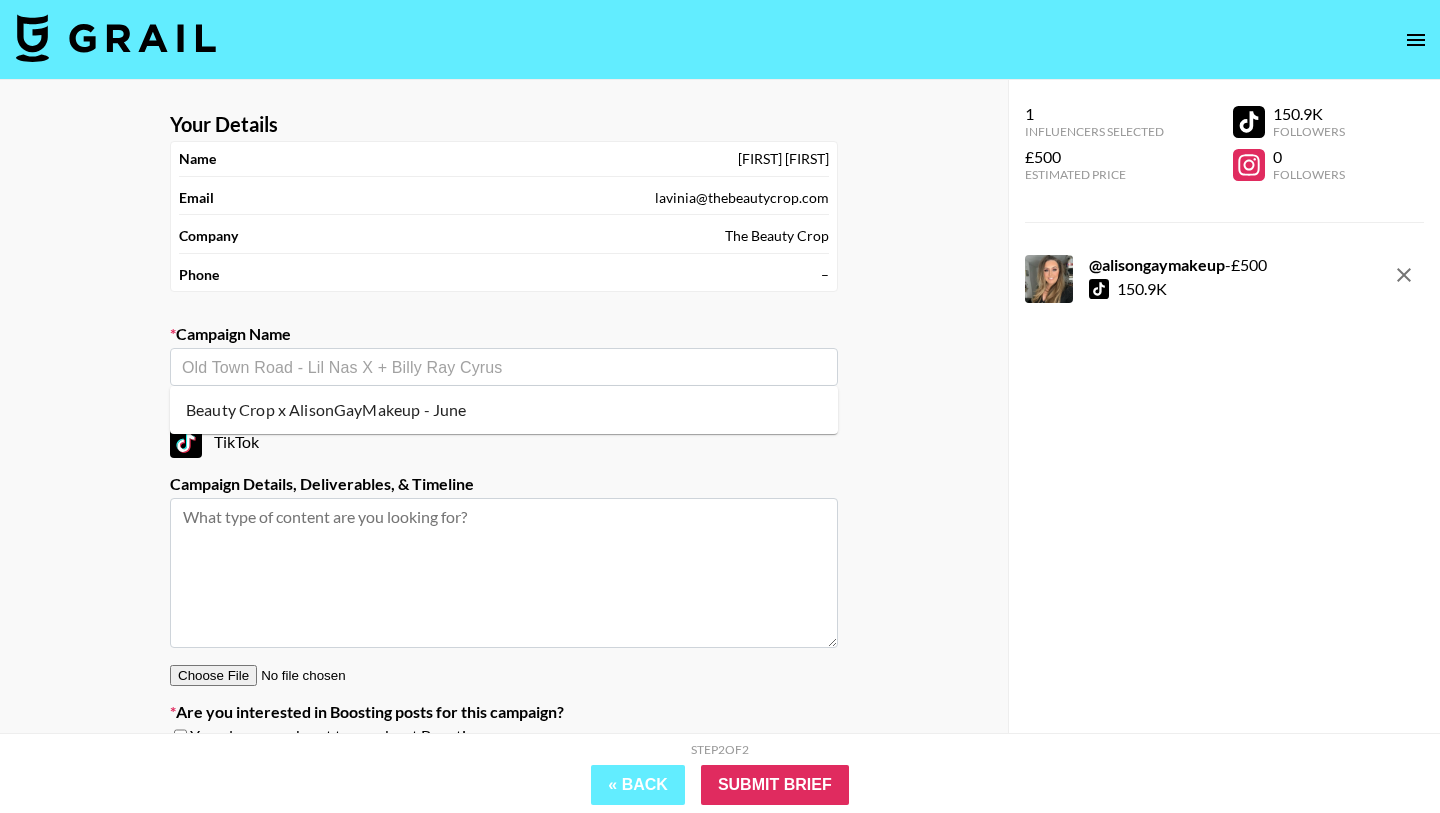 click at bounding box center (504, 367) 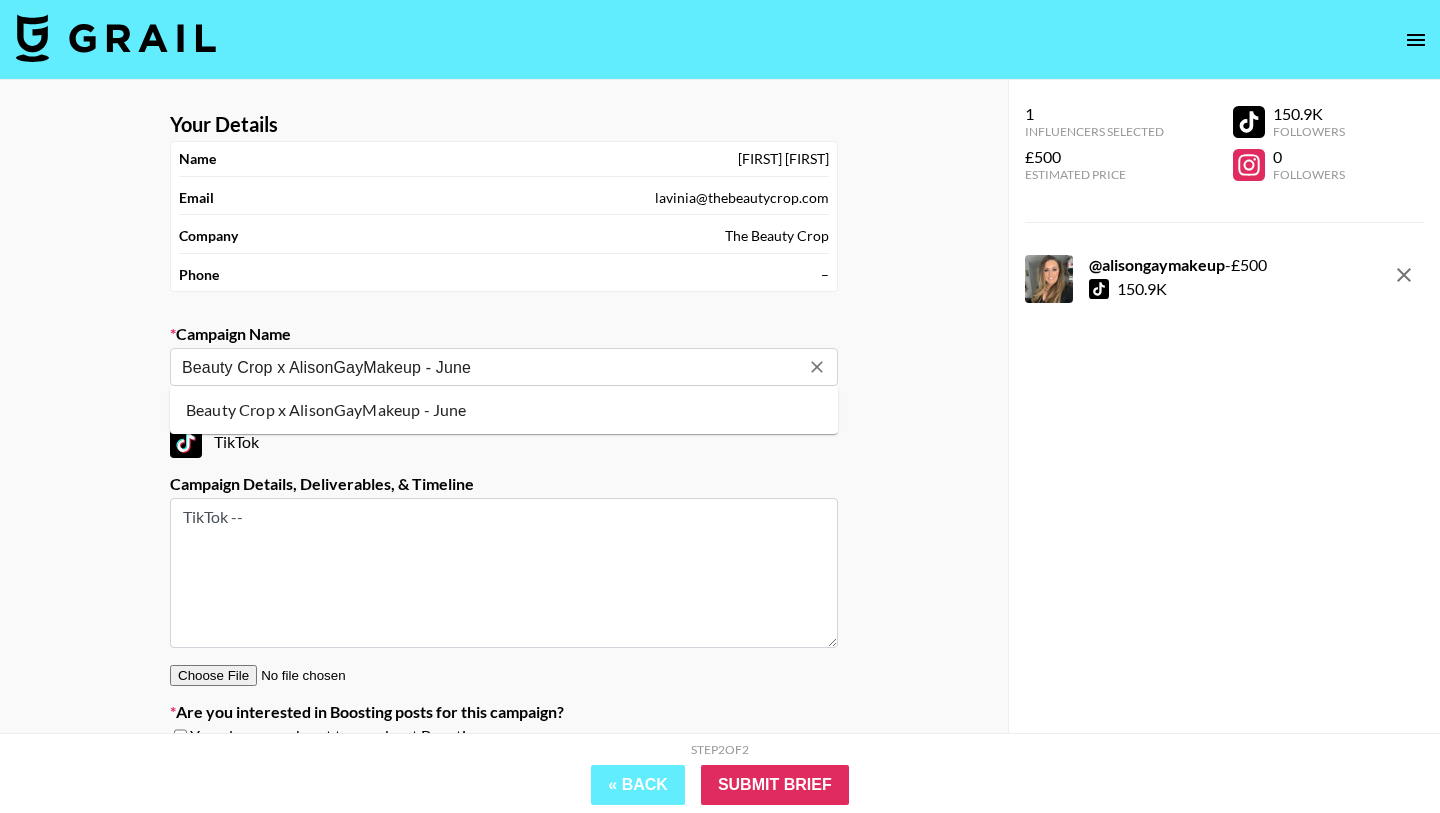 click on "Beauty Crop x AlisonGayMakeup - June" at bounding box center (490, 367) 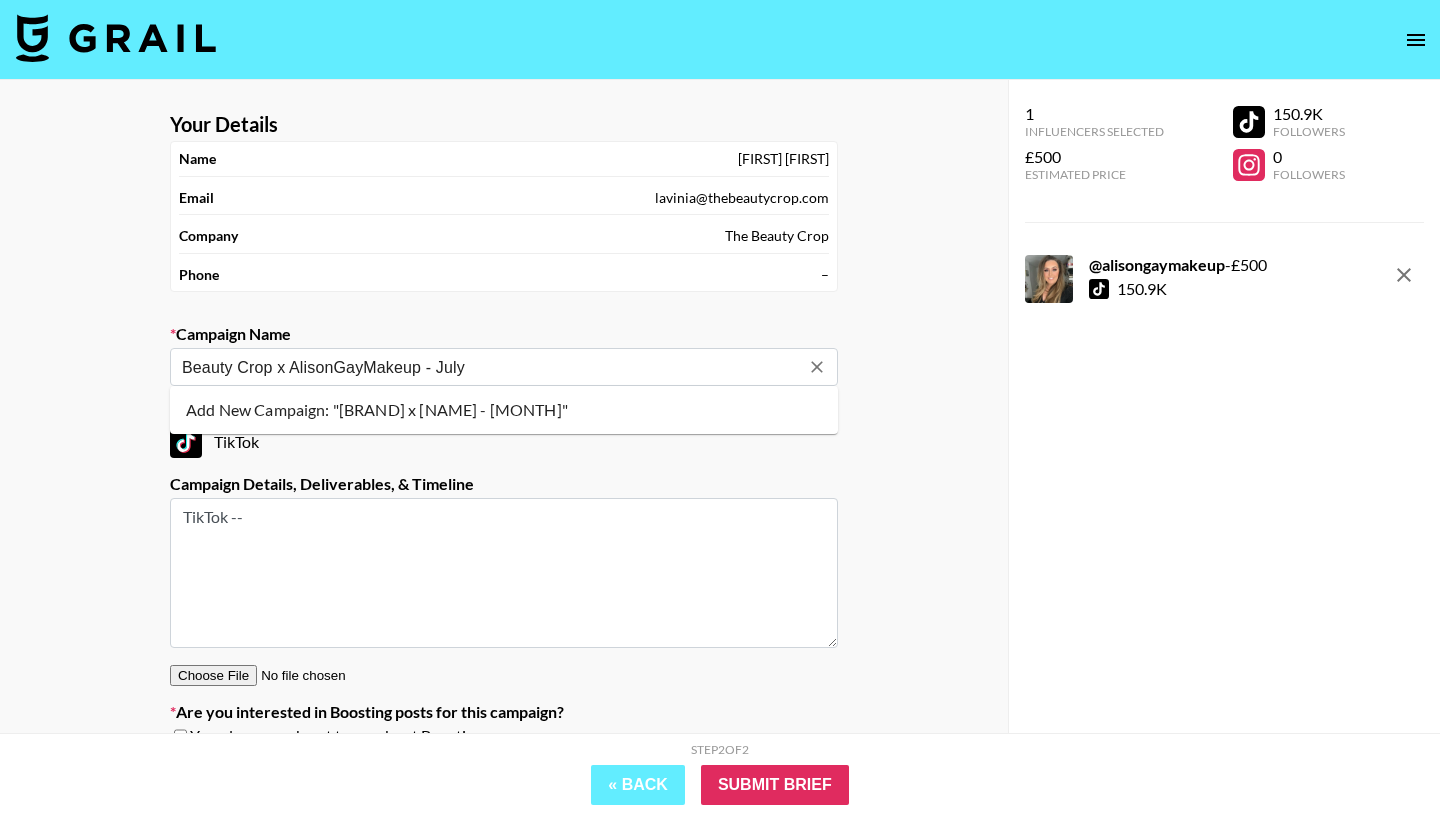 click on "Add New Campaign: "[BRAND] x [NAME] - [MONTH]"" at bounding box center [504, 410] 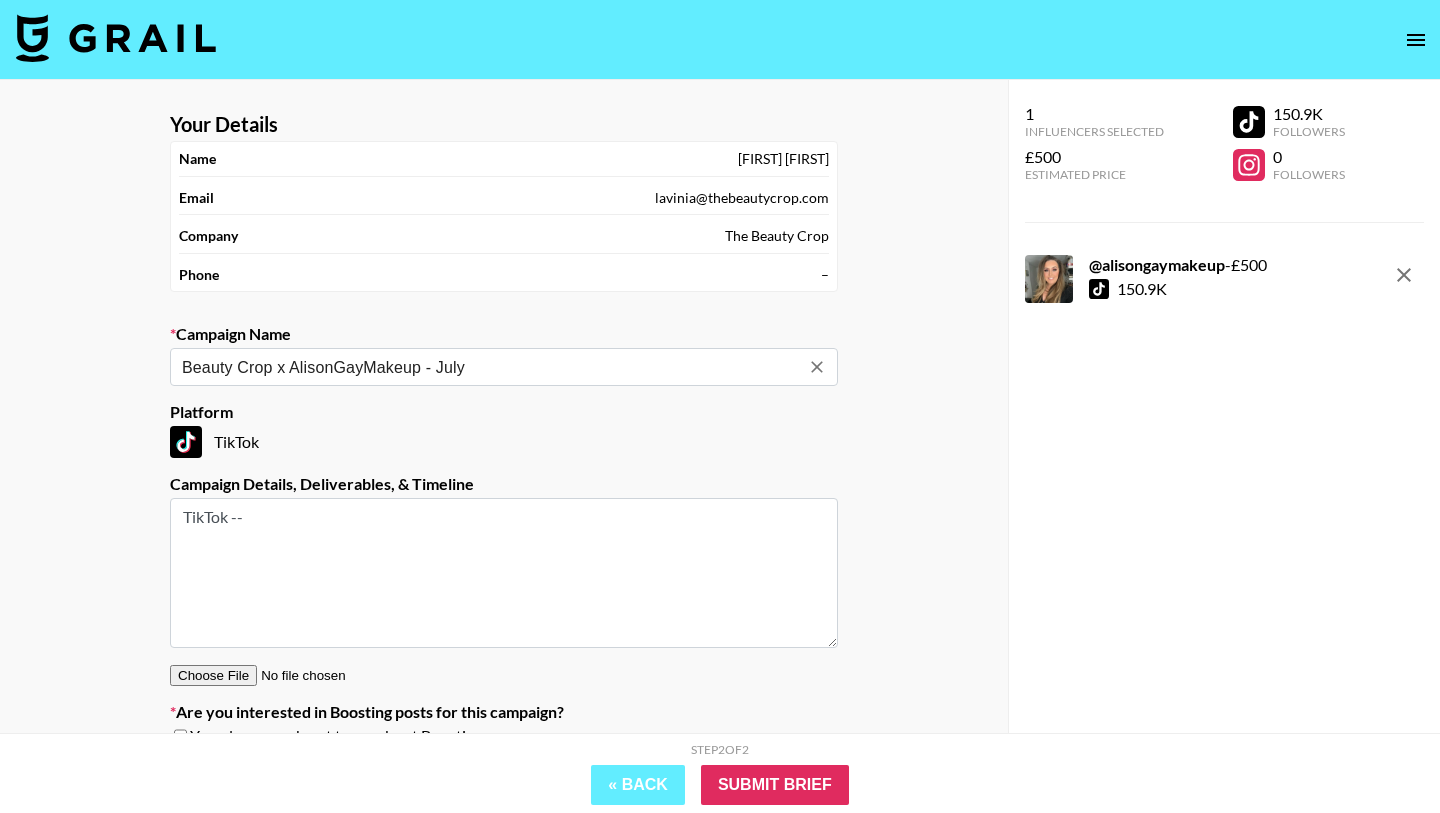 type on "Beauty Crop x AlisonGayMakeup - July" 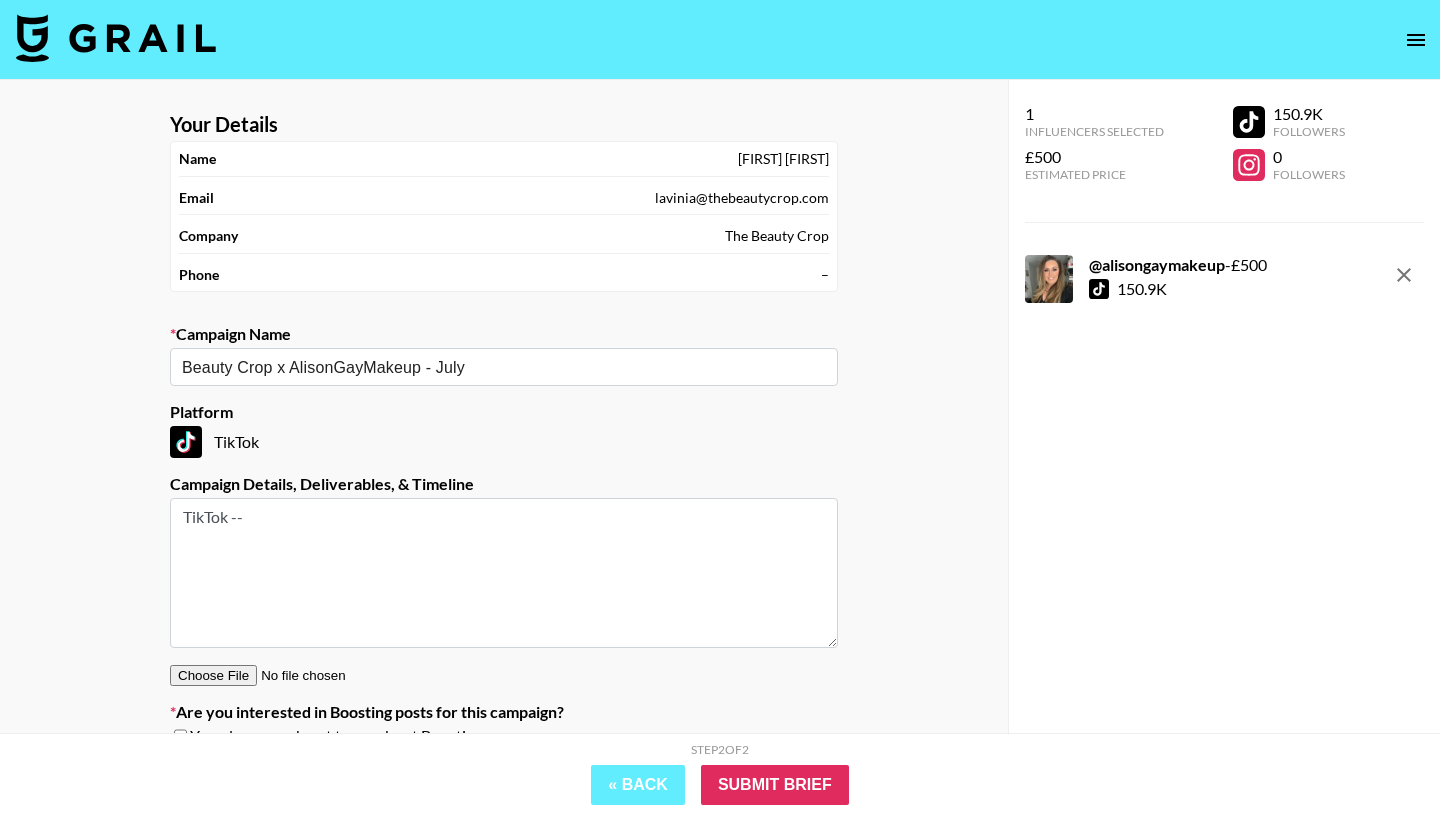 click on "TikTok --" at bounding box center [504, 573] 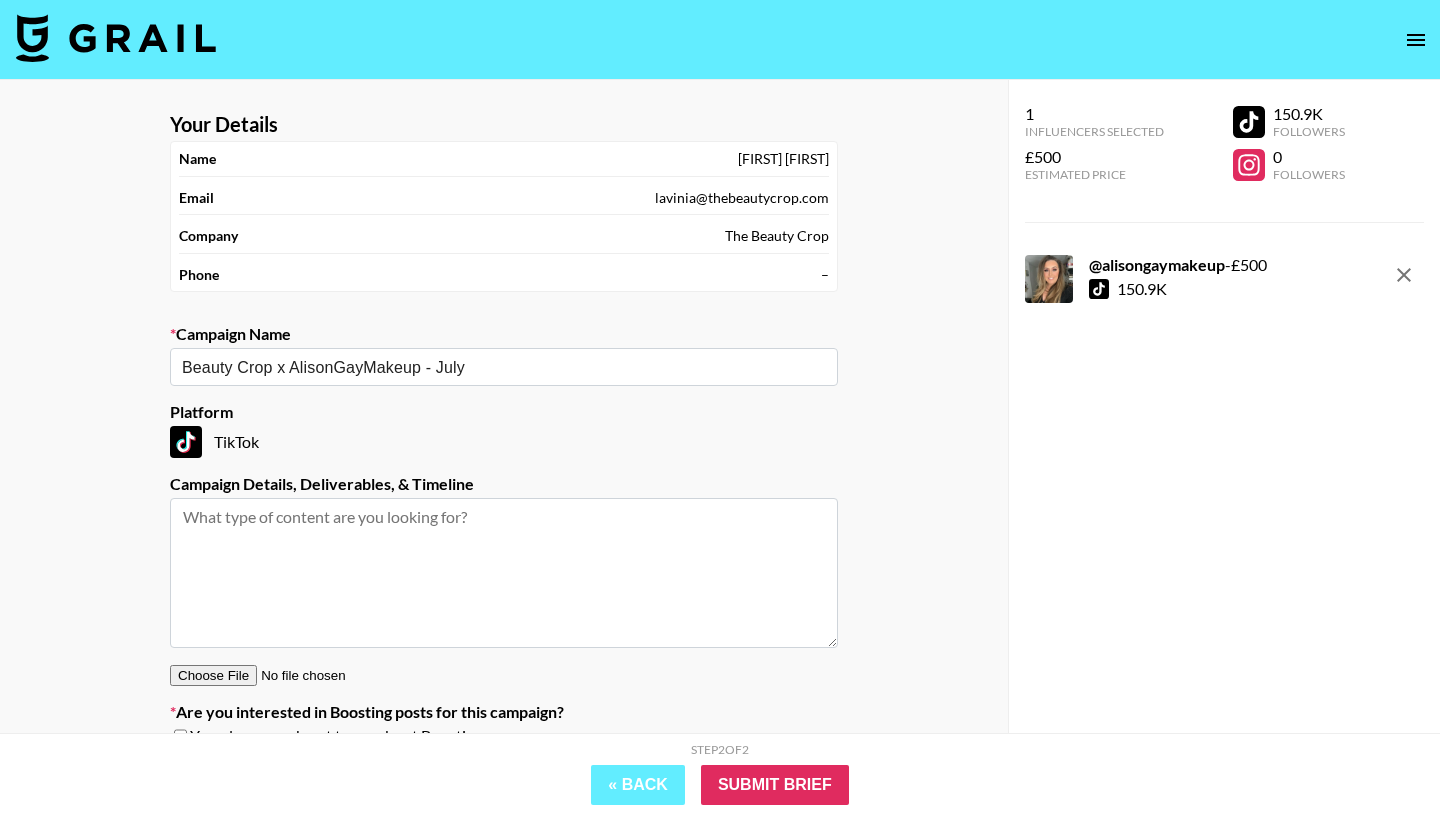type 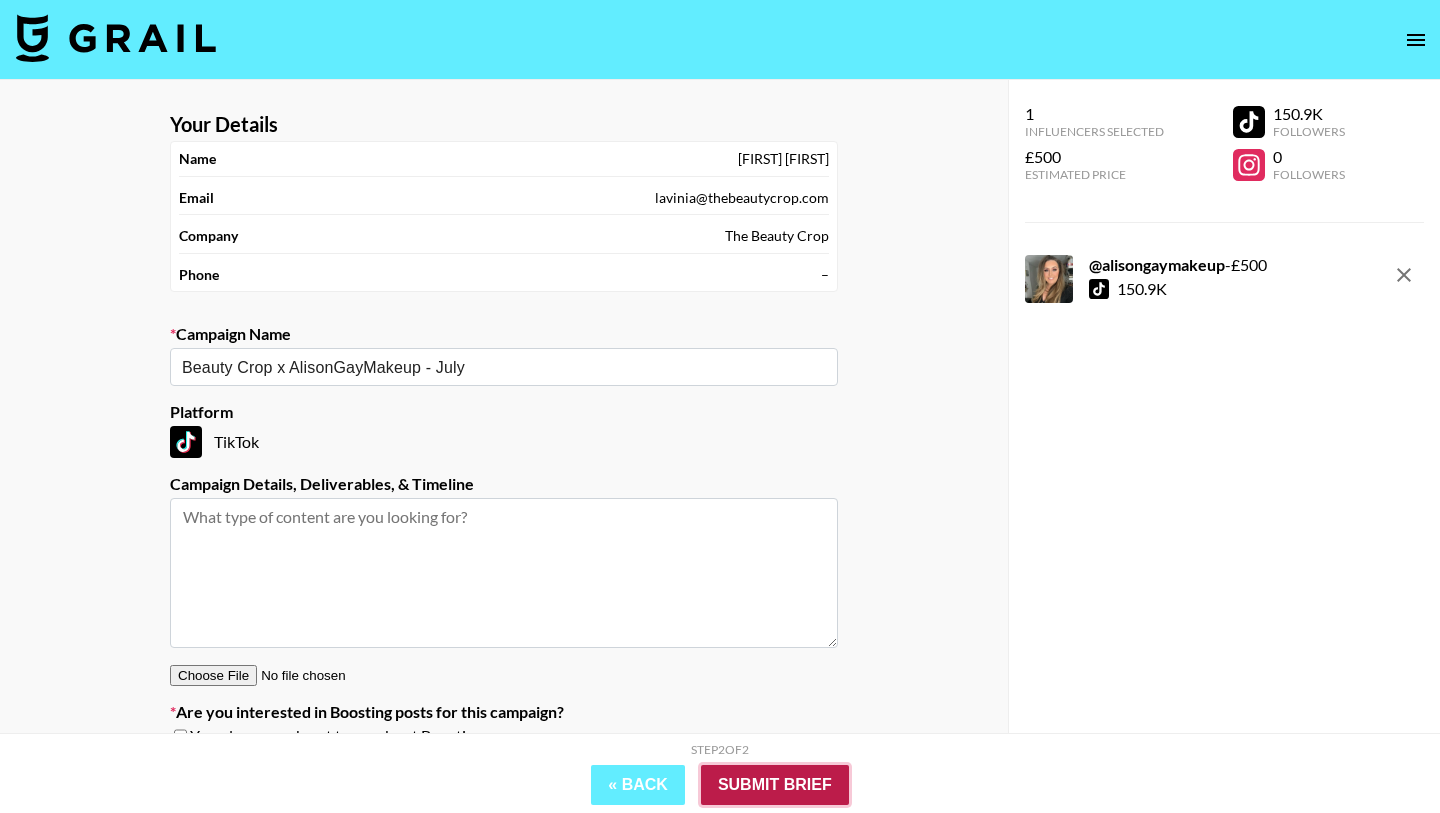 click on "Submit Brief" at bounding box center (775, 785) 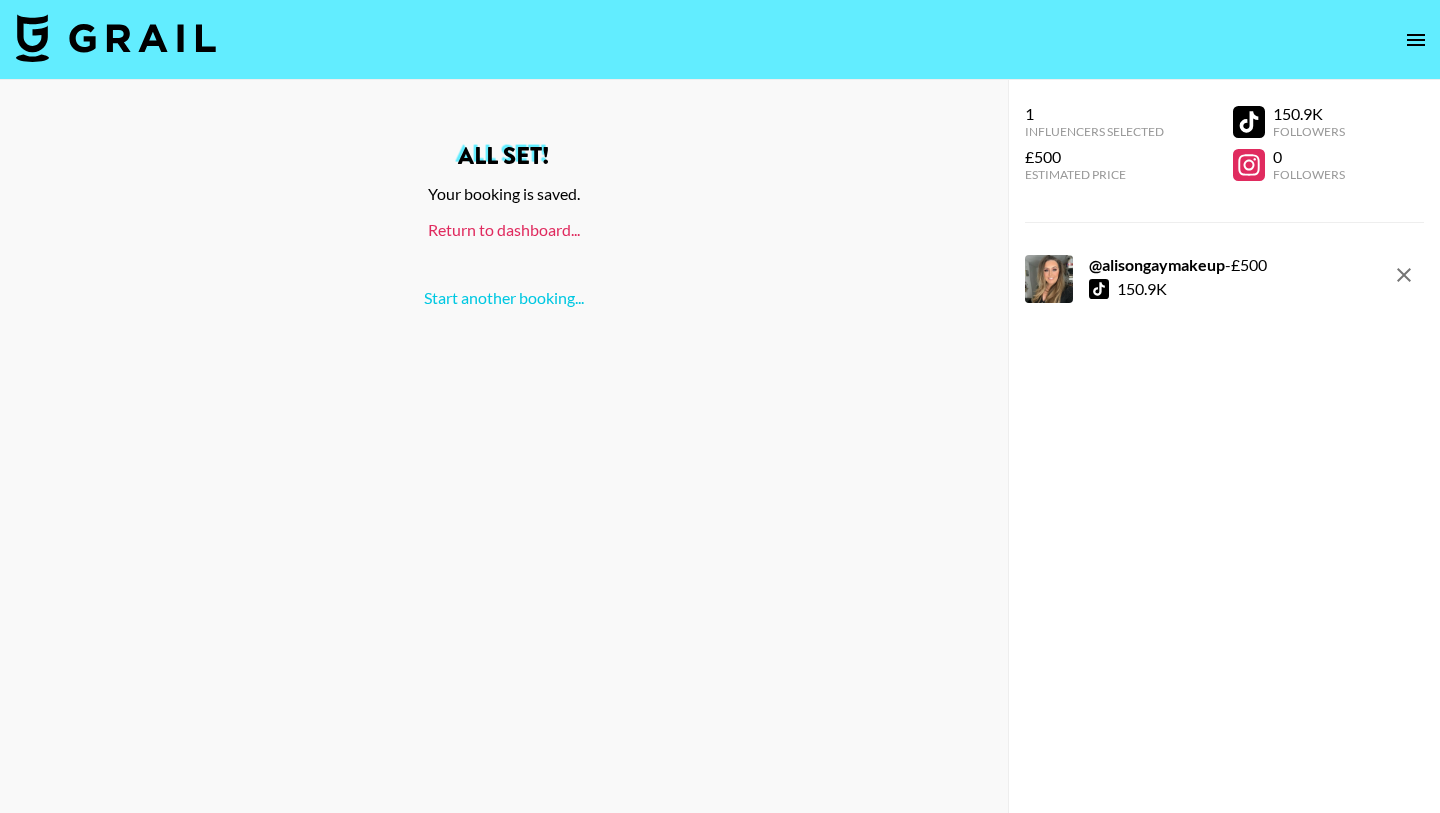 click on "Return to dashboard..." at bounding box center (504, 229) 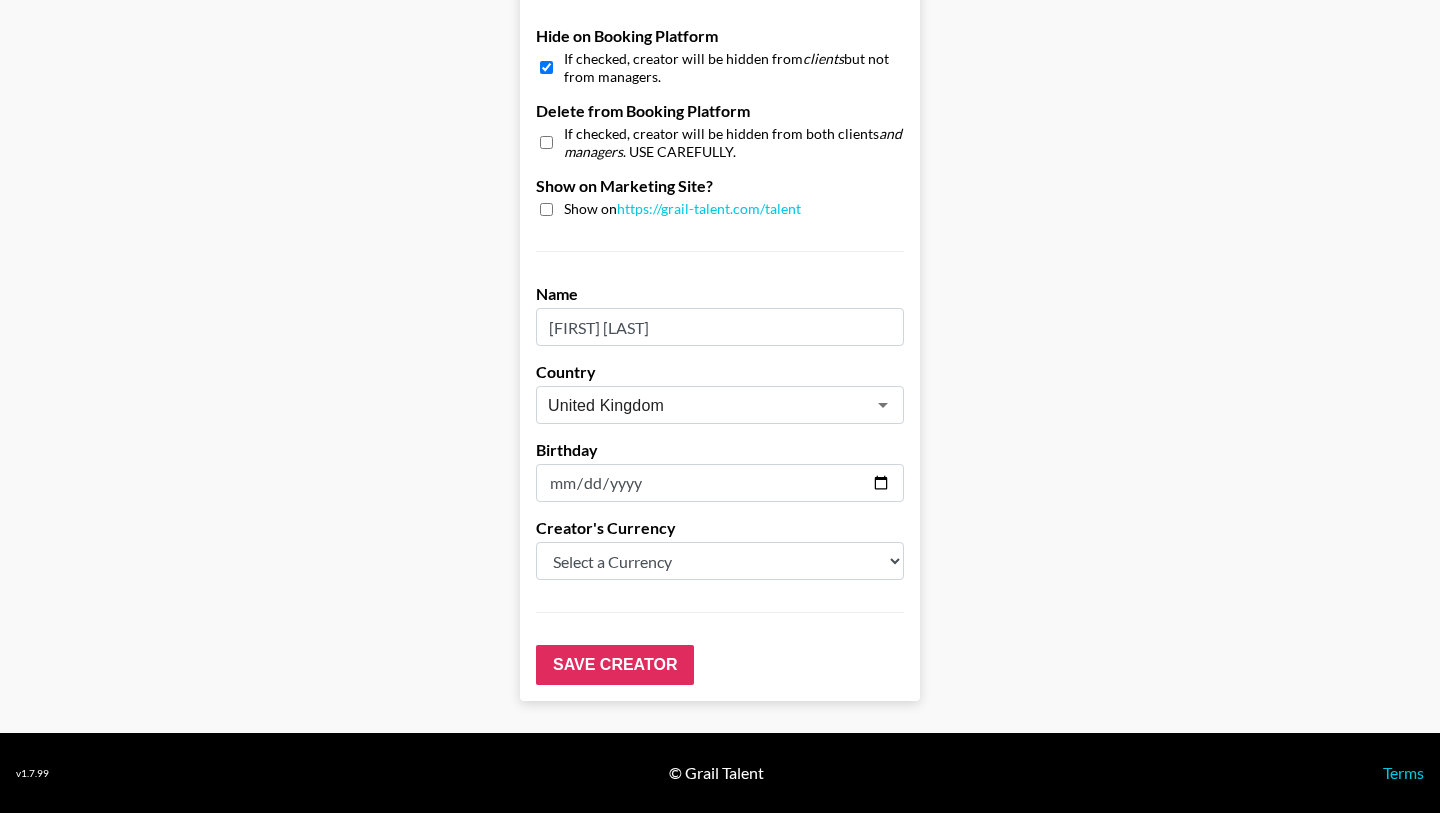 scroll, scrollTop: 1758, scrollLeft: 0, axis: vertical 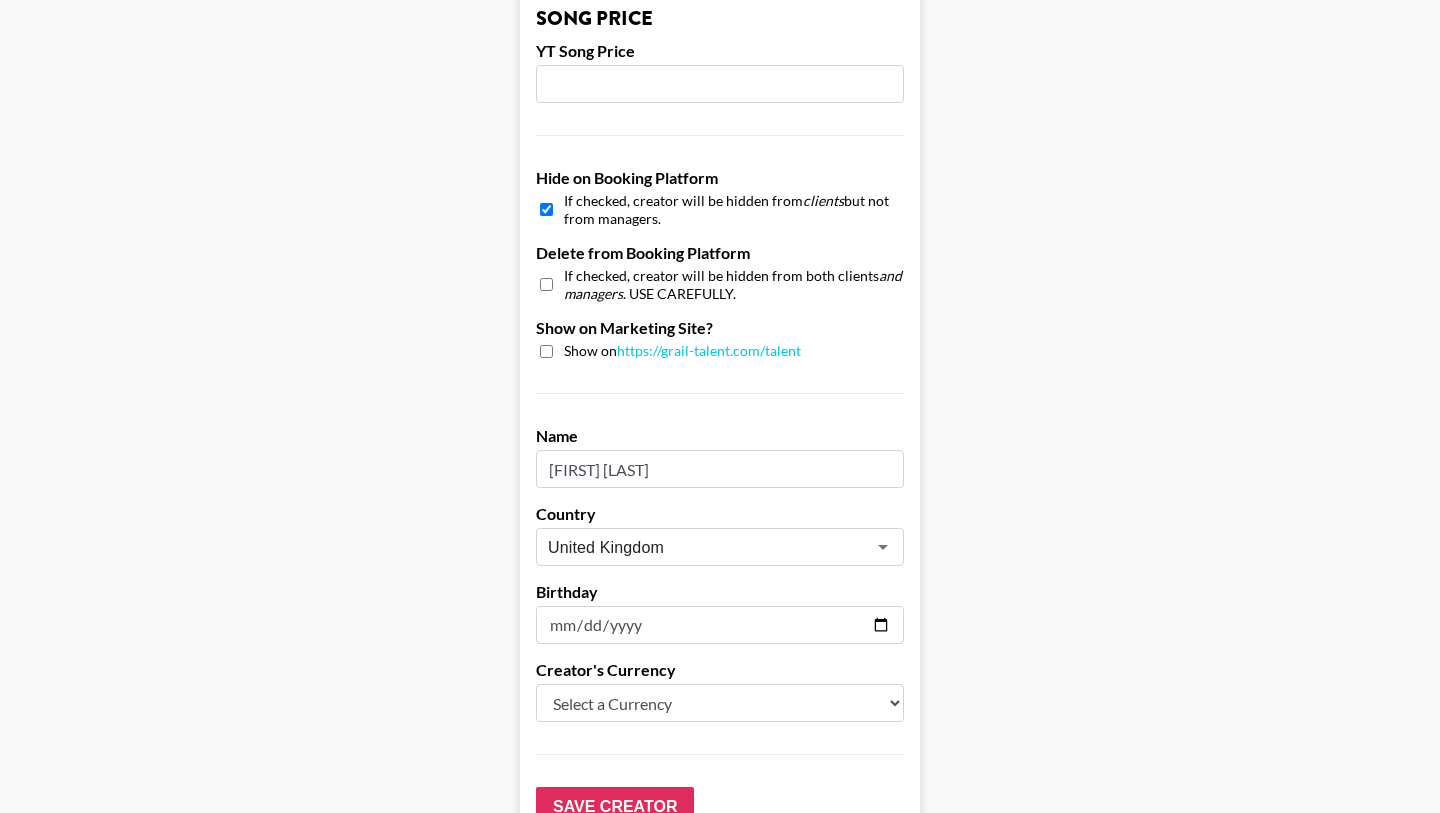 click at bounding box center [546, 209] 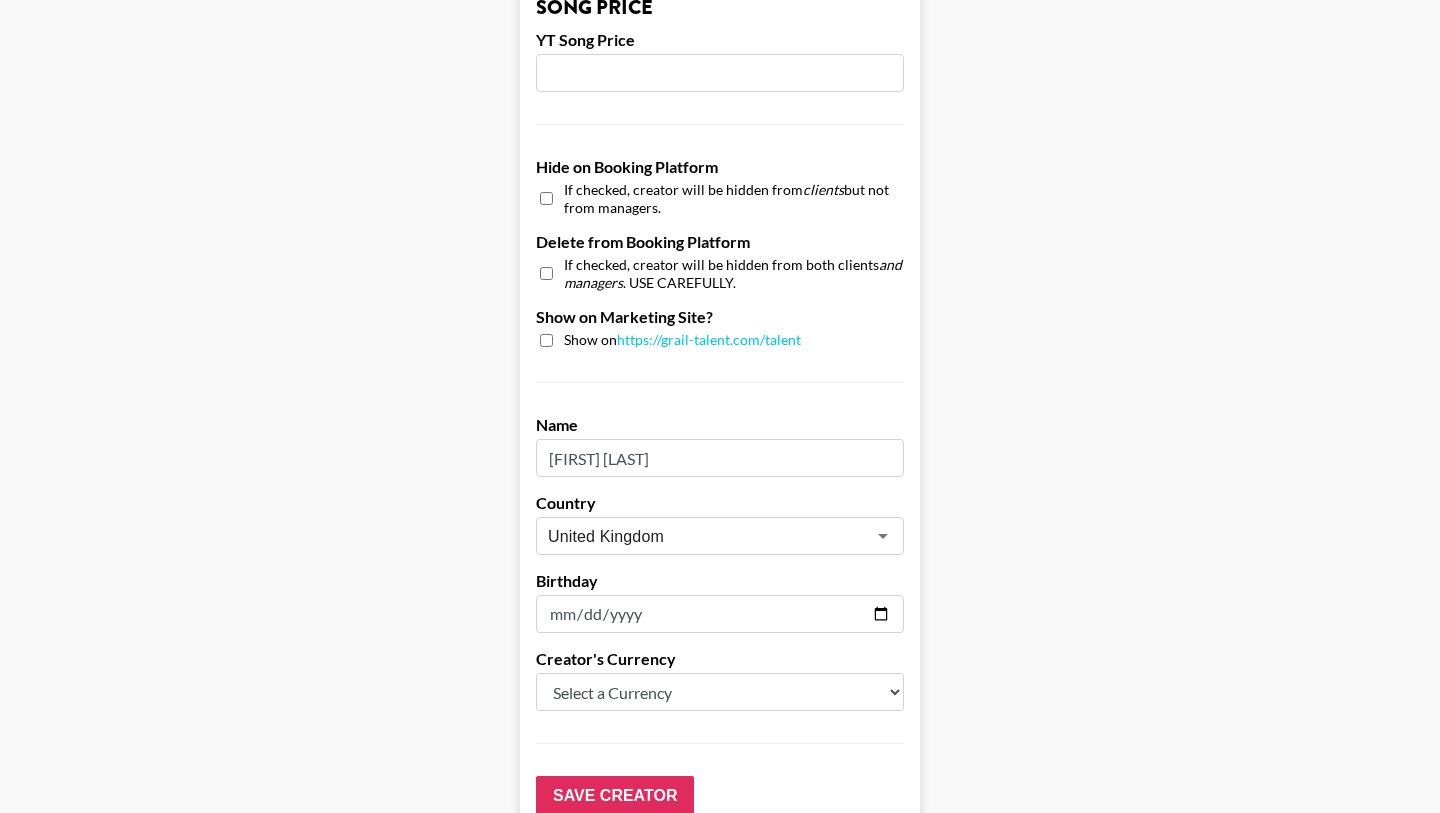 scroll, scrollTop: 1772, scrollLeft: 0, axis: vertical 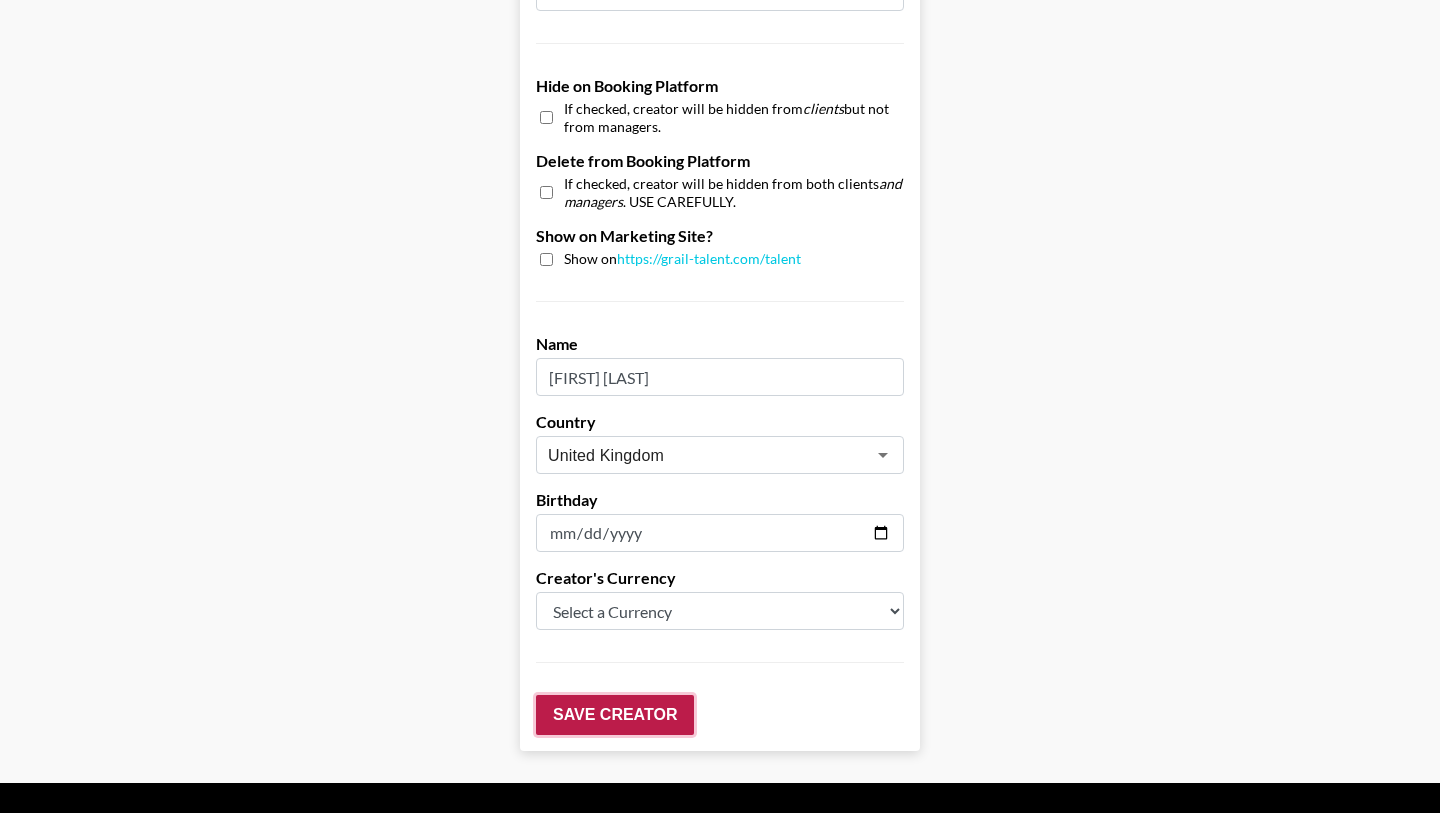 click on "Save Creator" at bounding box center [615, 715] 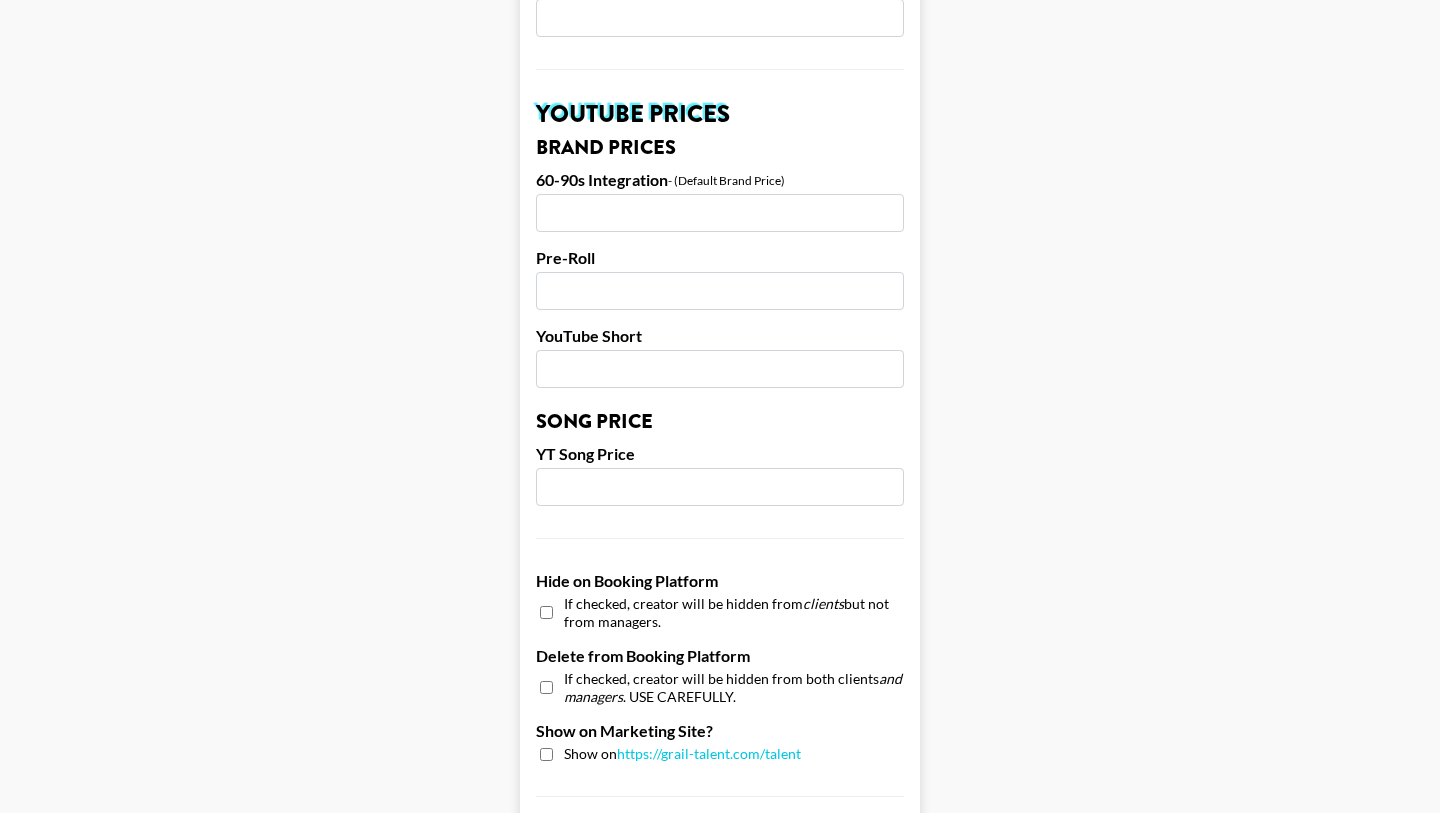 scroll, scrollTop: 1964, scrollLeft: 0, axis: vertical 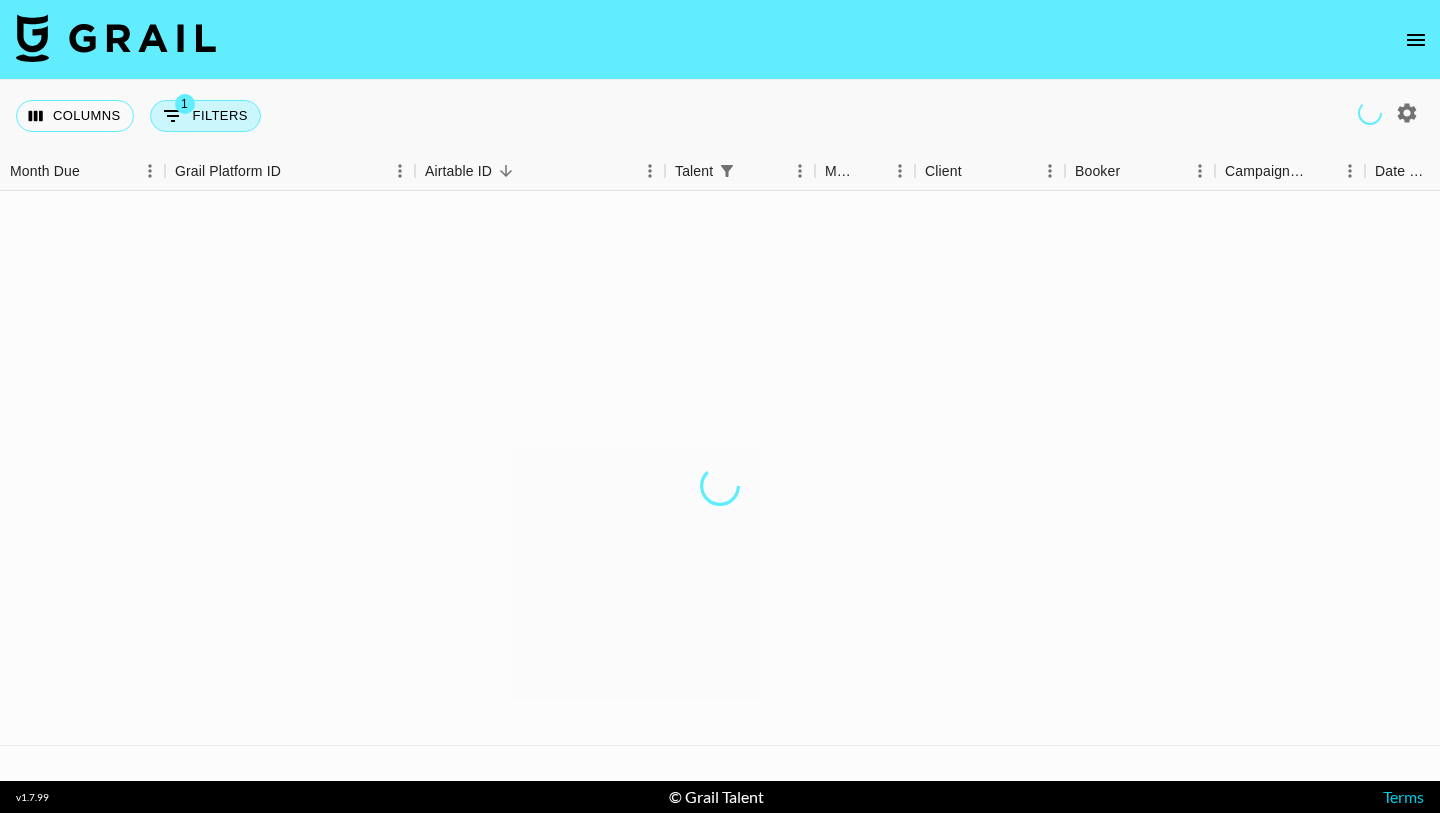 click on "Columns 1 Filters + Booking" at bounding box center [142, 116] 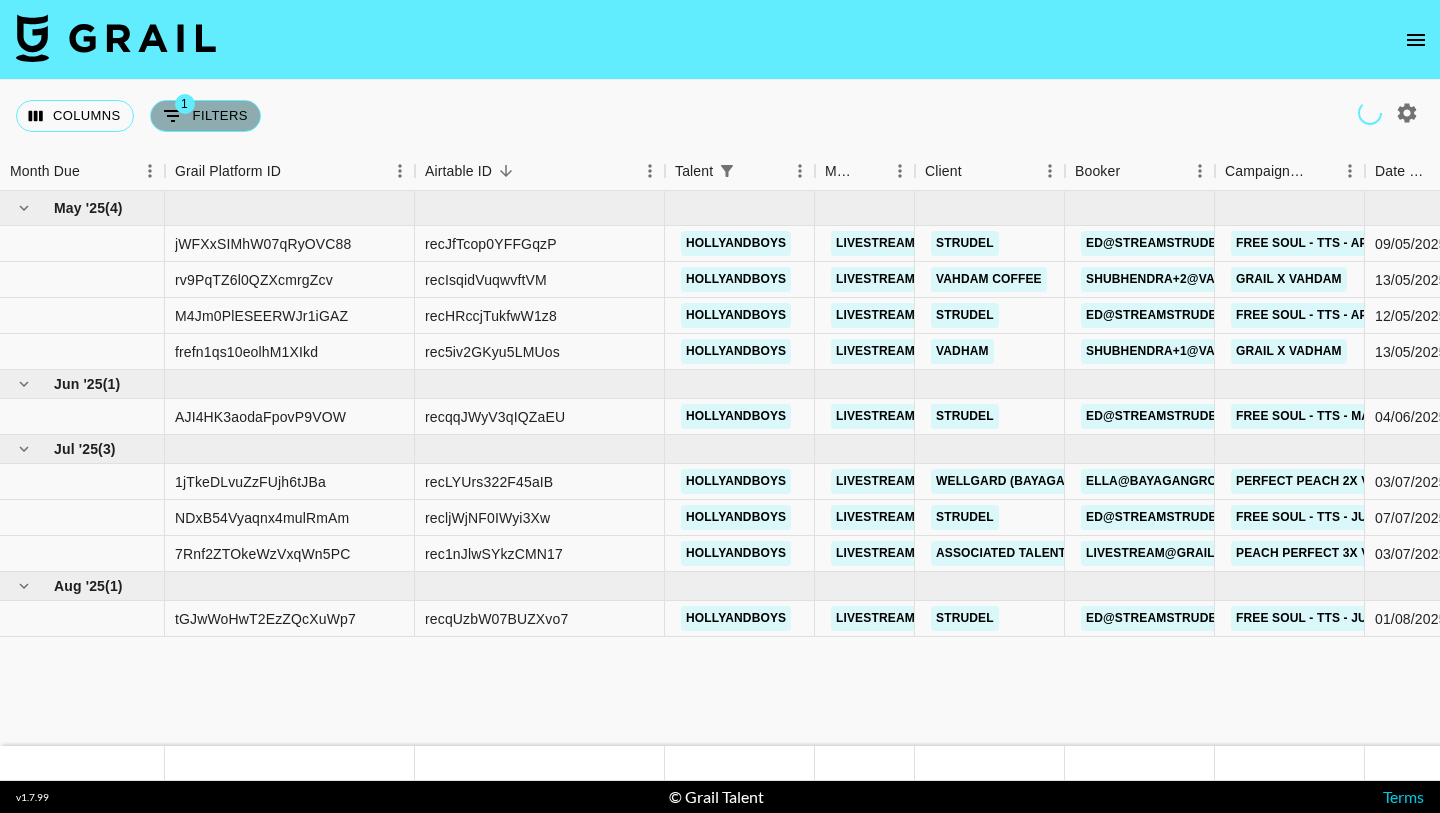 click on "1 Filters" at bounding box center (205, 116) 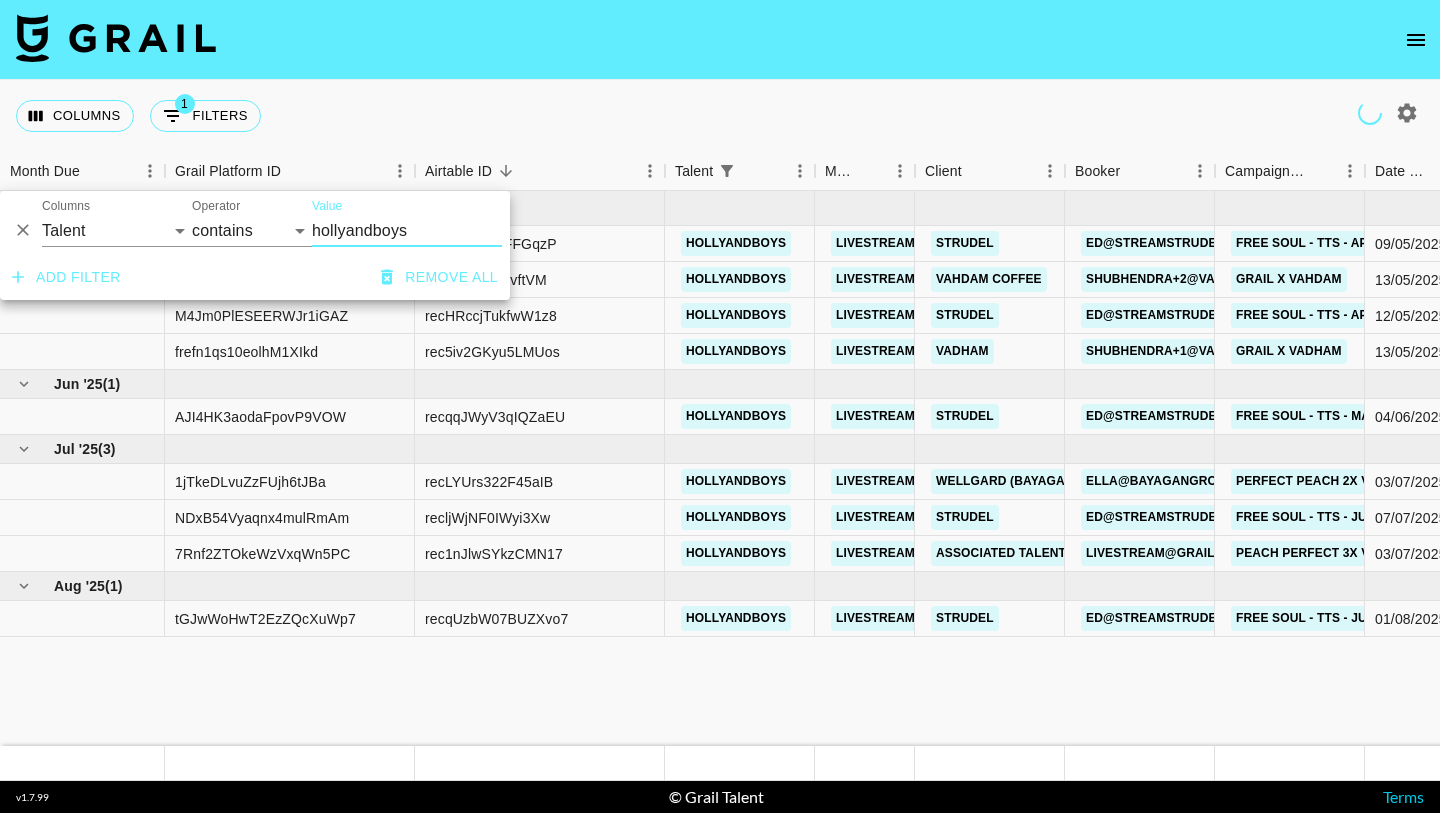 click on "hollyandboys" at bounding box center (407, 231) 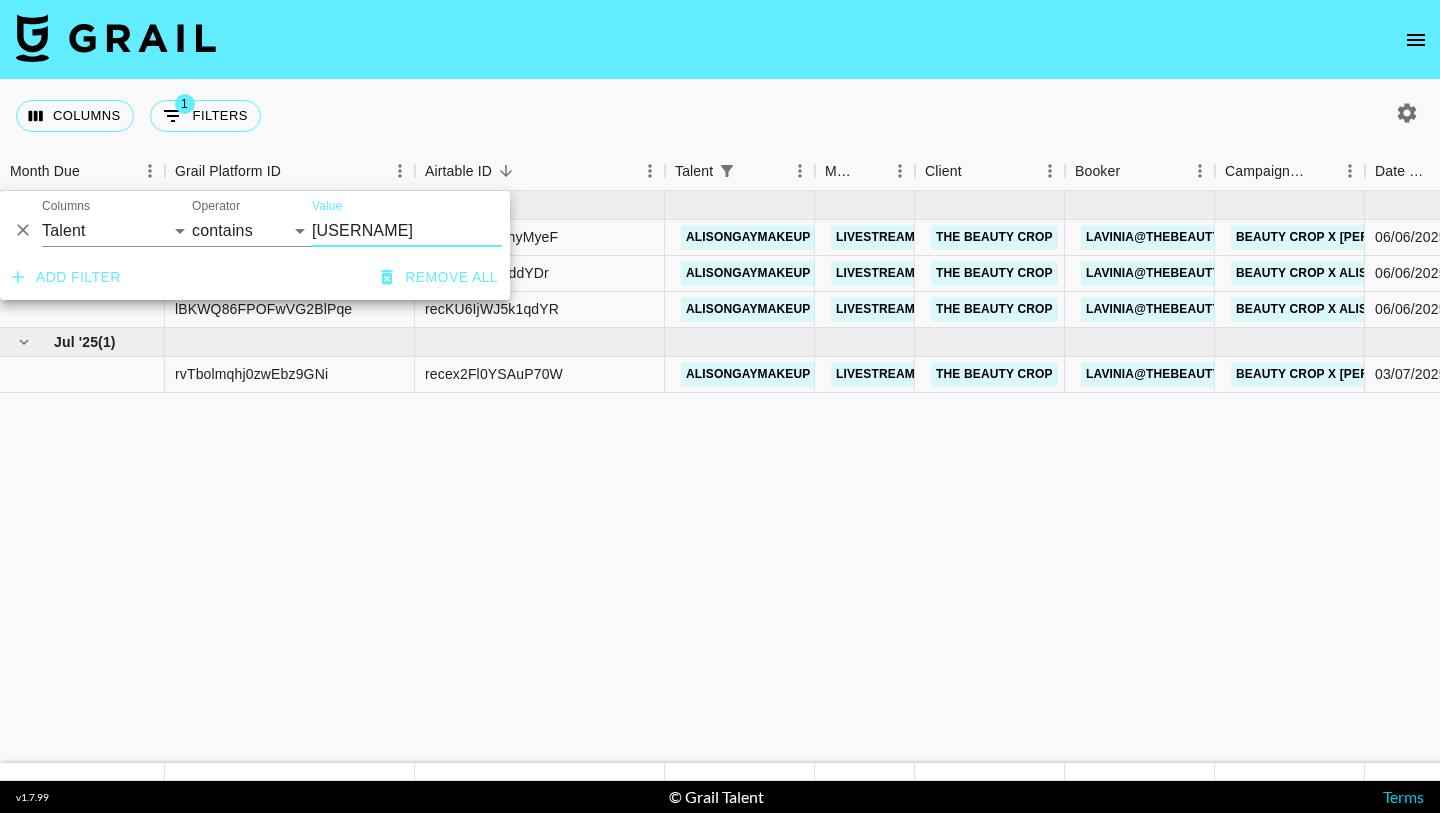 type on "alisongay" 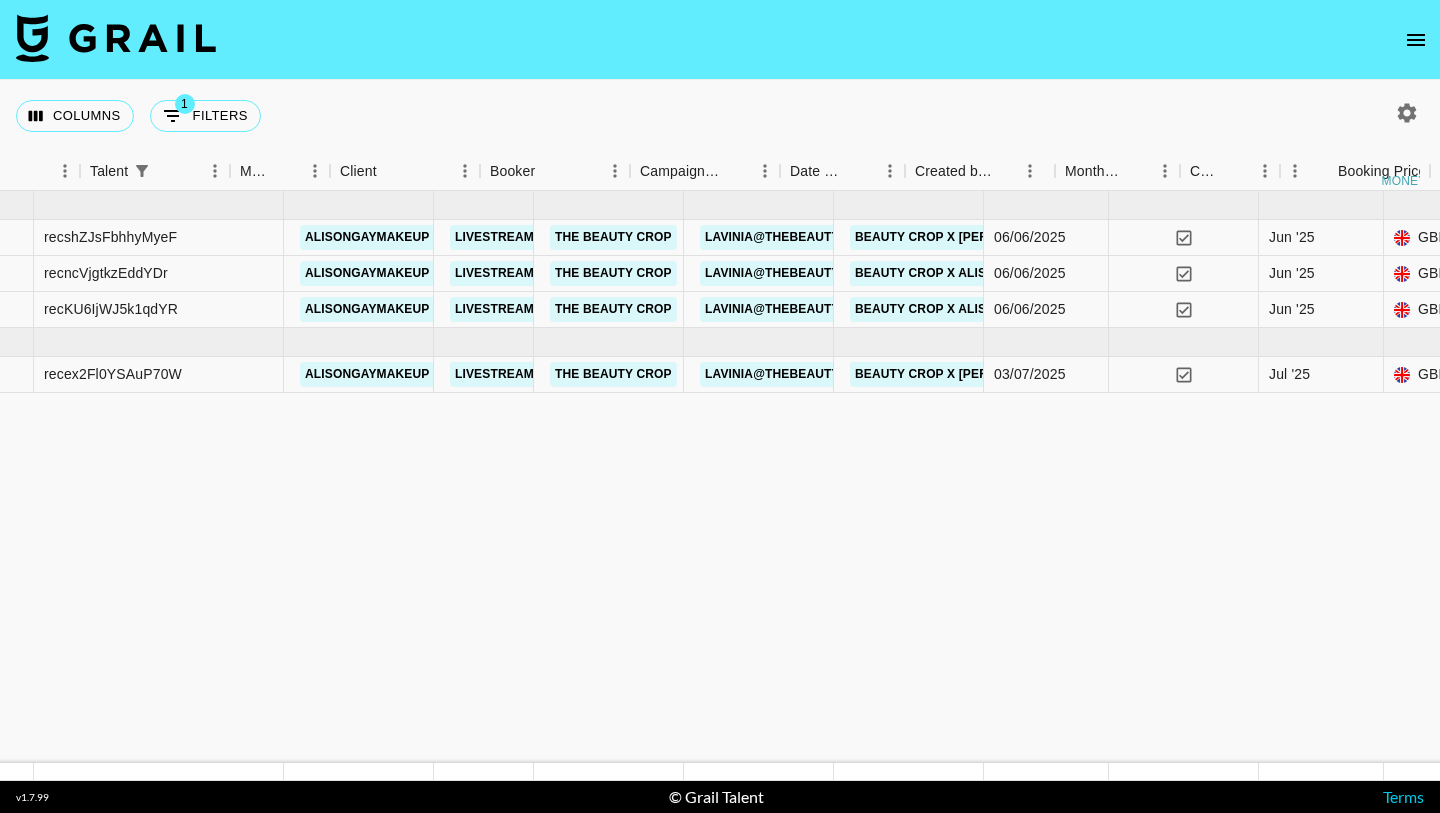 scroll, scrollTop: 0, scrollLeft: 703, axis: horizontal 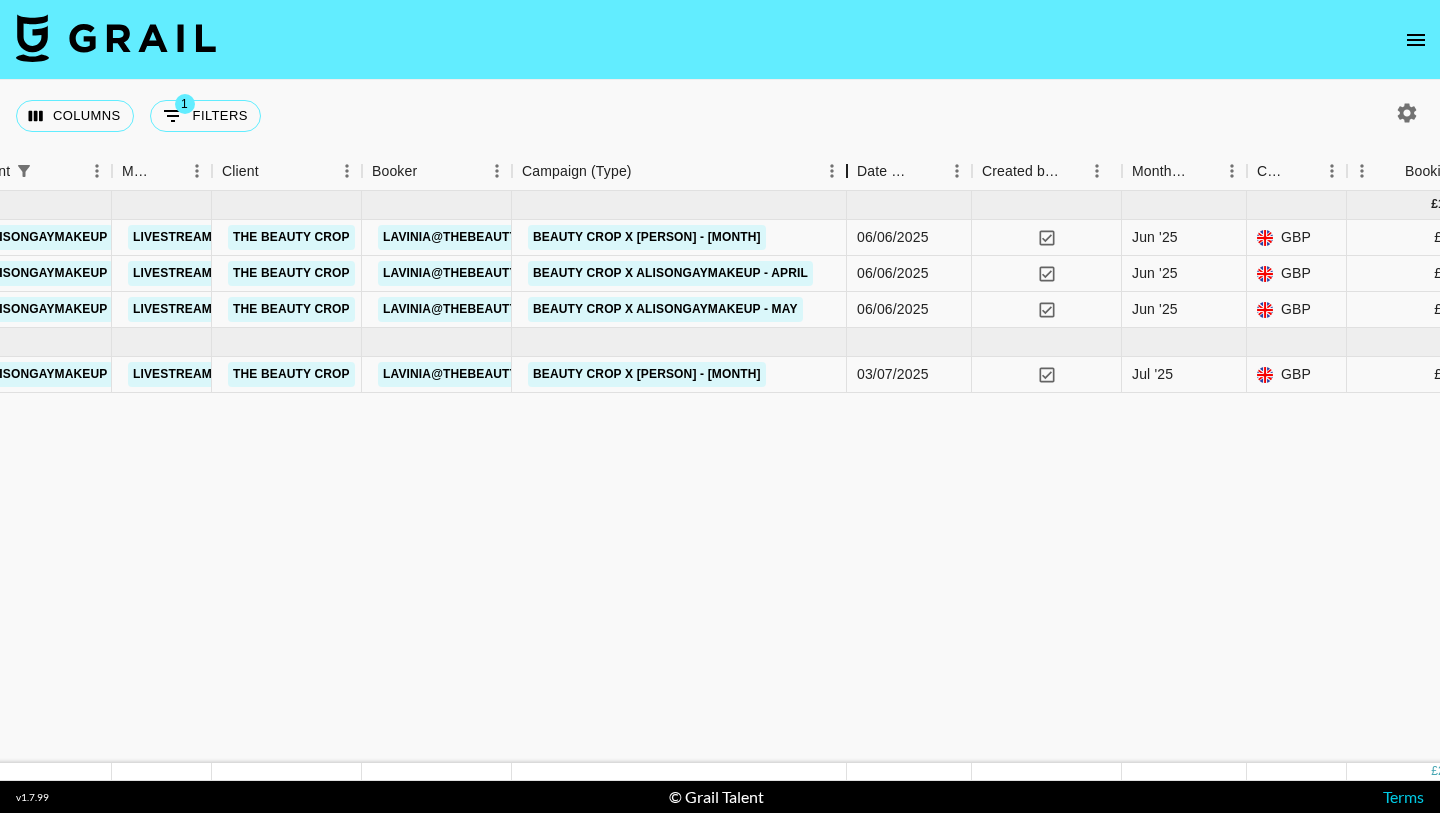 drag, startPoint x: 657, startPoint y: 174, endPoint x: 852, endPoint y: 173, distance: 195.00256 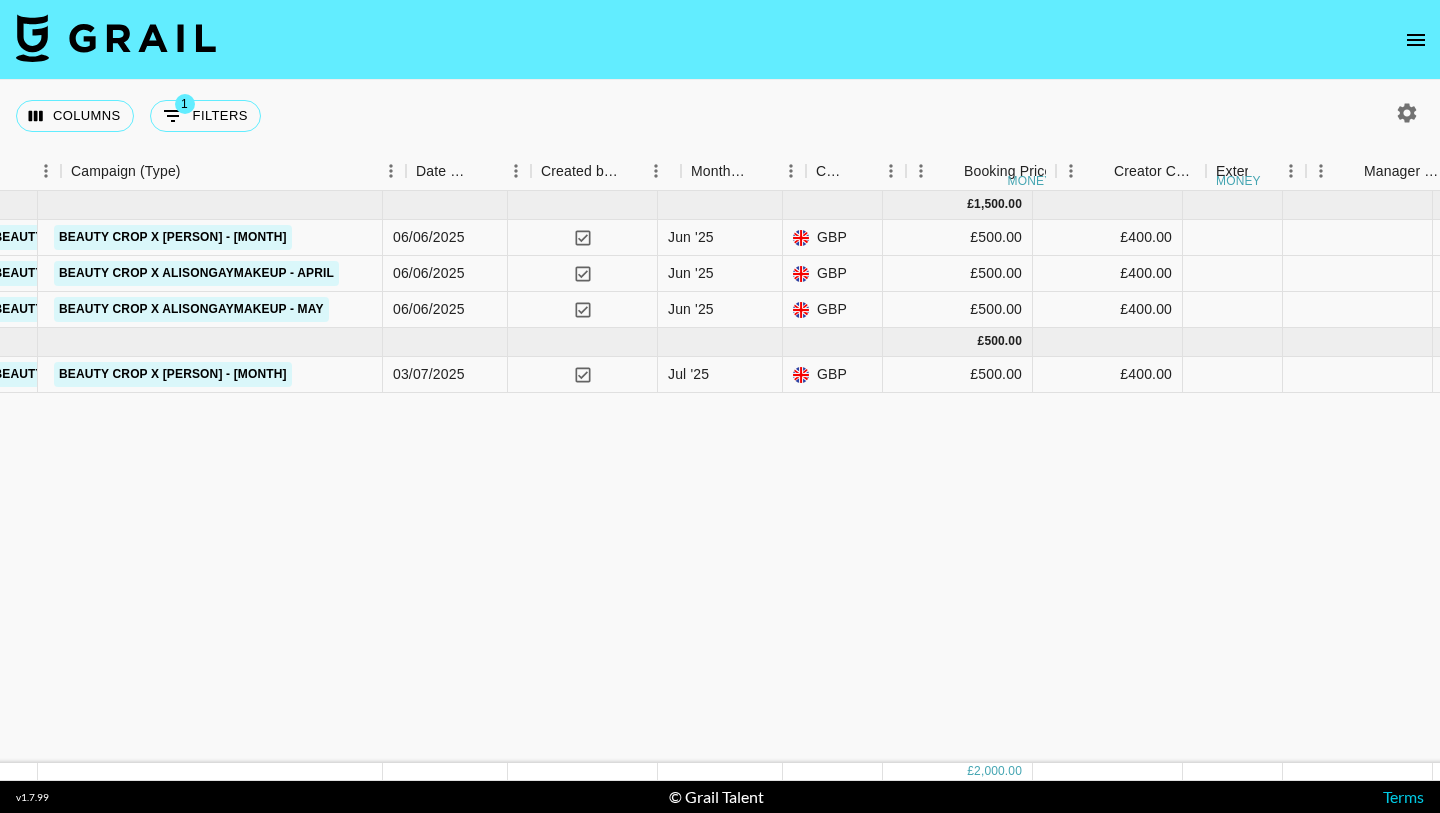 scroll, scrollTop: 0, scrollLeft: 1348, axis: horizontal 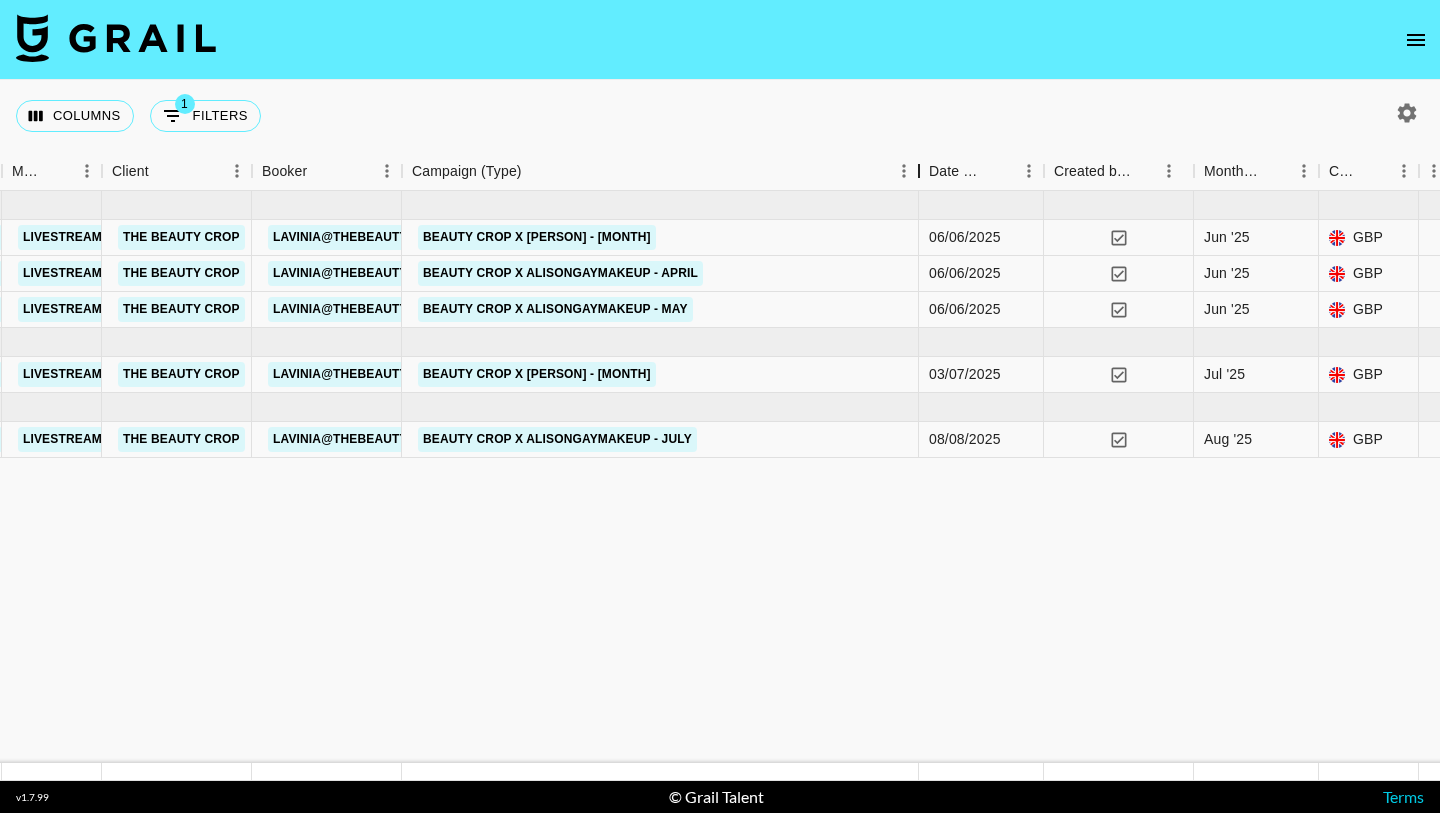 drag, startPoint x: 555, startPoint y: 172, endPoint x: 924, endPoint y: 172, distance: 369 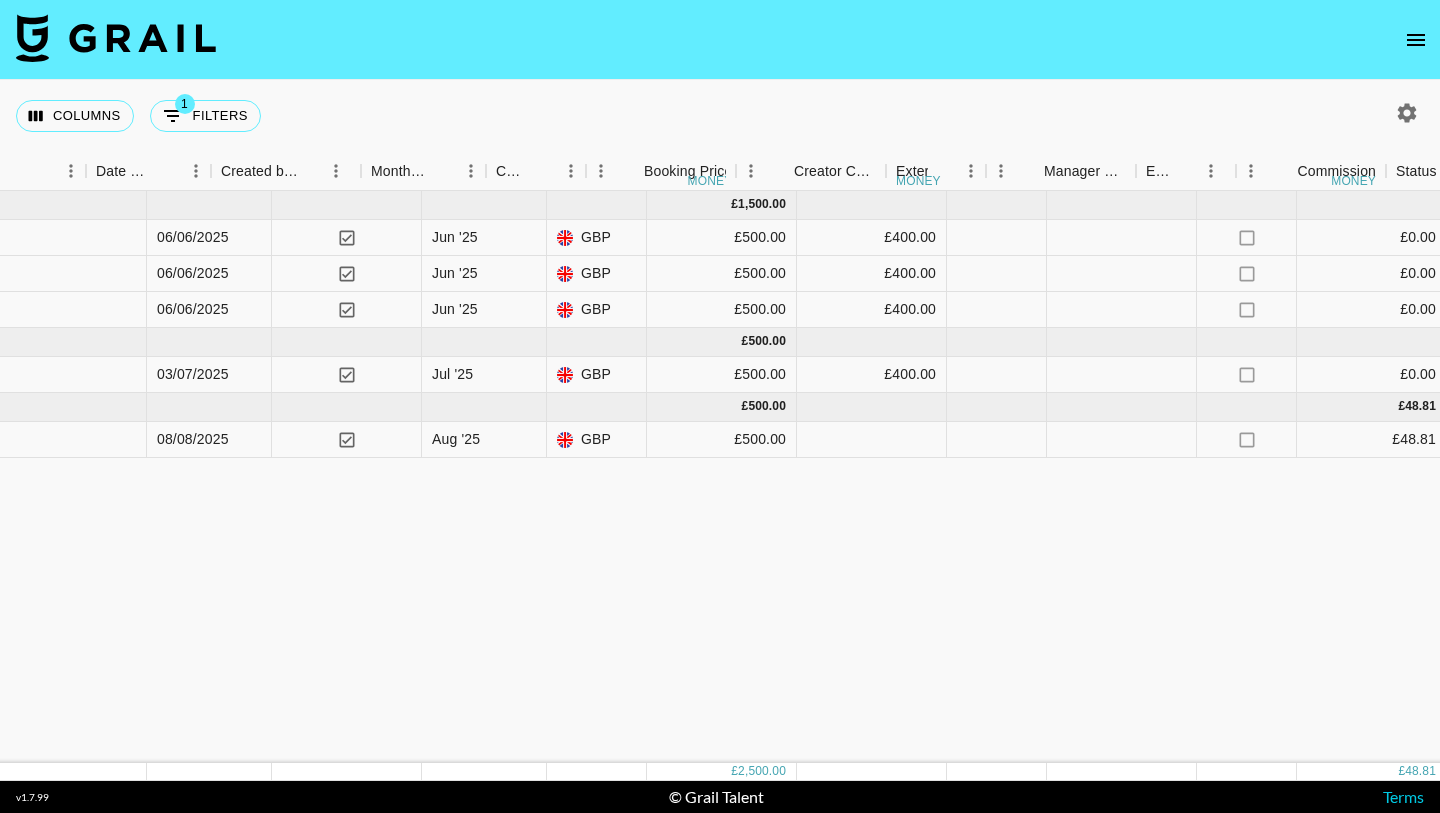 scroll, scrollTop: 0, scrollLeft: 1645, axis: horizontal 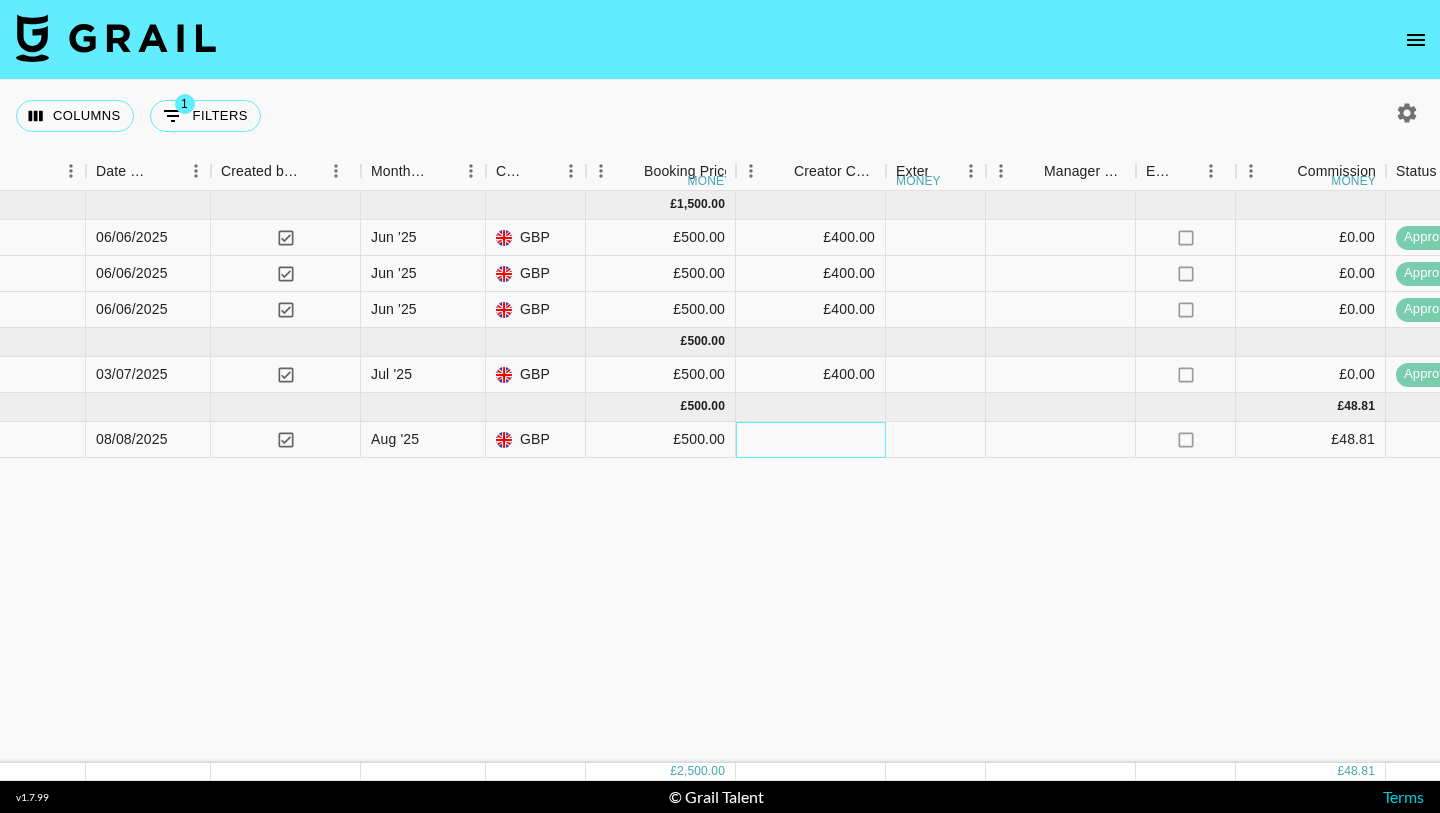 click at bounding box center [811, 440] 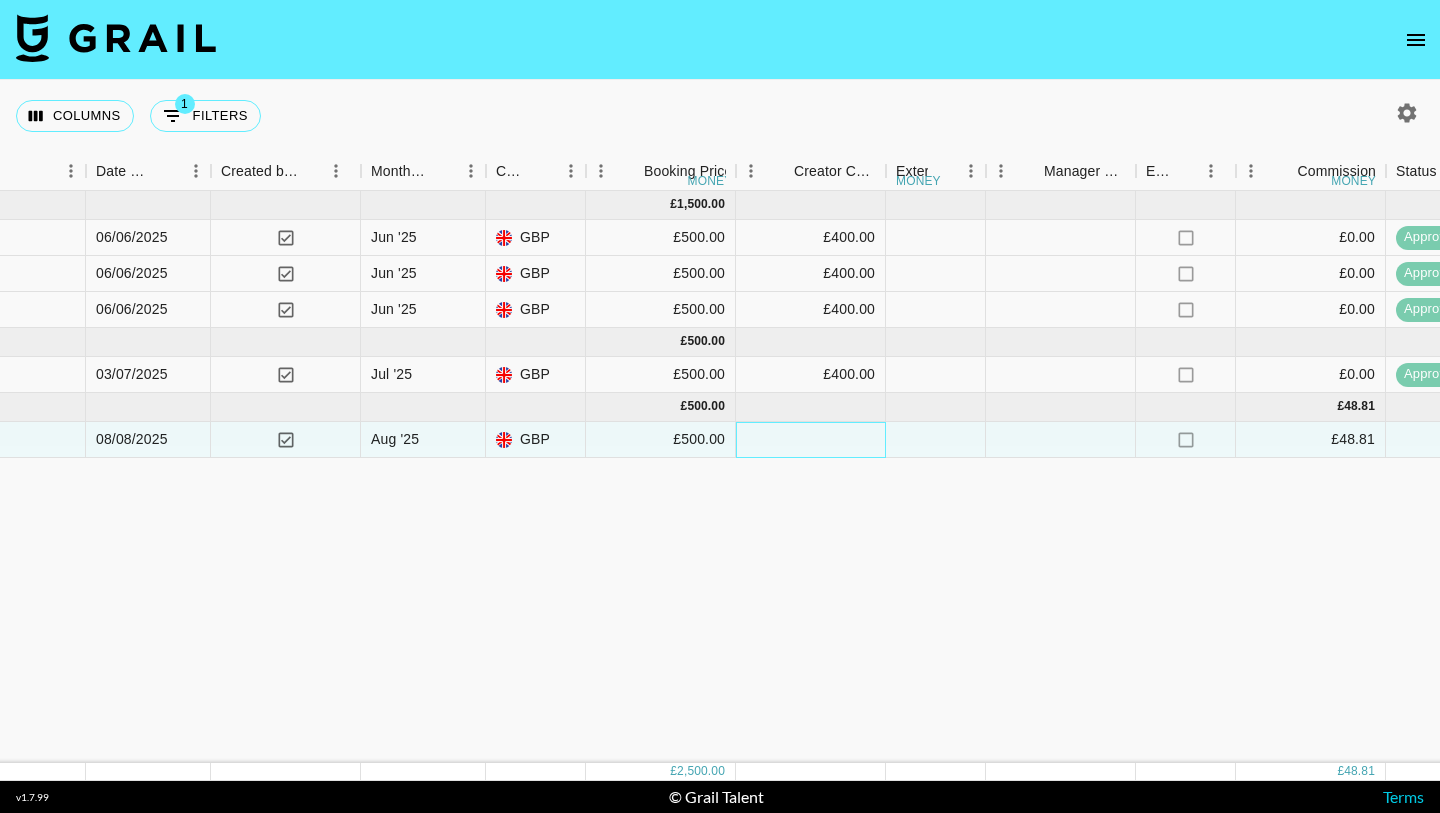 click at bounding box center (811, 440) 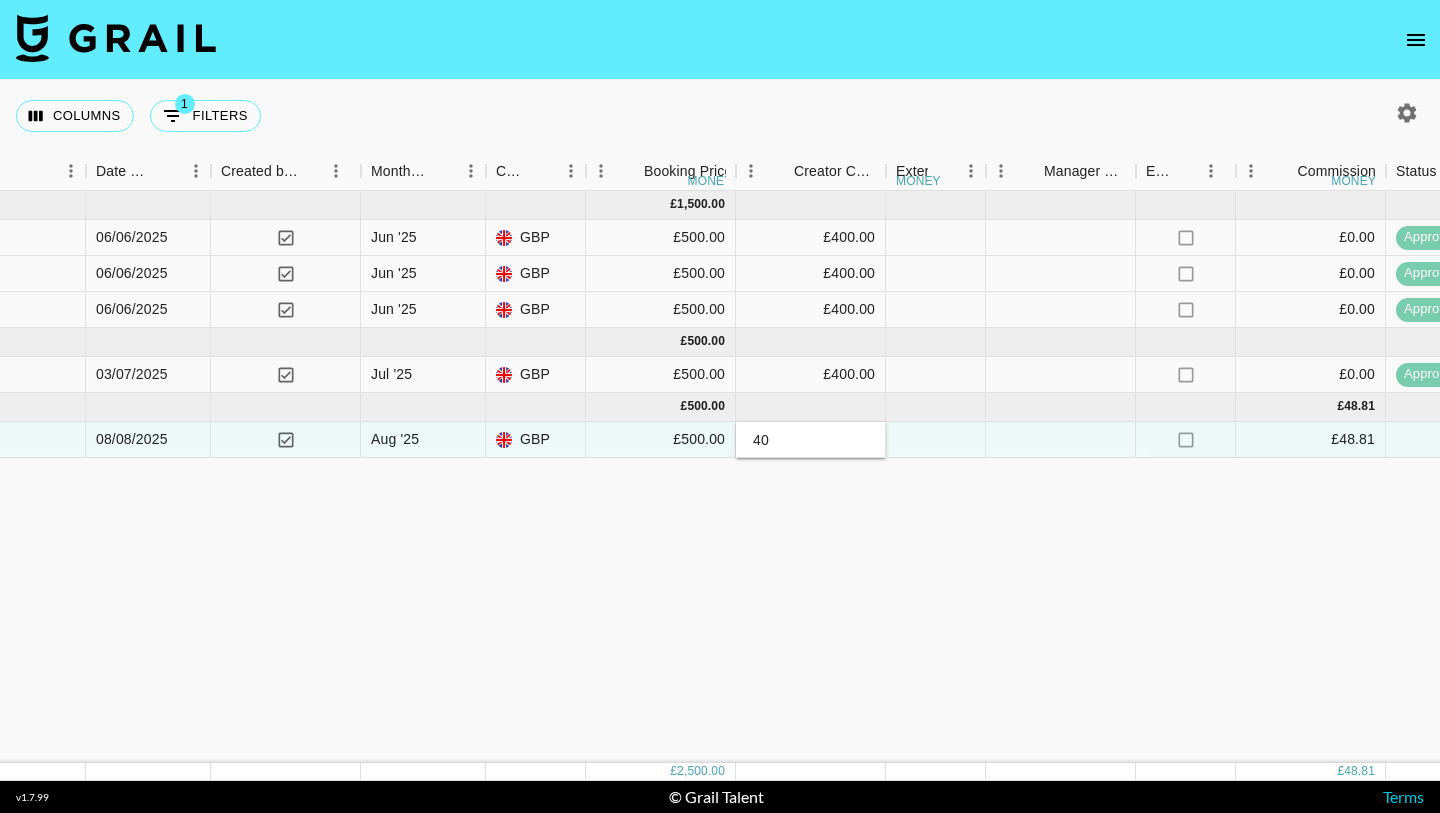 type on "400" 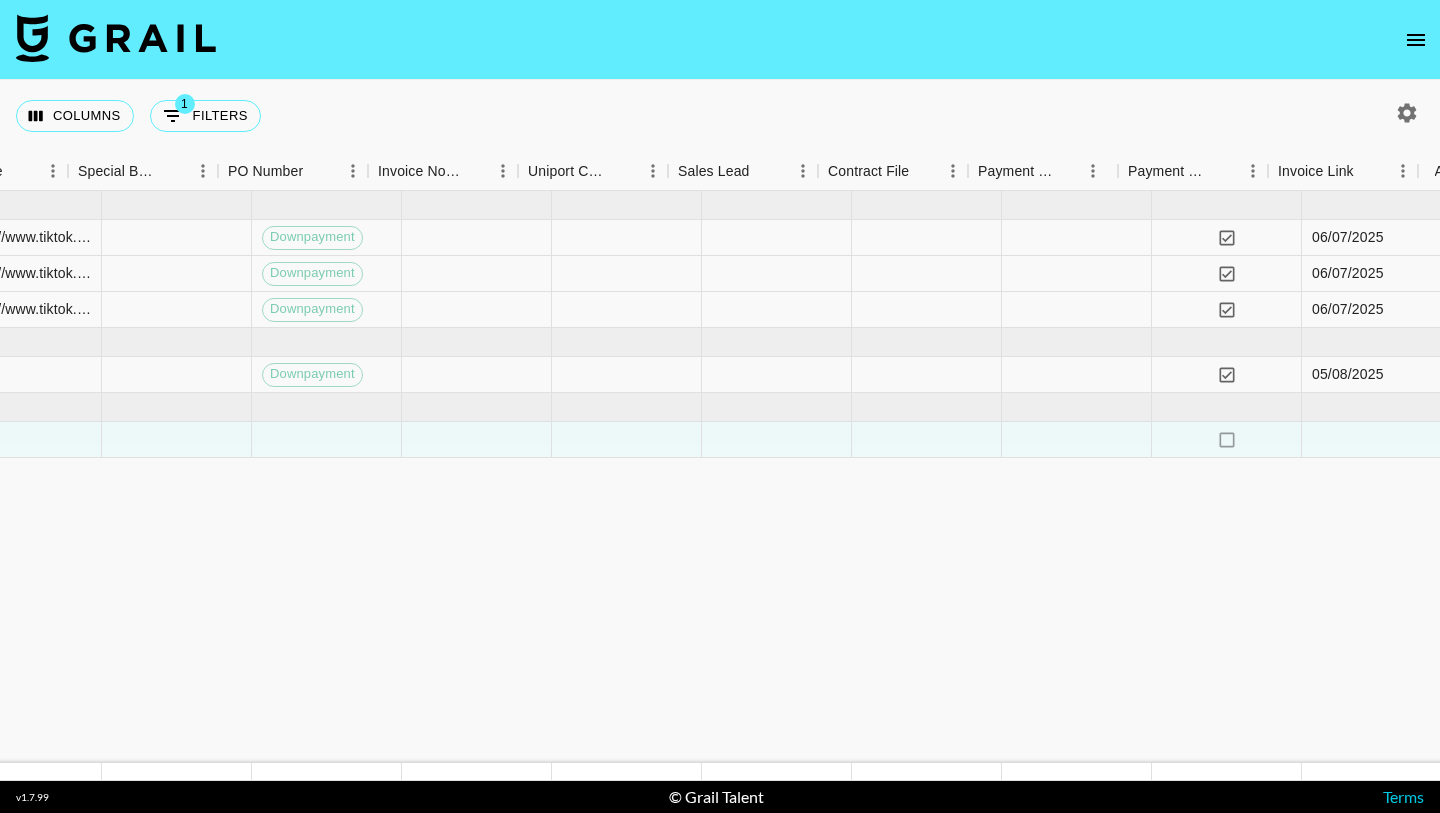 scroll, scrollTop: 0, scrollLeft: 3105, axis: horizontal 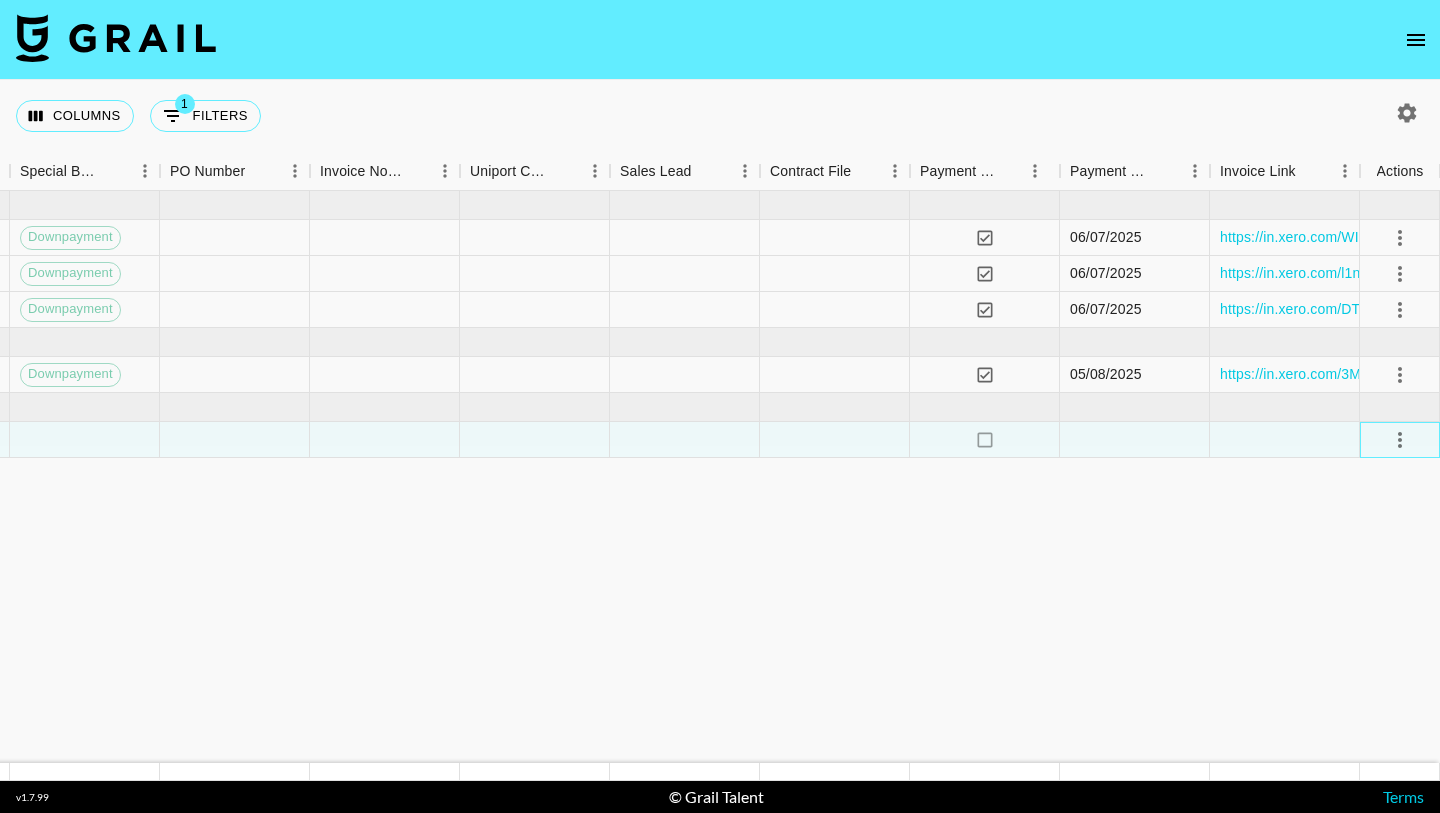 click at bounding box center (1400, 440) 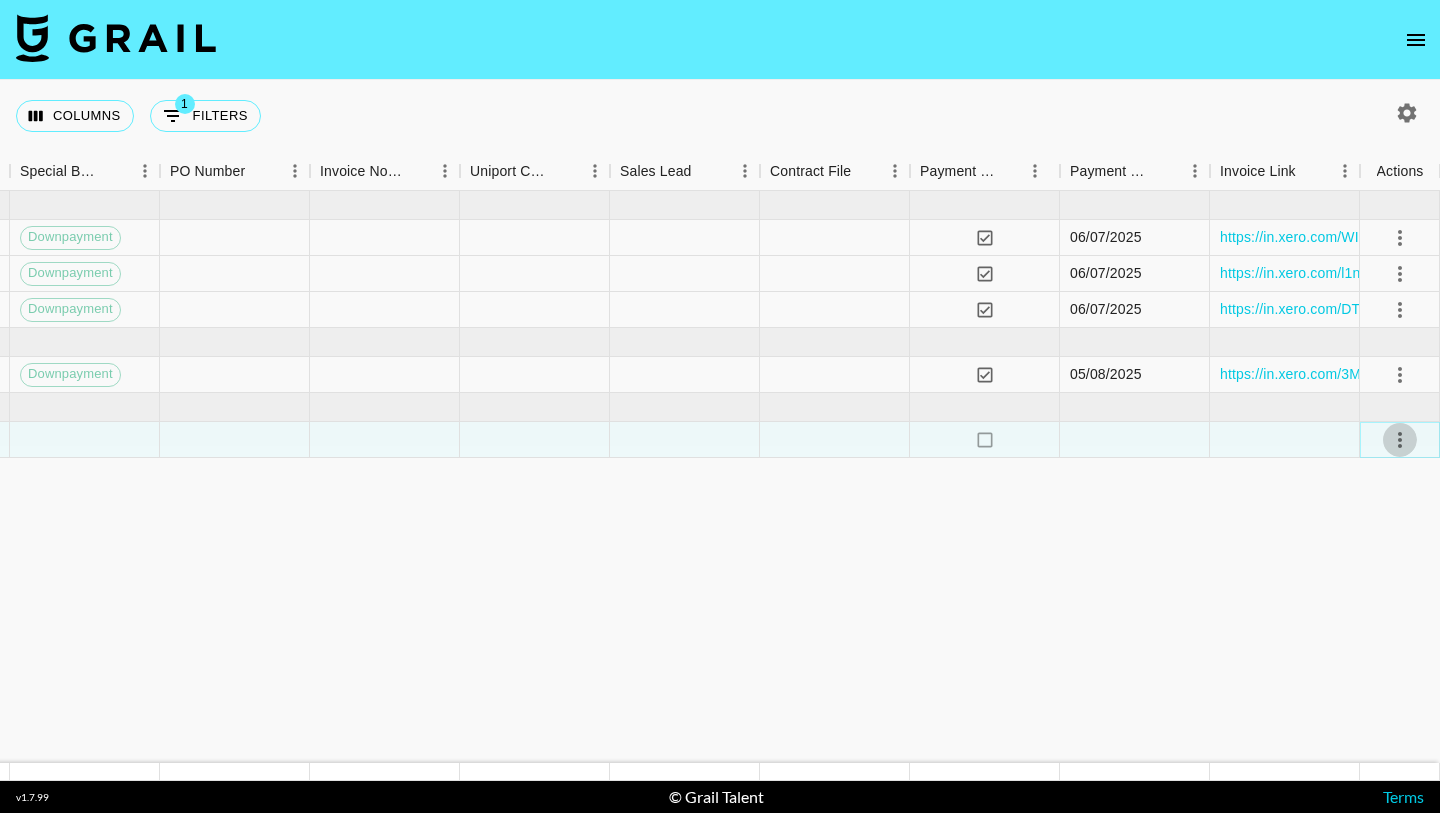 click at bounding box center [1400, 440] 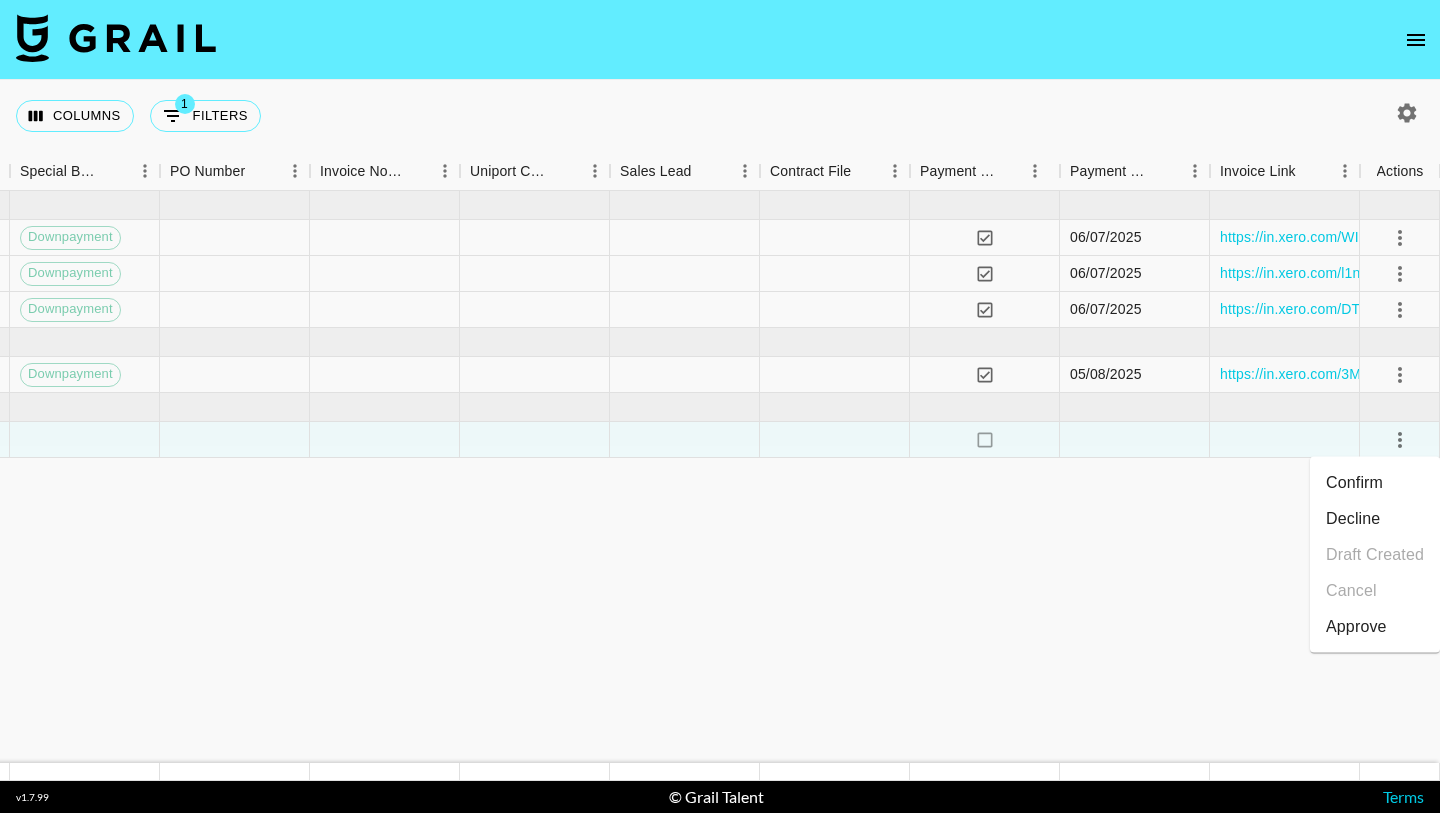 click on "Approve" at bounding box center [1356, 627] 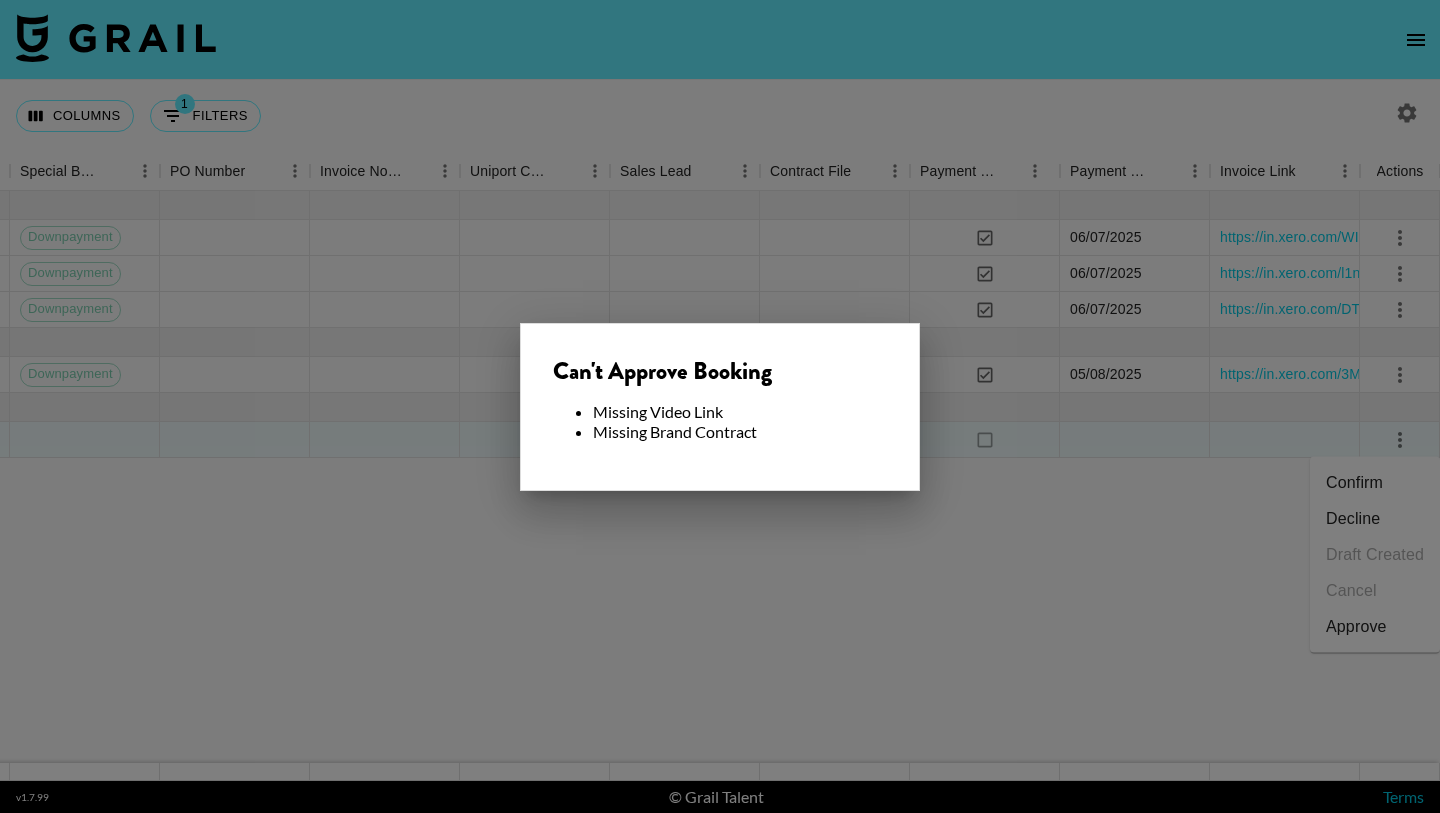 click at bounding box center (720, 406) 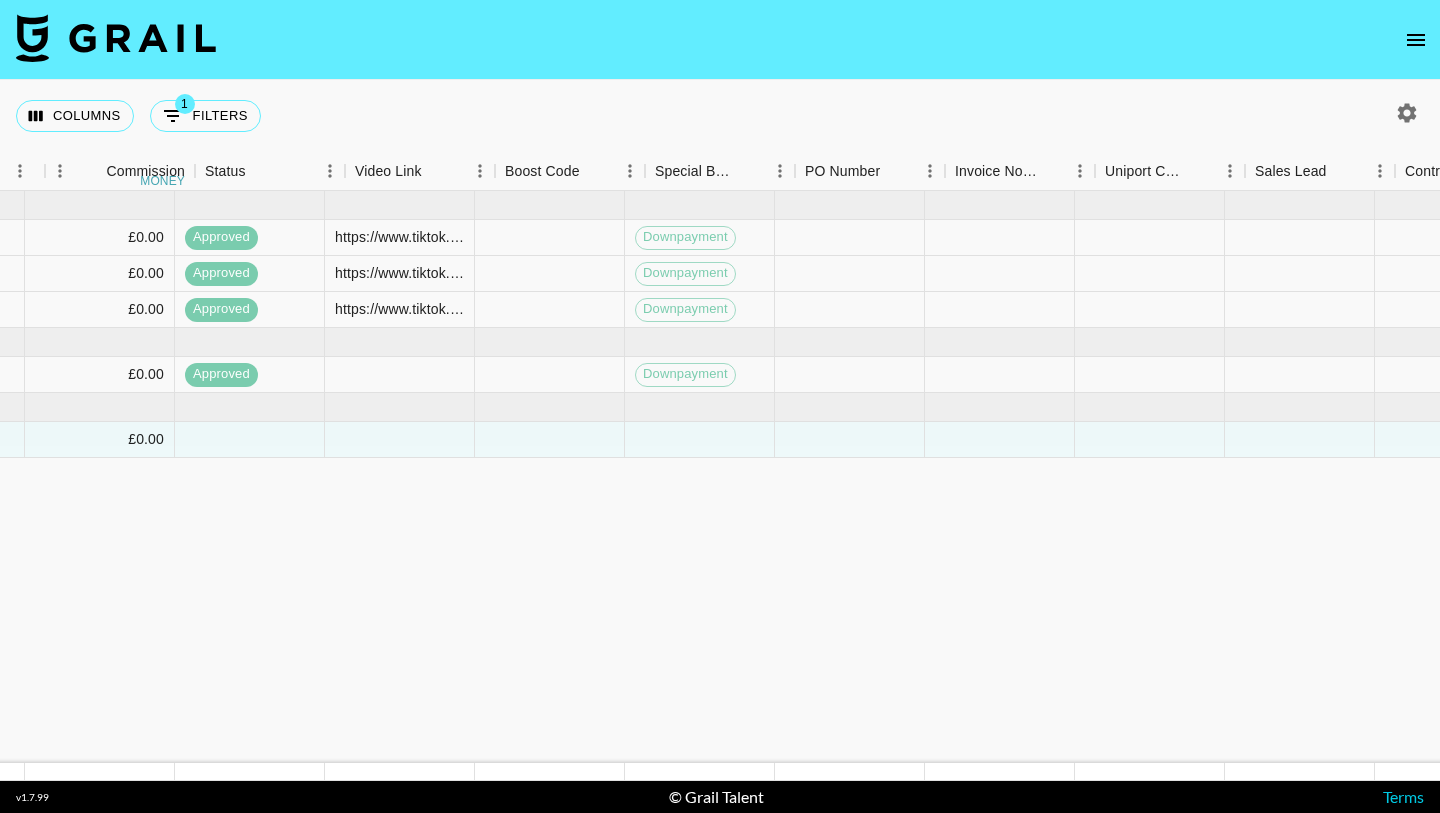 scroll, scrollTop: 0, scrollLeft: 2470, axis: horizontal 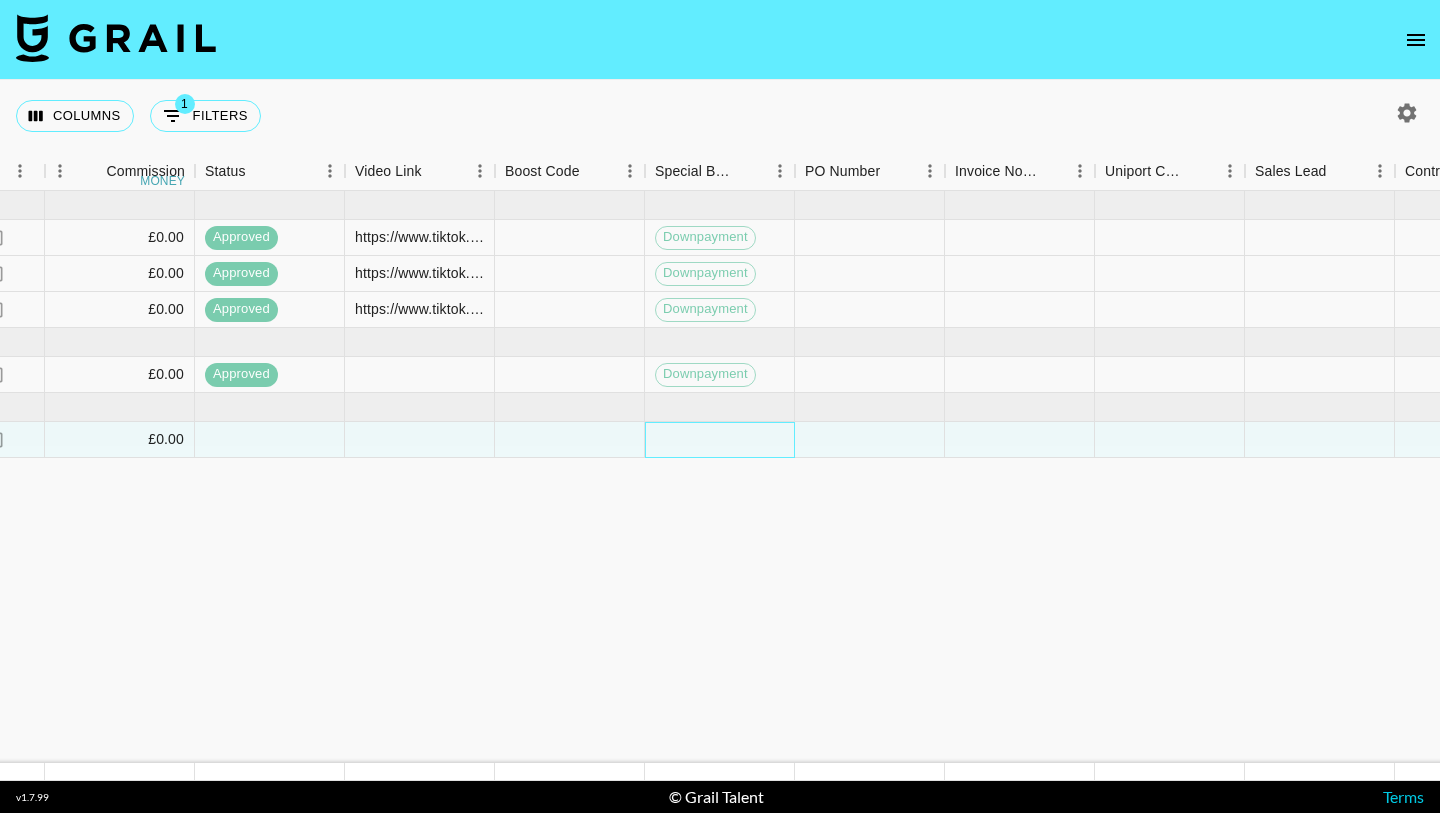 click at bounding box center (720, 440) 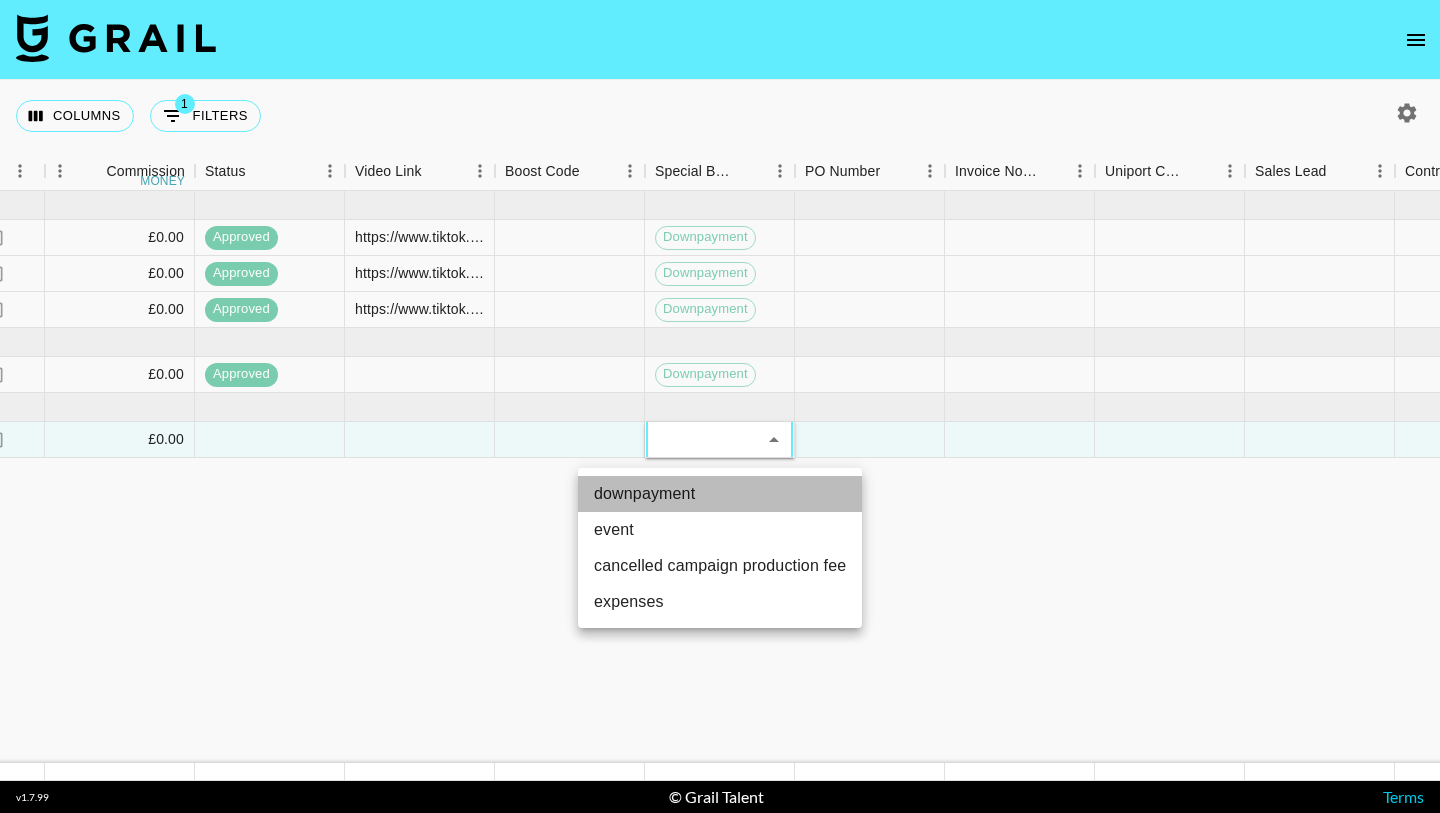 click on "downpayment" at bounding box center [720, 494] 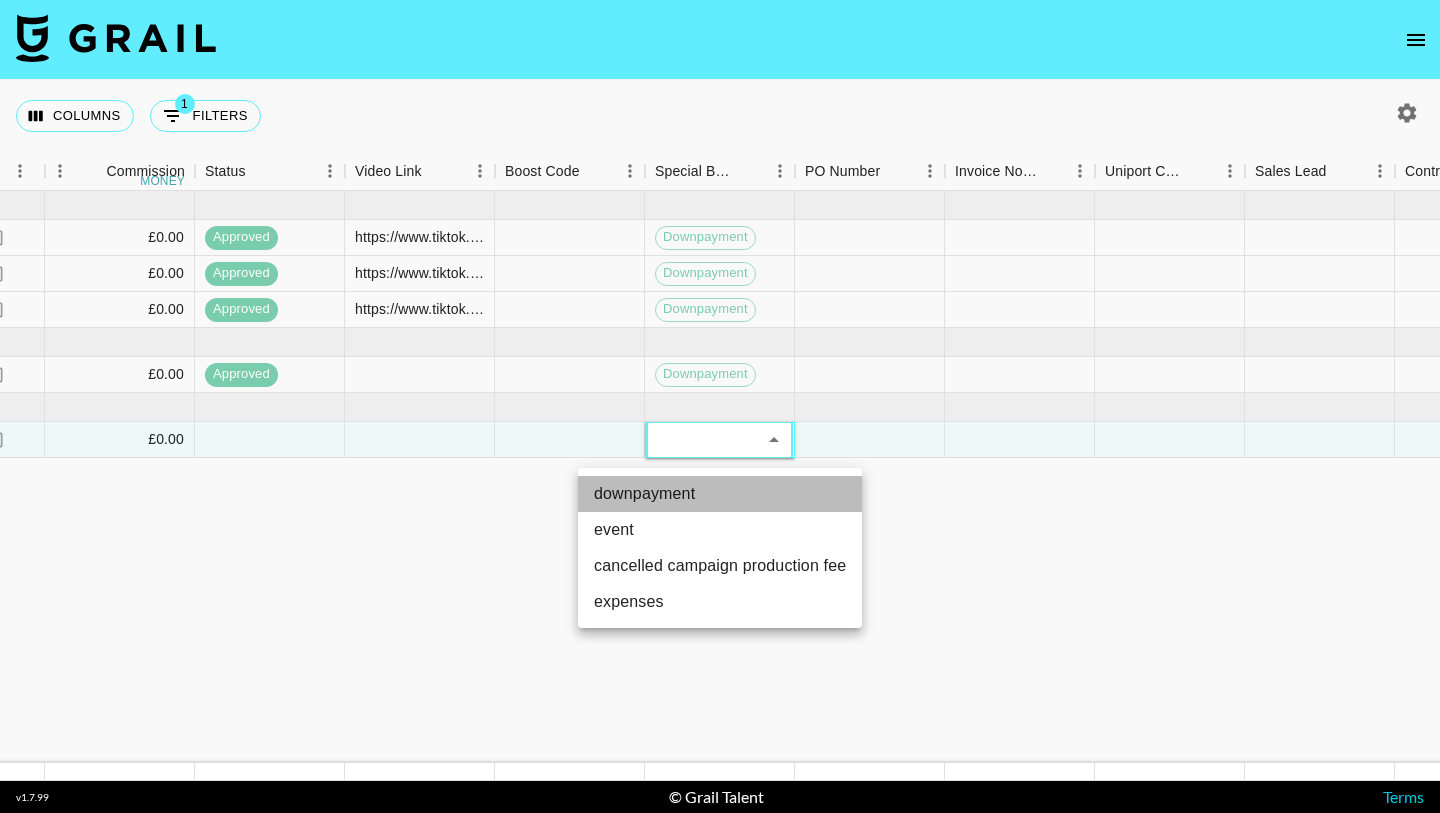 type on "downpayment" 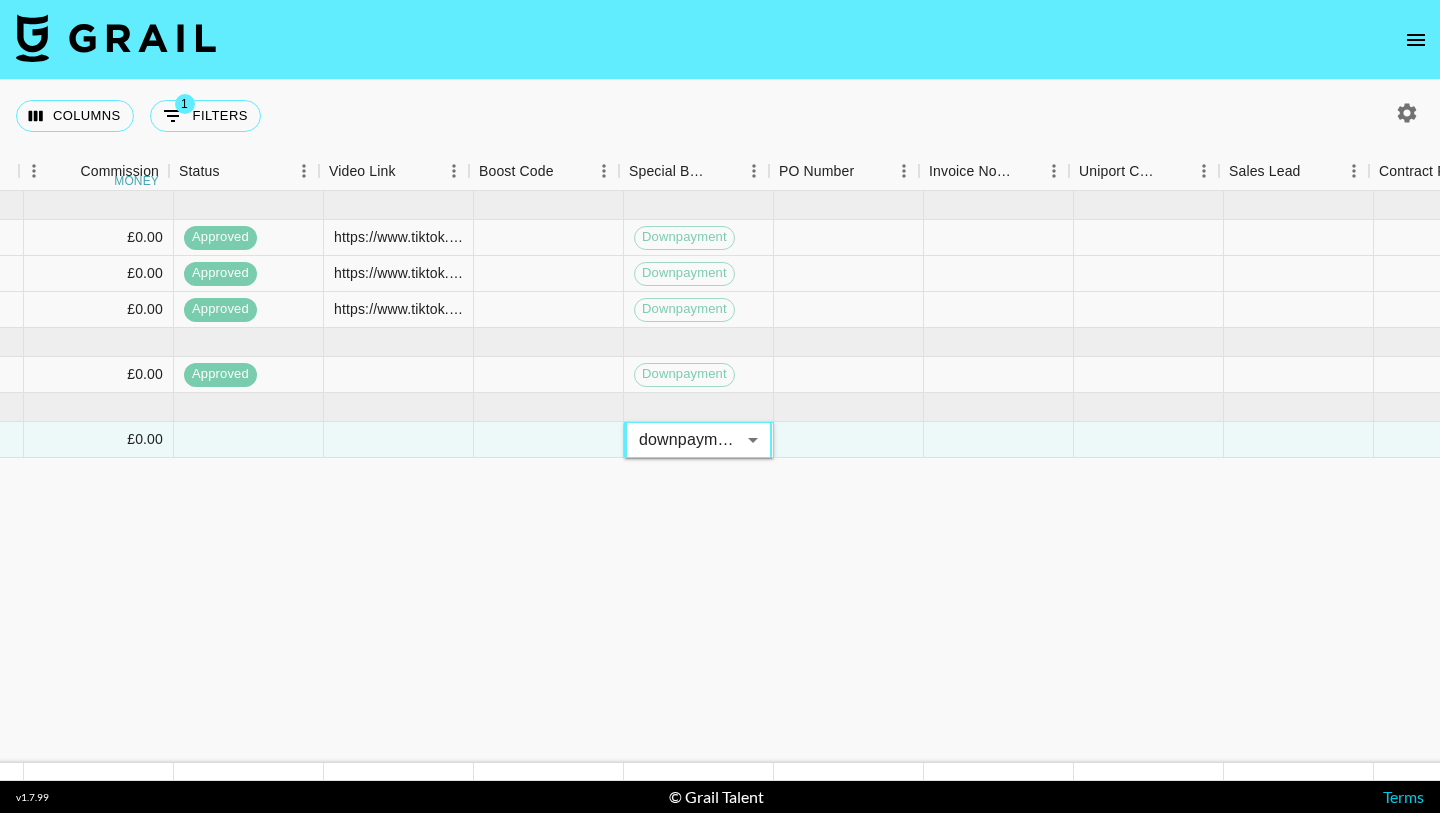 scroll, scrollTop: 0, scrollLeft: 2496, axis: horizontal 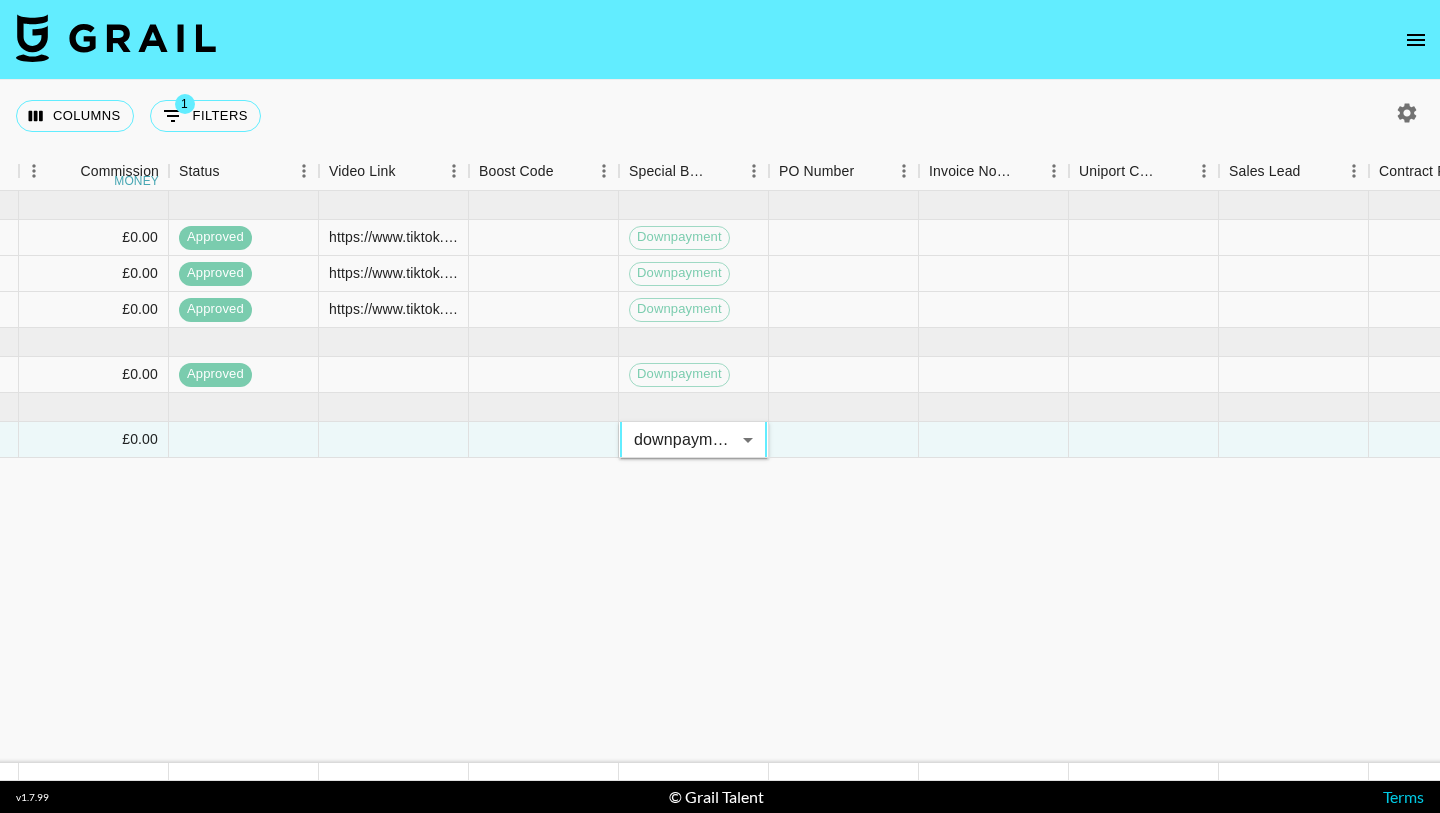 click on "Jun '25  ( 3 ) £ 1,500.00 Z1Yei8ZqETGHCF8Hk89B recshZJsFbhhyMyeF alisongaymakeup livestream@grail-talent.com The Beauty Crop lavinia@thebeautycrop.com Beauty Crop x AlisonGayMakeup - March 06/06/2025 yes Jun '25  GBP £500.00 £400.00 no £0.00 approved https://www.tiktok.com/@alisongaymakeup/video/7486095942202969366?_r=1&_t=ZN-8wyik0EeGiF Downpayment yes 06/07/2025 https://in.xero.com/WI0XO4vb0dIQNMEnBx9QRkE8aLWlPzW997ojWLQu xkI5S8n1Gua8x2b3Uftv recncVjgtkzEddYDr alisongaymakeup livestream@grail-talent.com The Beauty Crop lavinia@thebeautycrop.com Beauty Crop x AlisonGayMakeup - April 06/06/2025 yes Jun '25  GBP £500.00 £400.00 no £0.00 approved https://www.tiktok.com/@alisongaymakeup/video/7492082324637617430?_r=1&_t=ZN-8wyjQBgMyIw Downpayment yes 06/07/2025 https://in.xero.com/l1n2MK0TS2H0Ze4IZFXqx0HVpkcwUQY3Mq6LEKVv lBKWQ86FPOFwVG2BlPqe recKU6IjWJ5k1qdYR alisongaymakeup livestream@grail-talent.com The Beauty Crop lavinia@thebeautycrop.com Beauty Crop x AlisonGayMakeup - May 06/06/2025 yes Jun '25 no" at bounding box center (-224, 477) 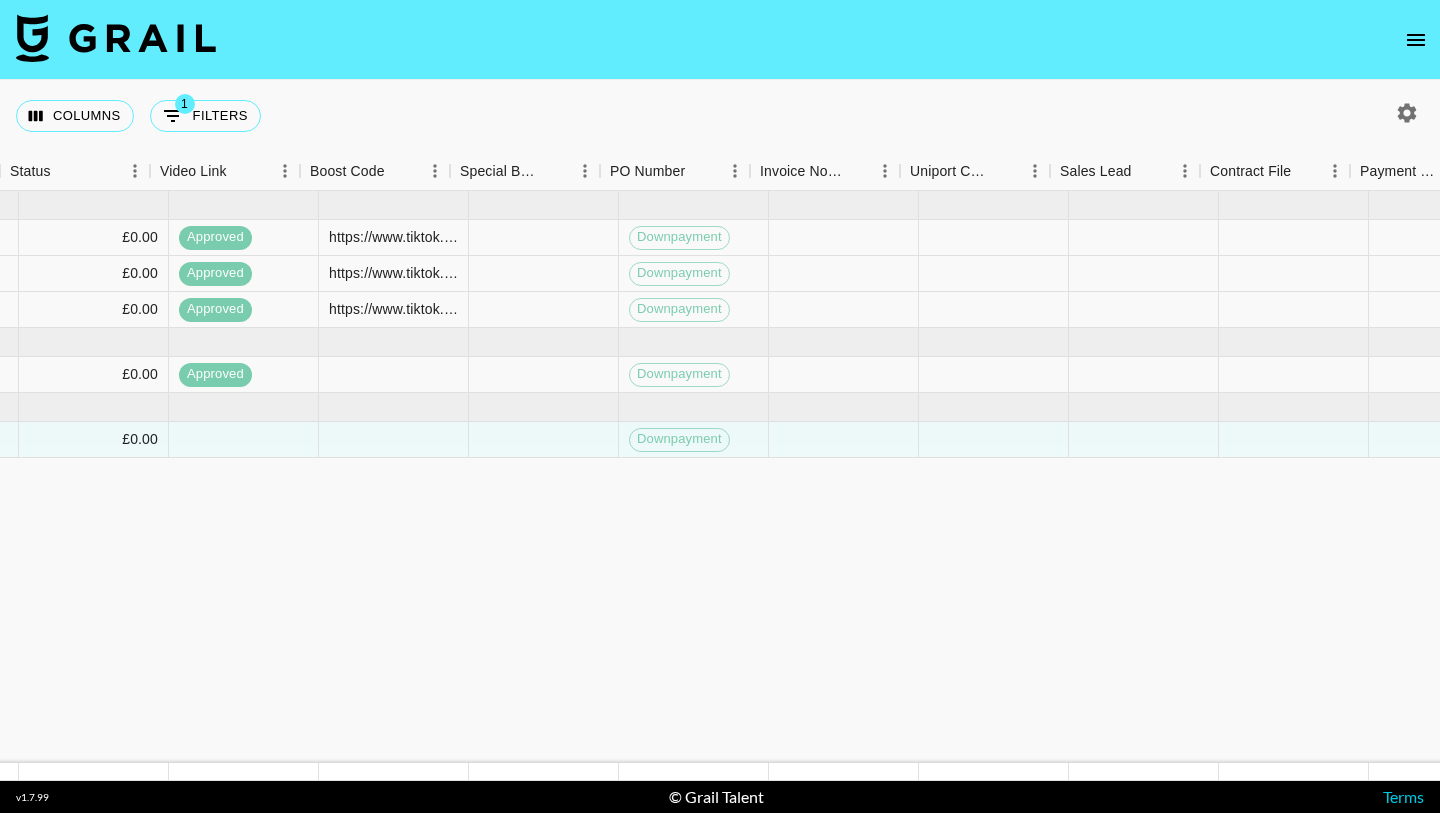 scroll, scrollTop: 0, scrollLeft: 3105, axis: horizontal 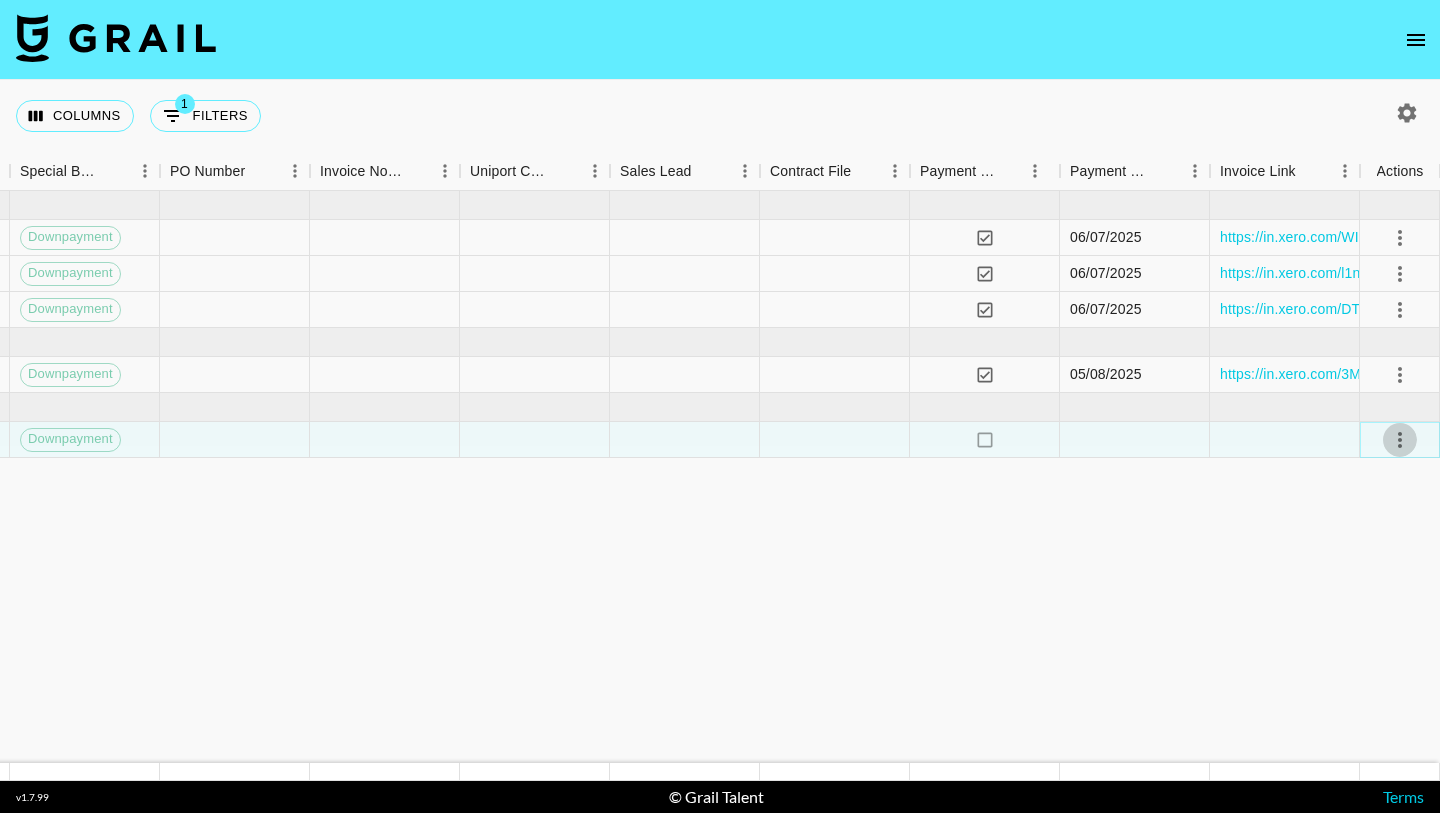 click 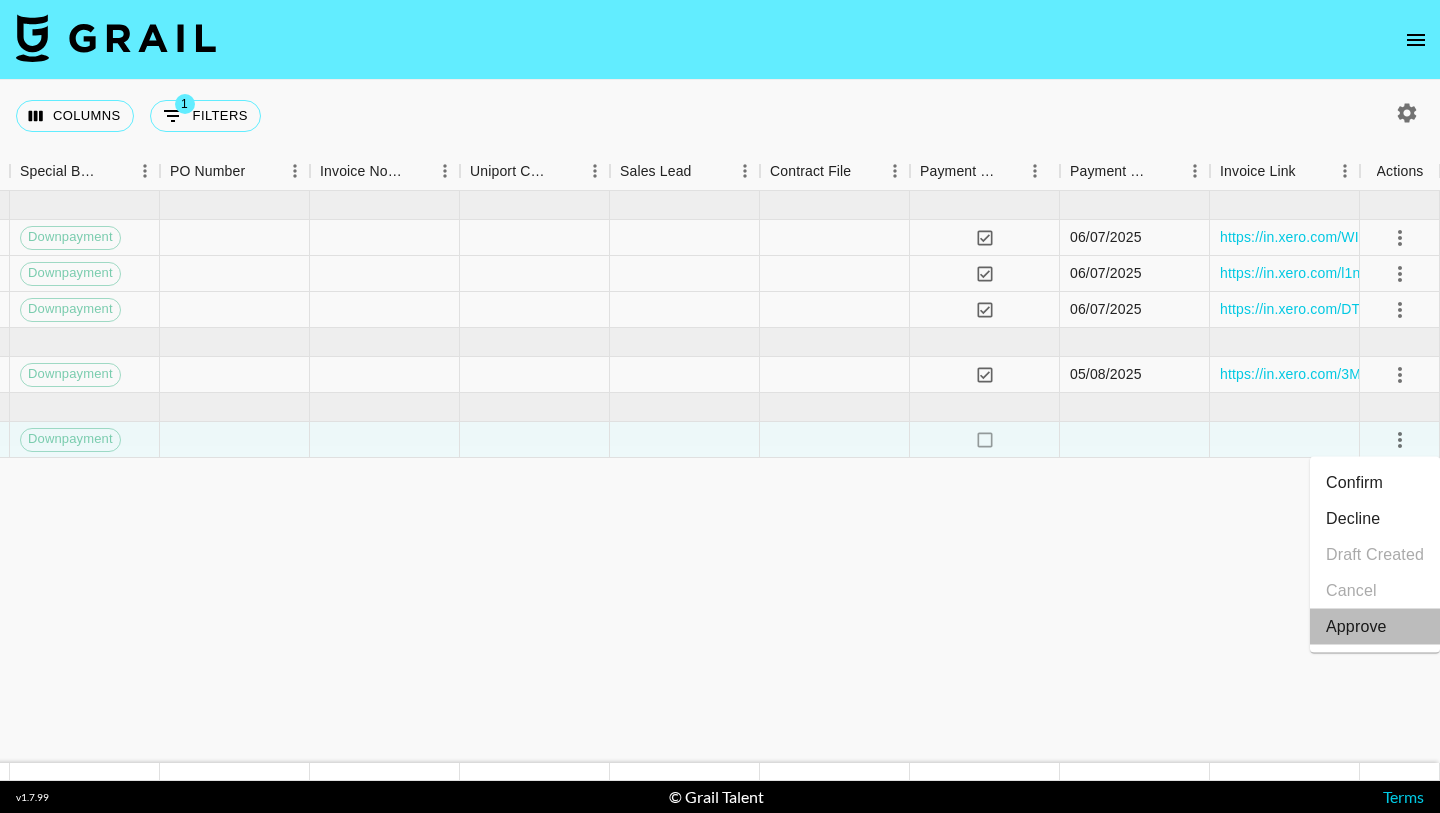 click on "Approve" at bounding box center (1356, 627) 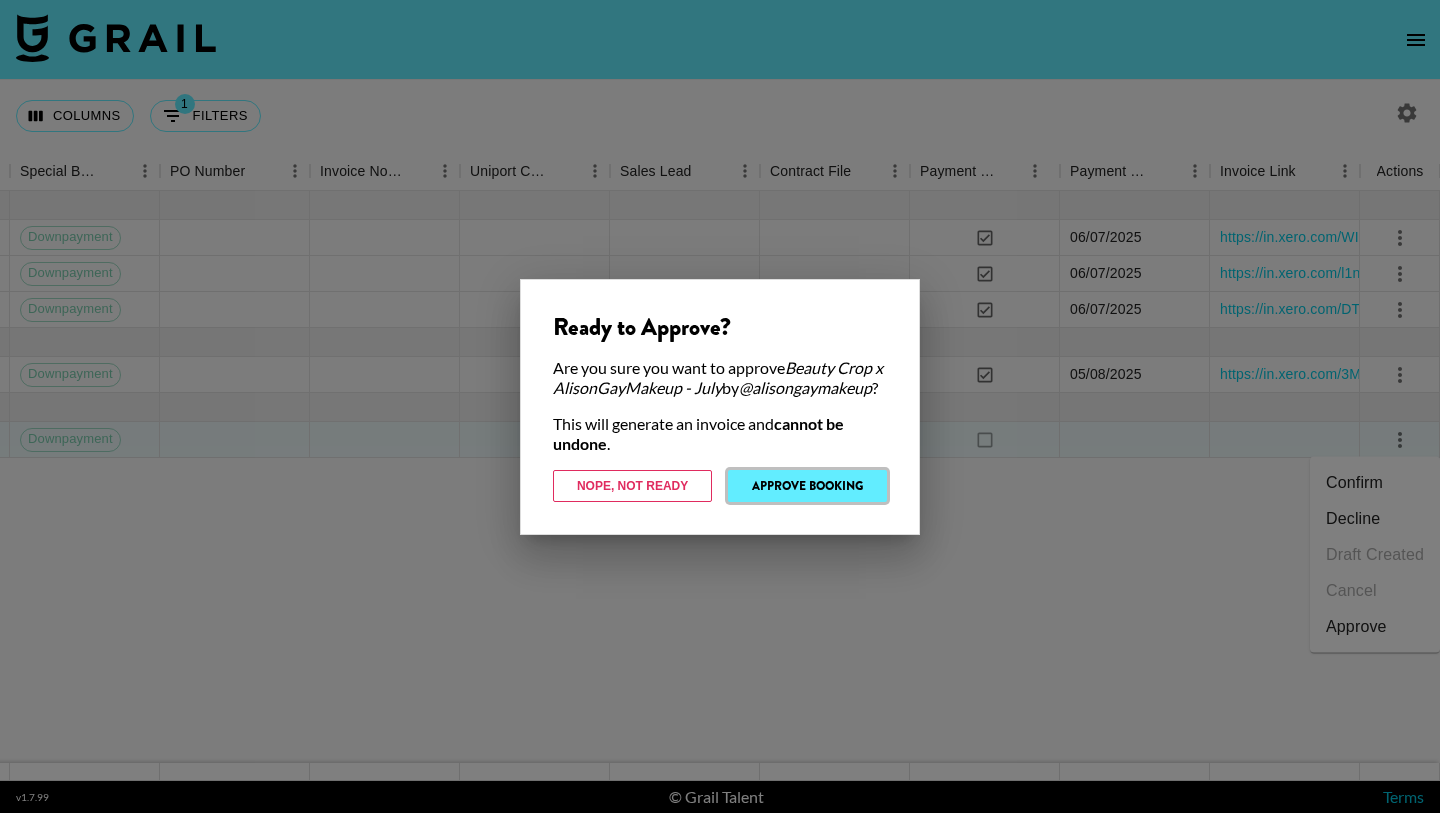 click on "Approve Booking" at bounding box center (807, 486) 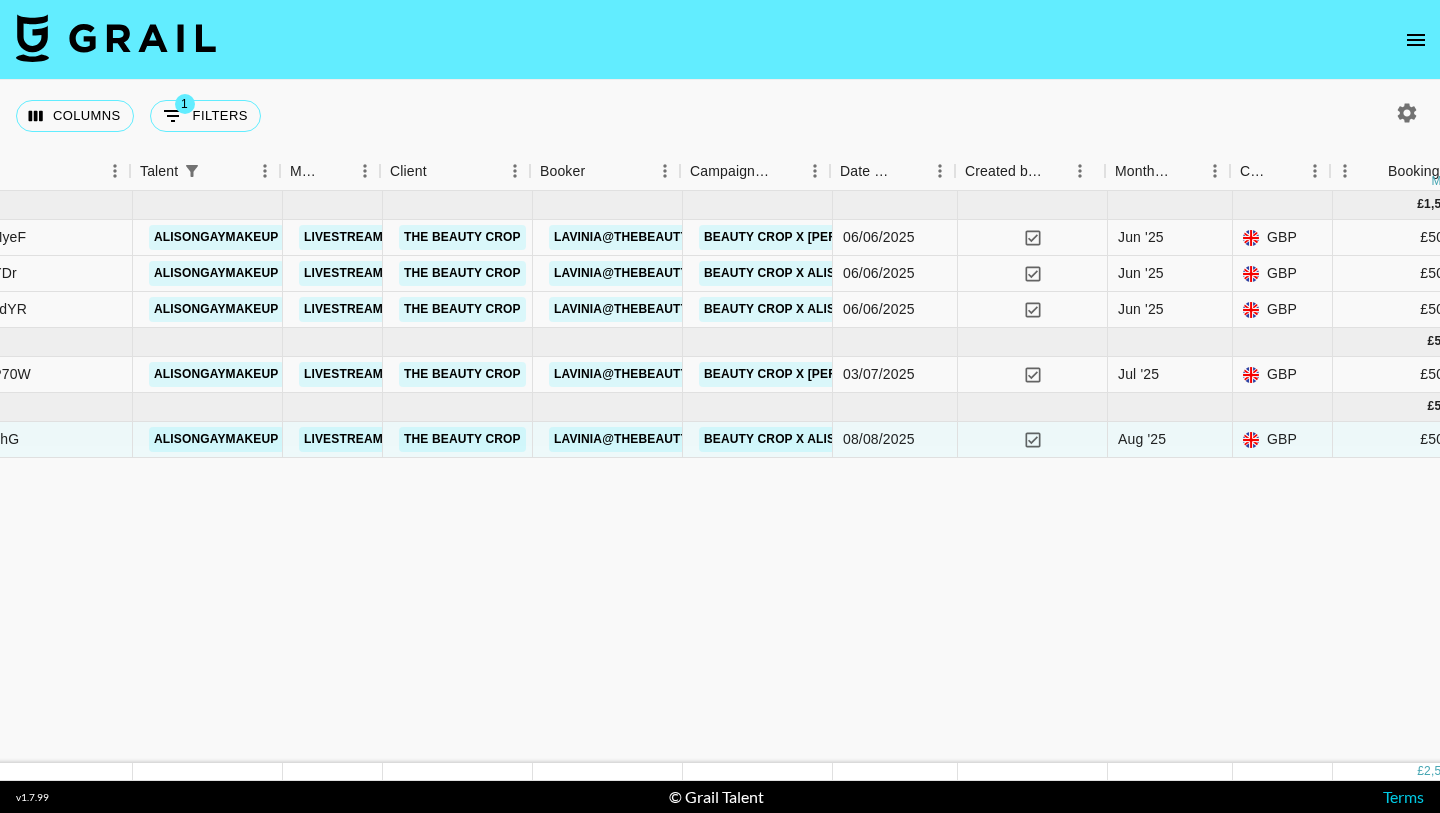 scroll, scrollTop: 0, scrollLeft: 539, axis: horizontal 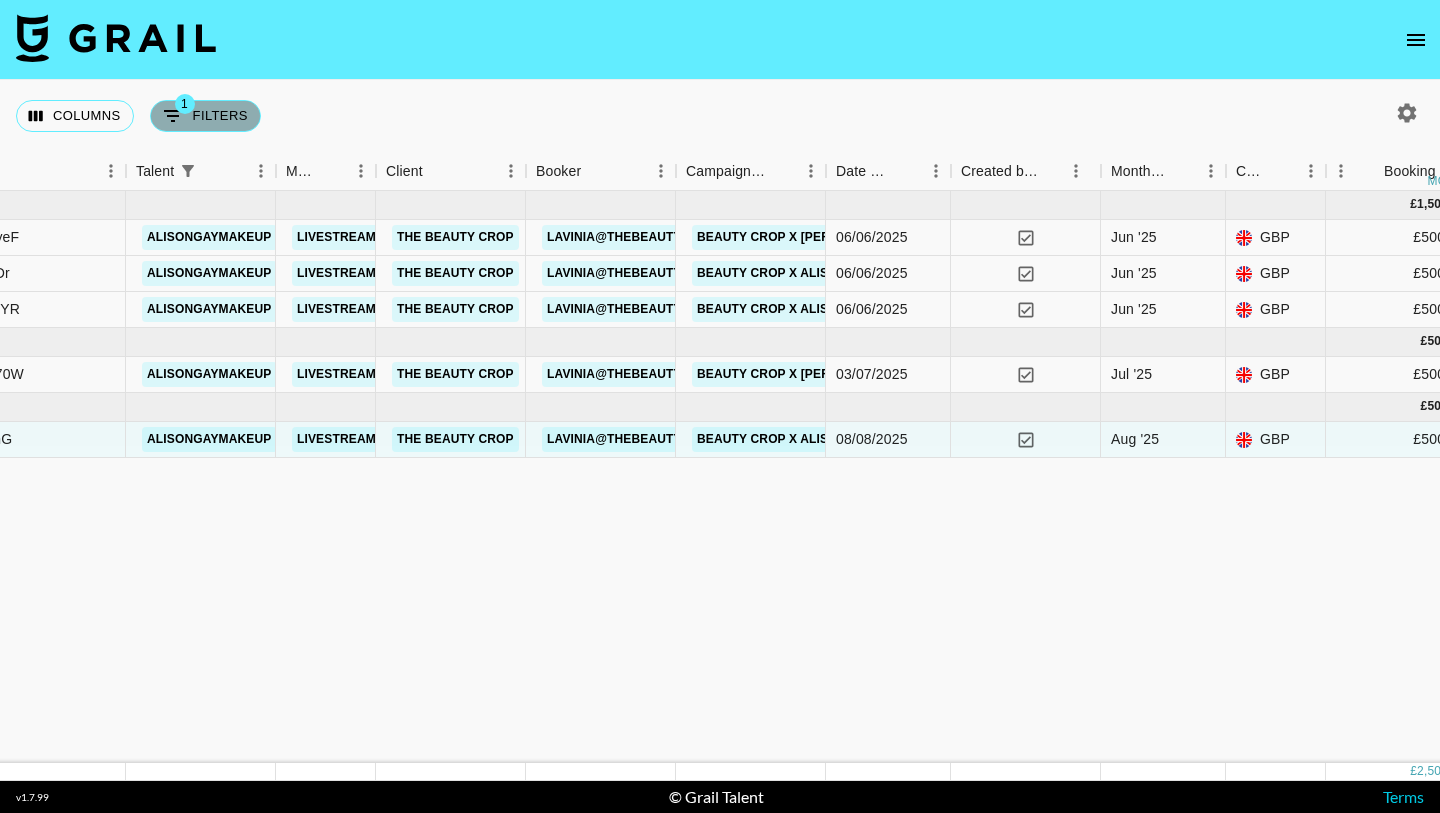 click on "1 Filters" at bounding box center [205, 116] 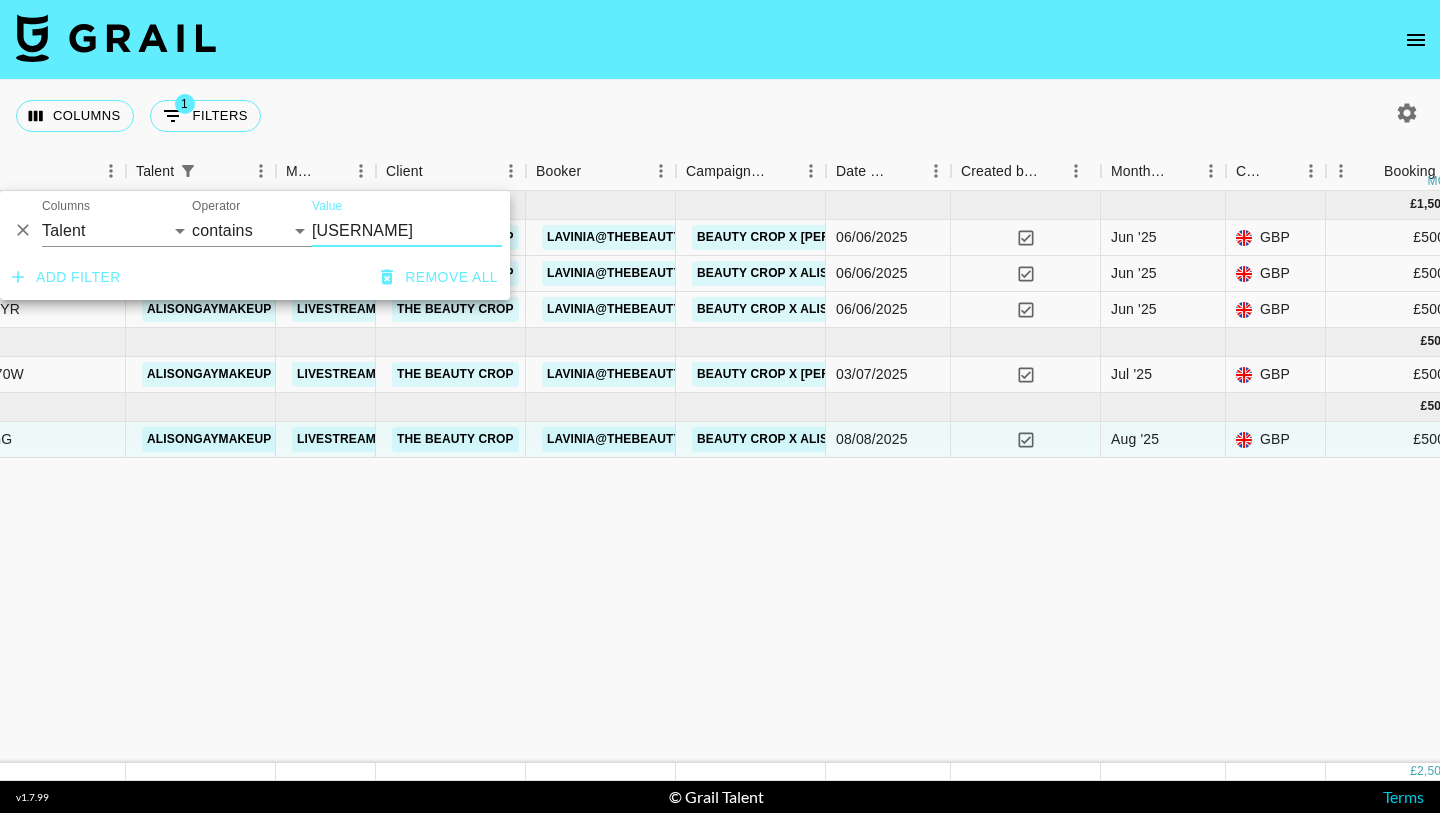 click on "alisongay" at bounding box center [407, 231] 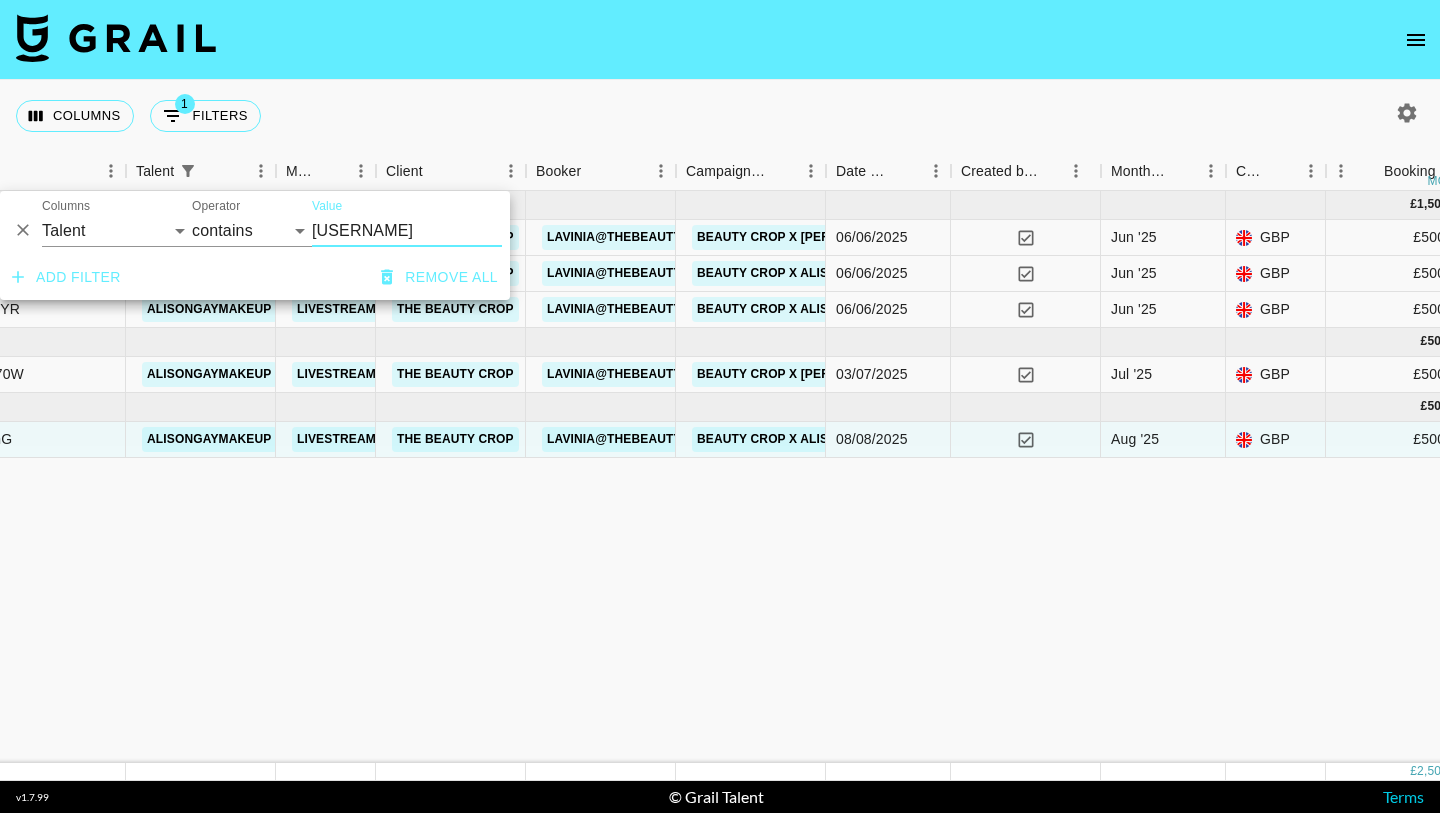 click on "alisongay" at bounding box center [407, 231] 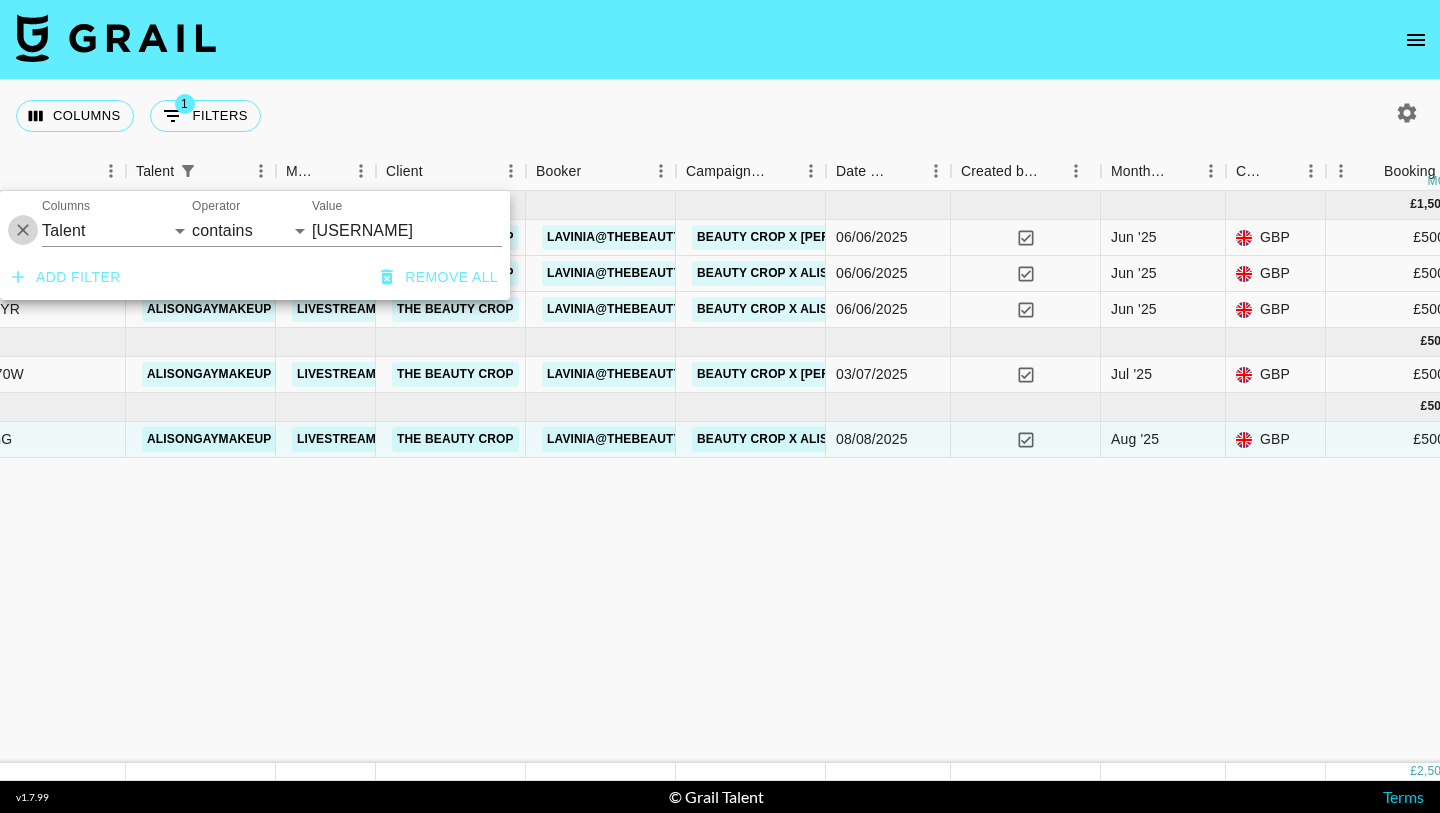 click 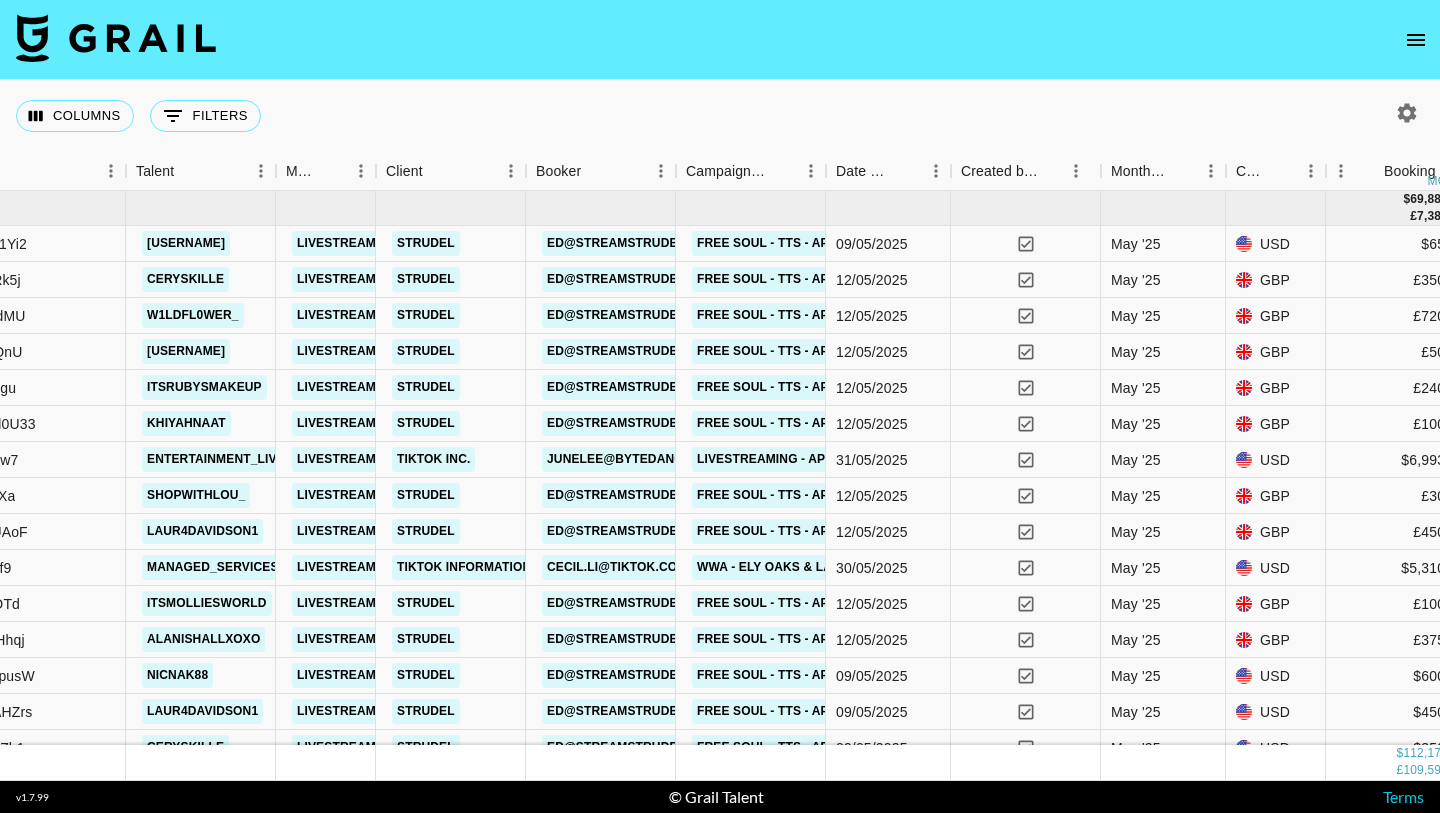 click on "Columns 0 Filters + Booking" at bounding box center [720, 116] 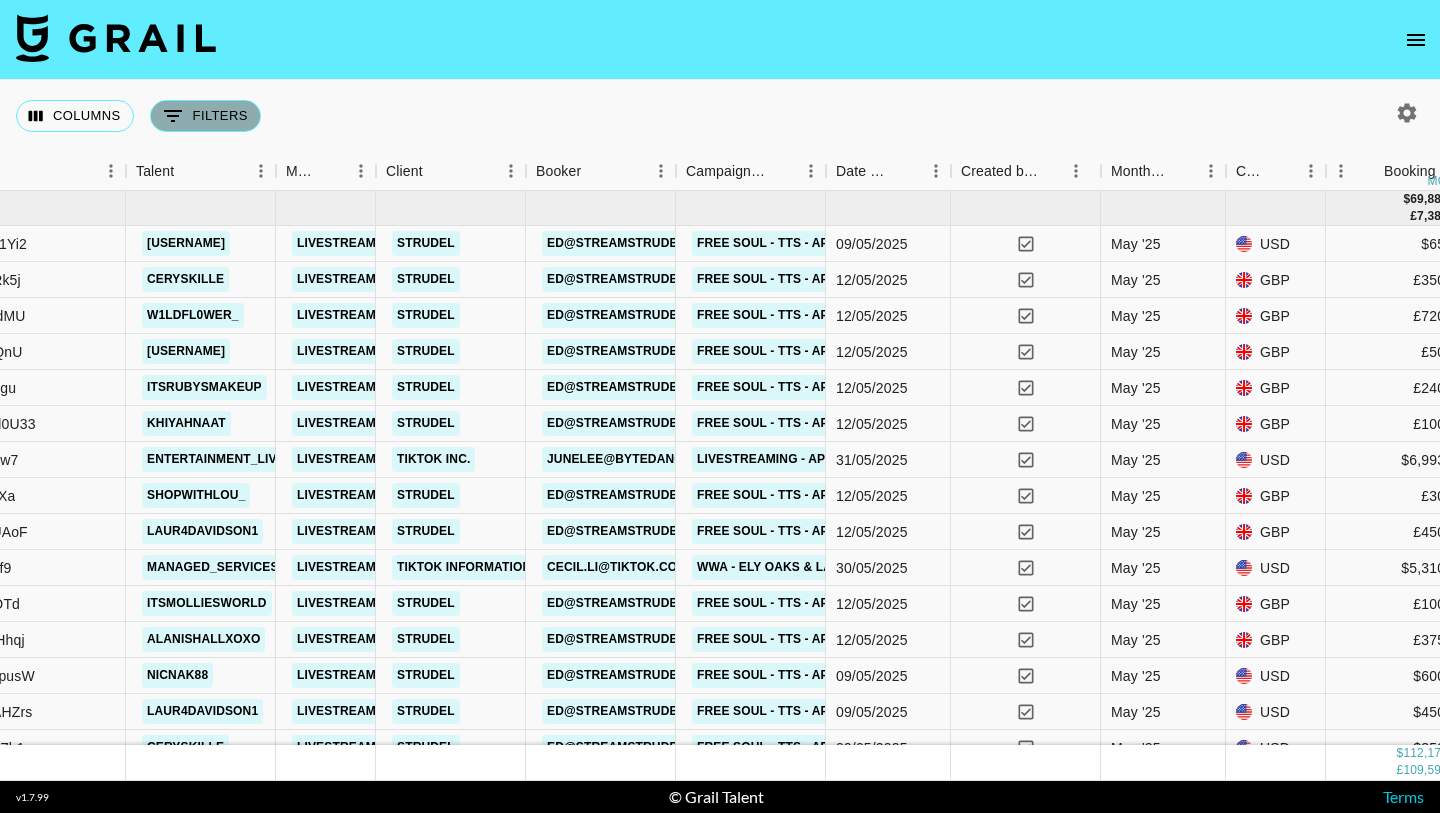 click 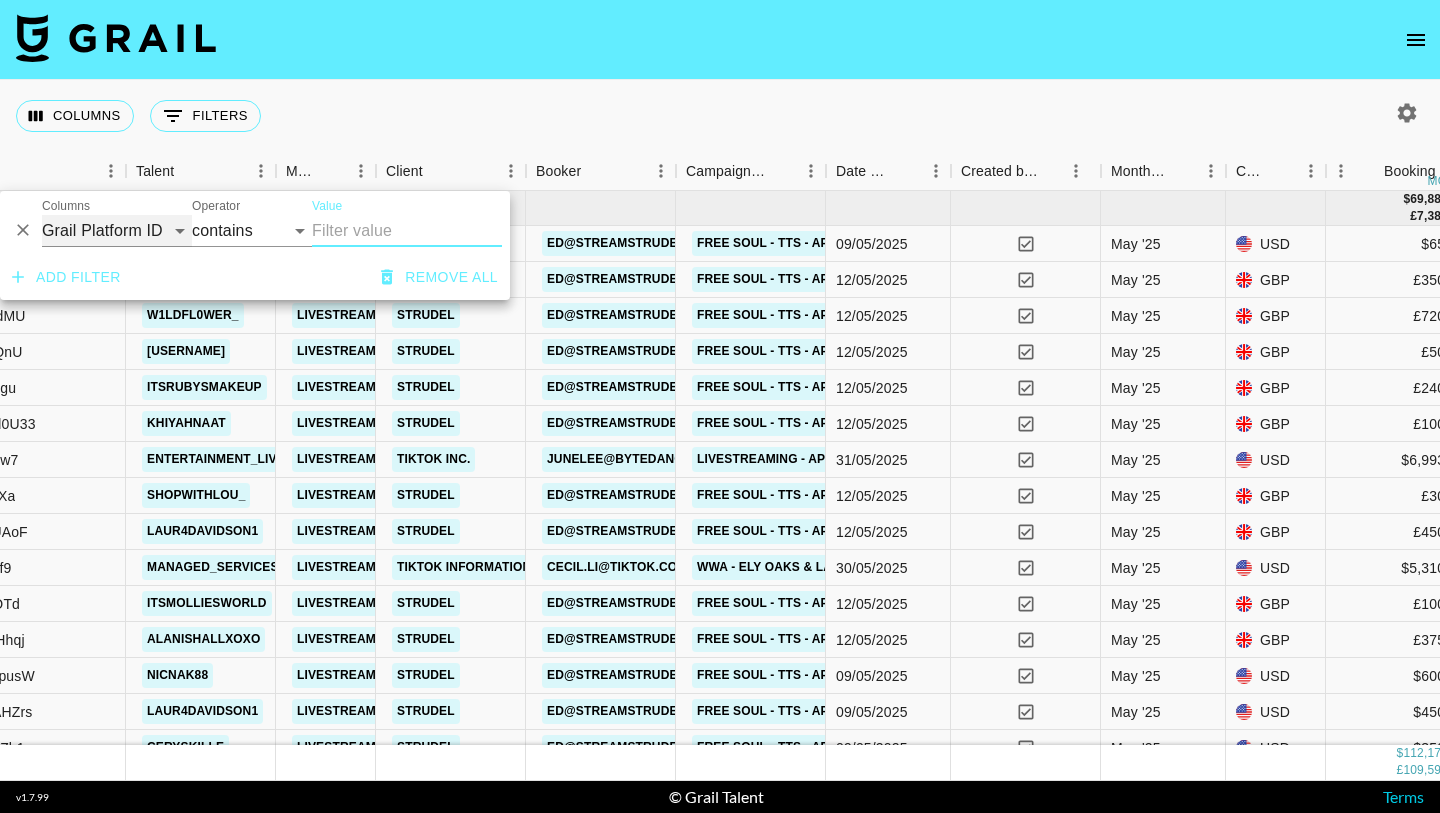 click on "Grail Platform ID Airtable ID Talent Manager Client Booker Campaign (Type) Date Created Created by Grail Team Month Due Currency Booking Price Creator Commmission Override External Commission Manager Commmission Override Expenses: Remove Commission? Commission Status Video Link Boost Code Special Booking Type PO Number Invoice Notes Uniport Contact Email Sales Lead Contract File Payment Sent Payment Sent Date Invoice Link" at bounding box center [117, 231] 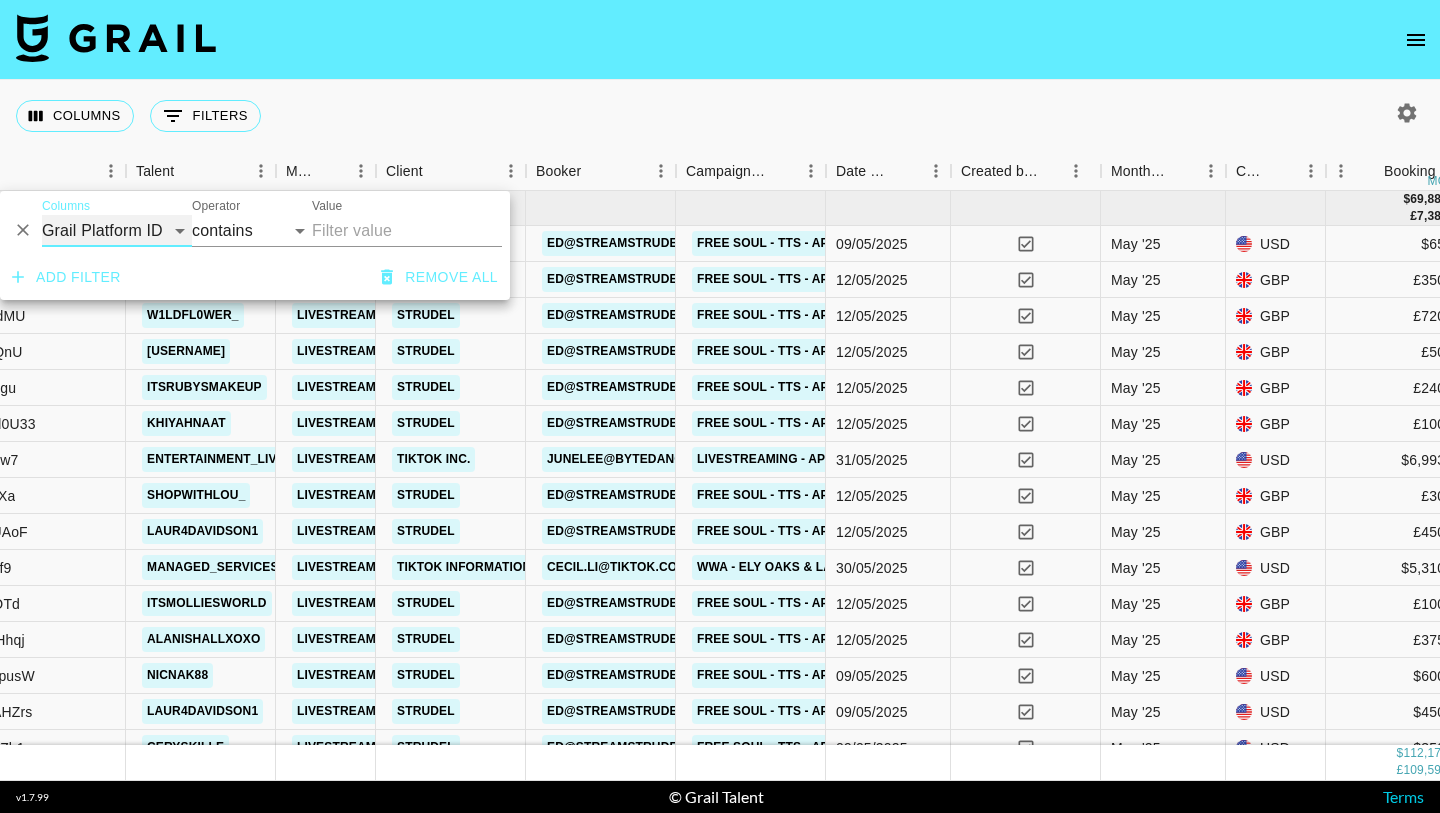 select on "talentName" 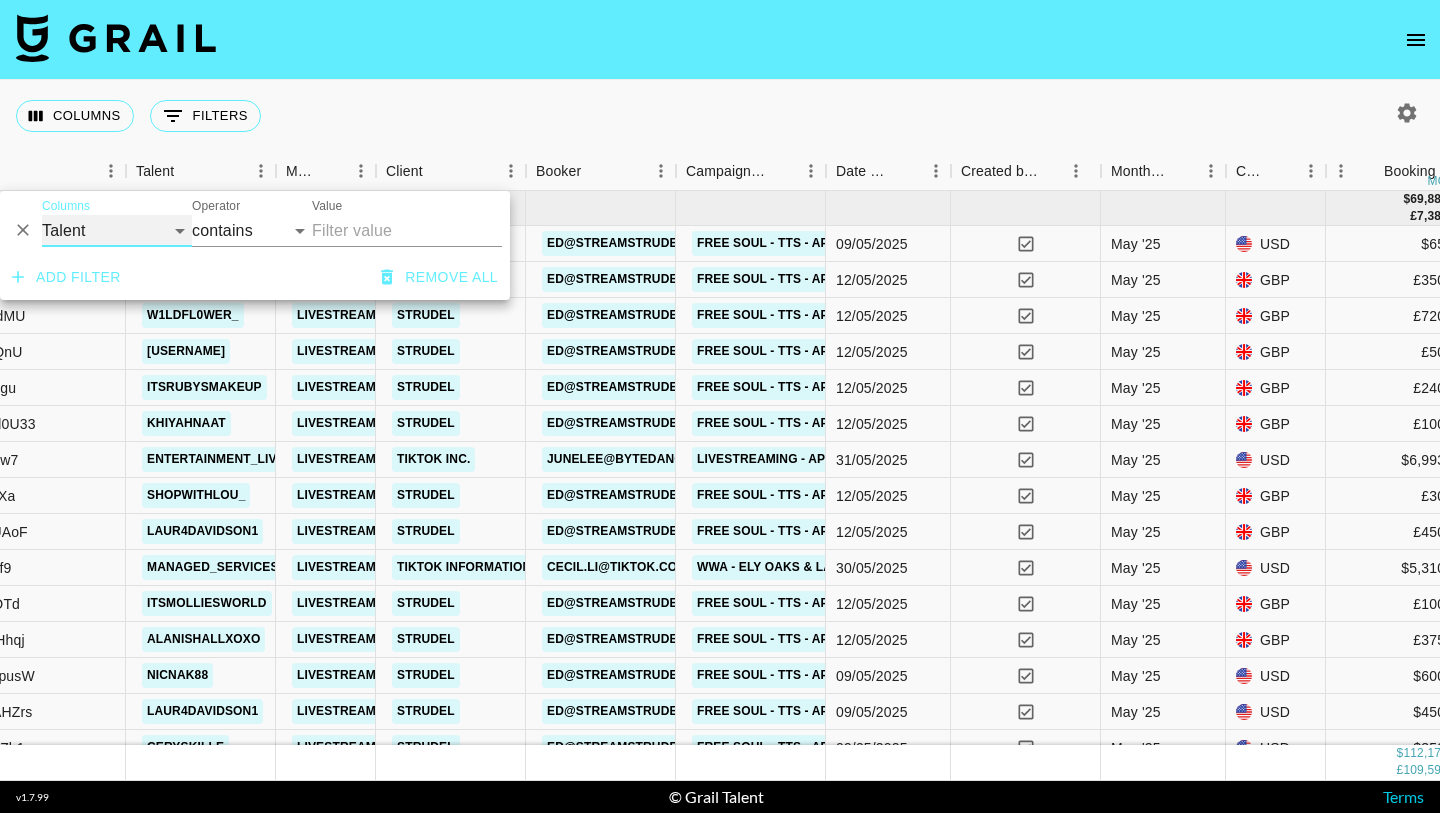 click on "Grail Platform ID Airtable ID Talent Manager Client Booker Campaign (Type) Date Created Created by Grail Team Month Due Currency Booking Price Creator Commmission Override External Commission Manager Commmission Override Expenses: Remove Commission? Commission Status Video Link Boost Code Special Booking Type PO Number Invoice Notes Uniport Contact Email Sales Lead Contract File Payment Sent Payment Sent Date Invoice Link" at bounding box center (117, 231) 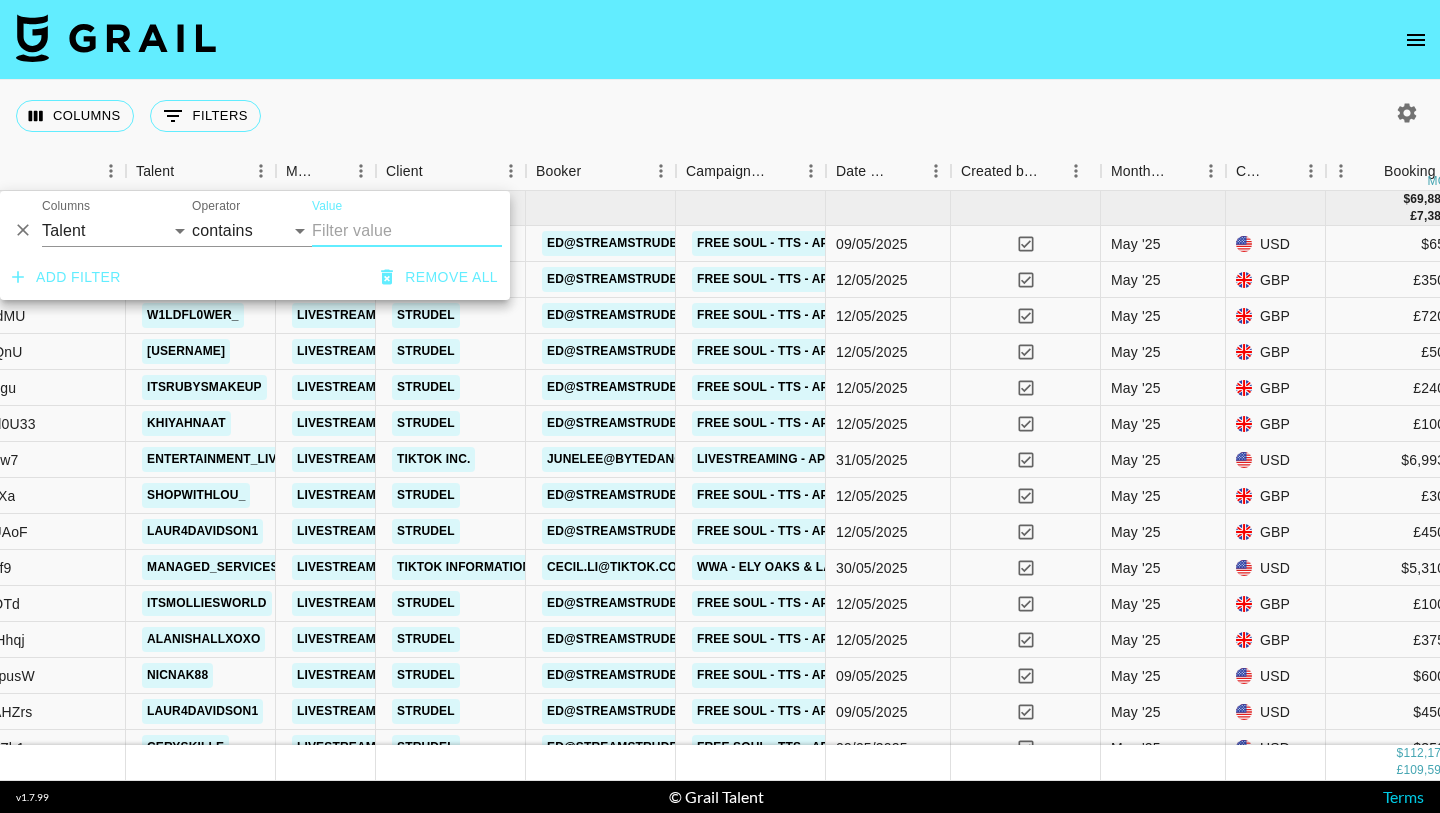 click on "Value" at bounding box center (407, 231) 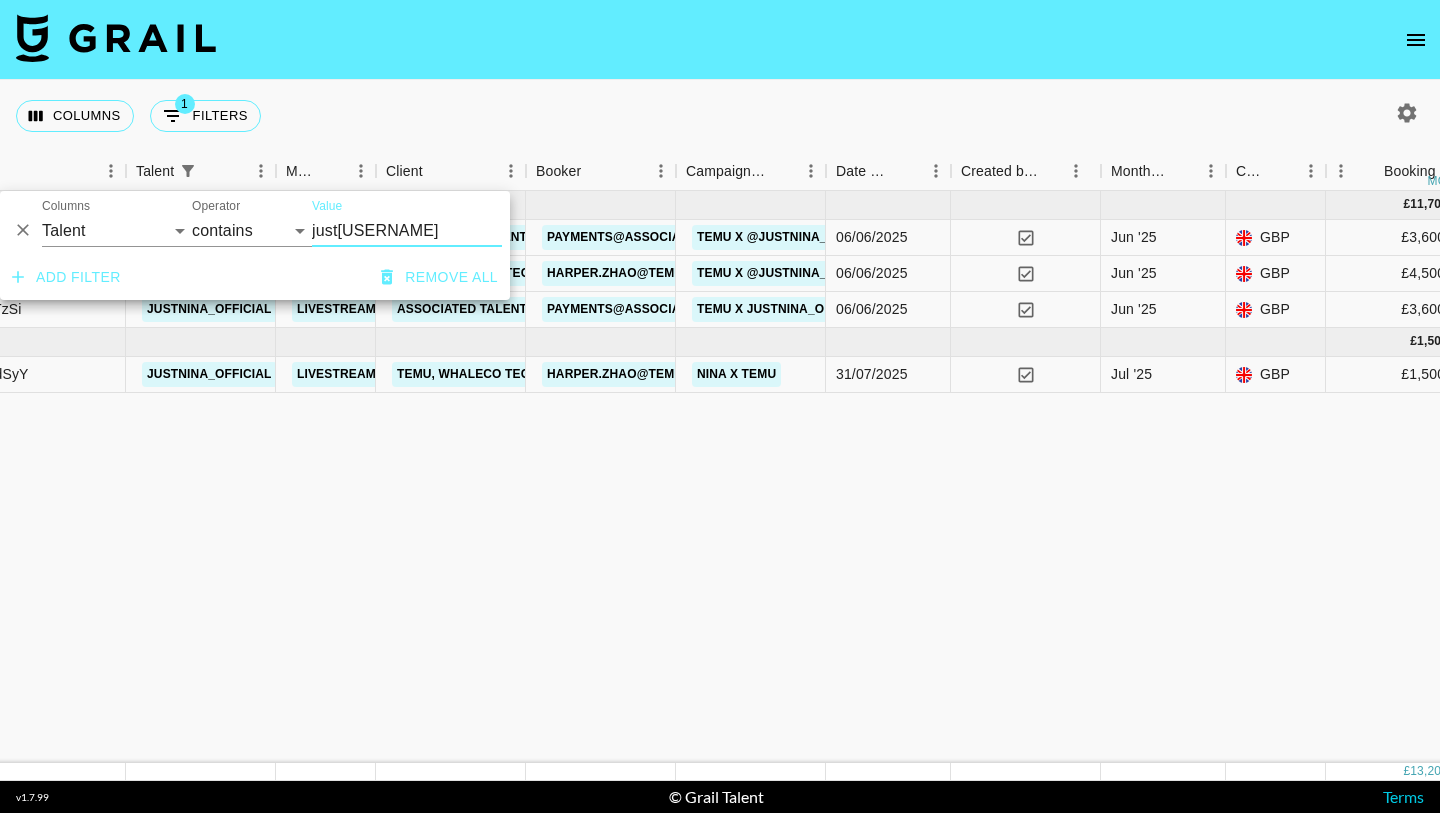 type on "justnina" 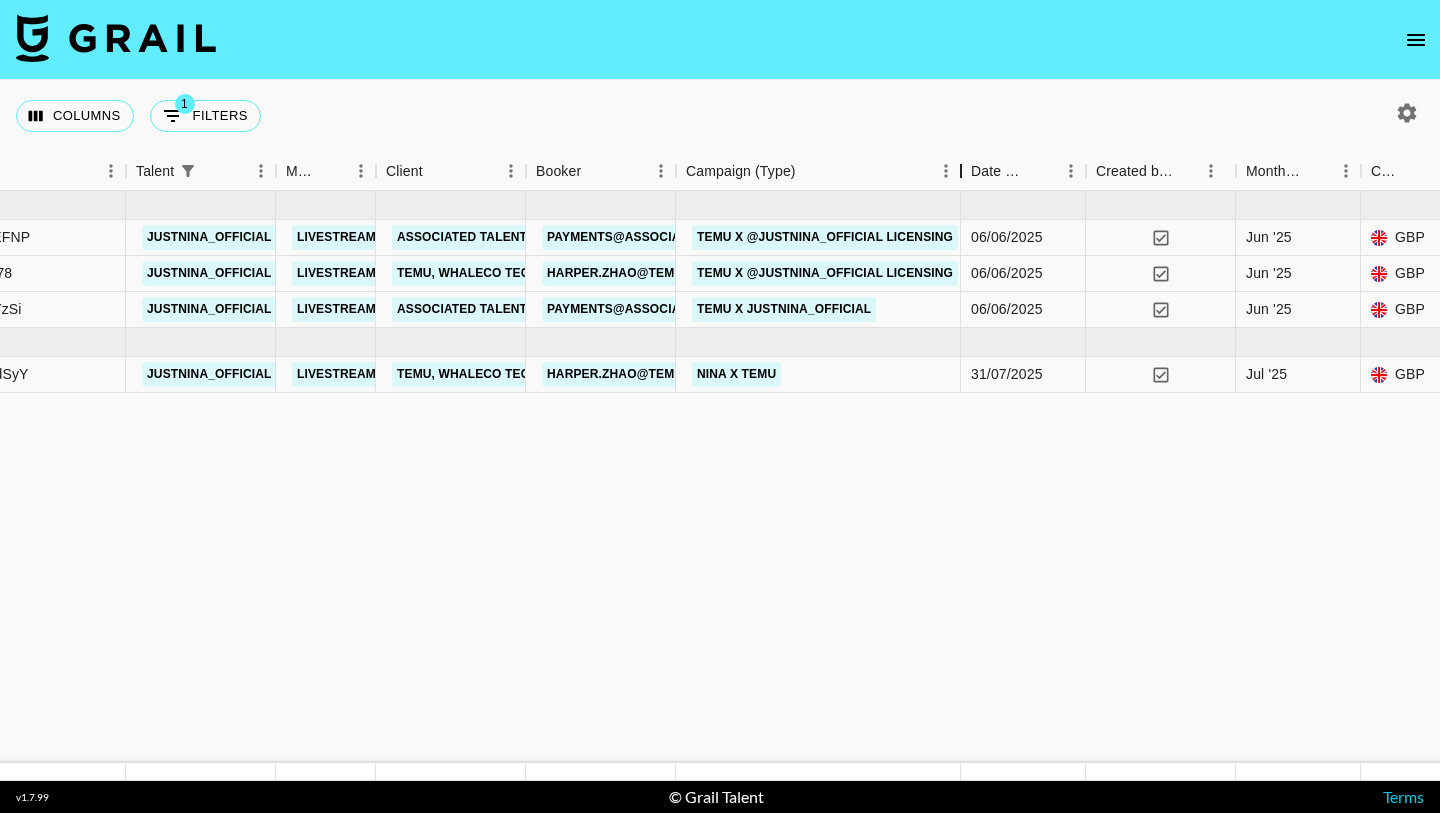 drag, startPoint x: 830, startPoint y: 166, endPoint x: 985, endPoint y: 173, distance: 155.15799 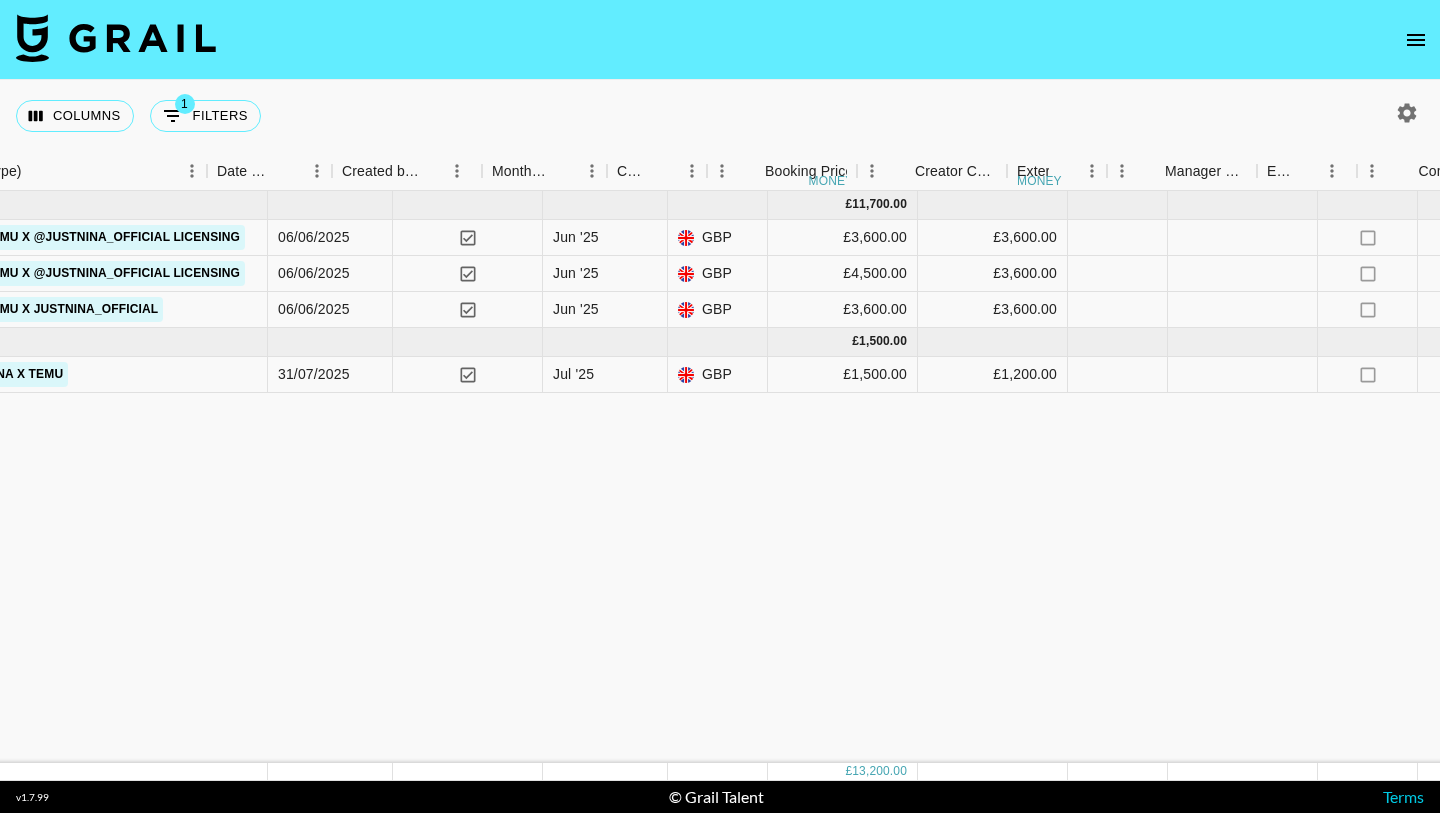 scroll, scrollTop: 0, scrollLeft: 1331, axis: horizontal 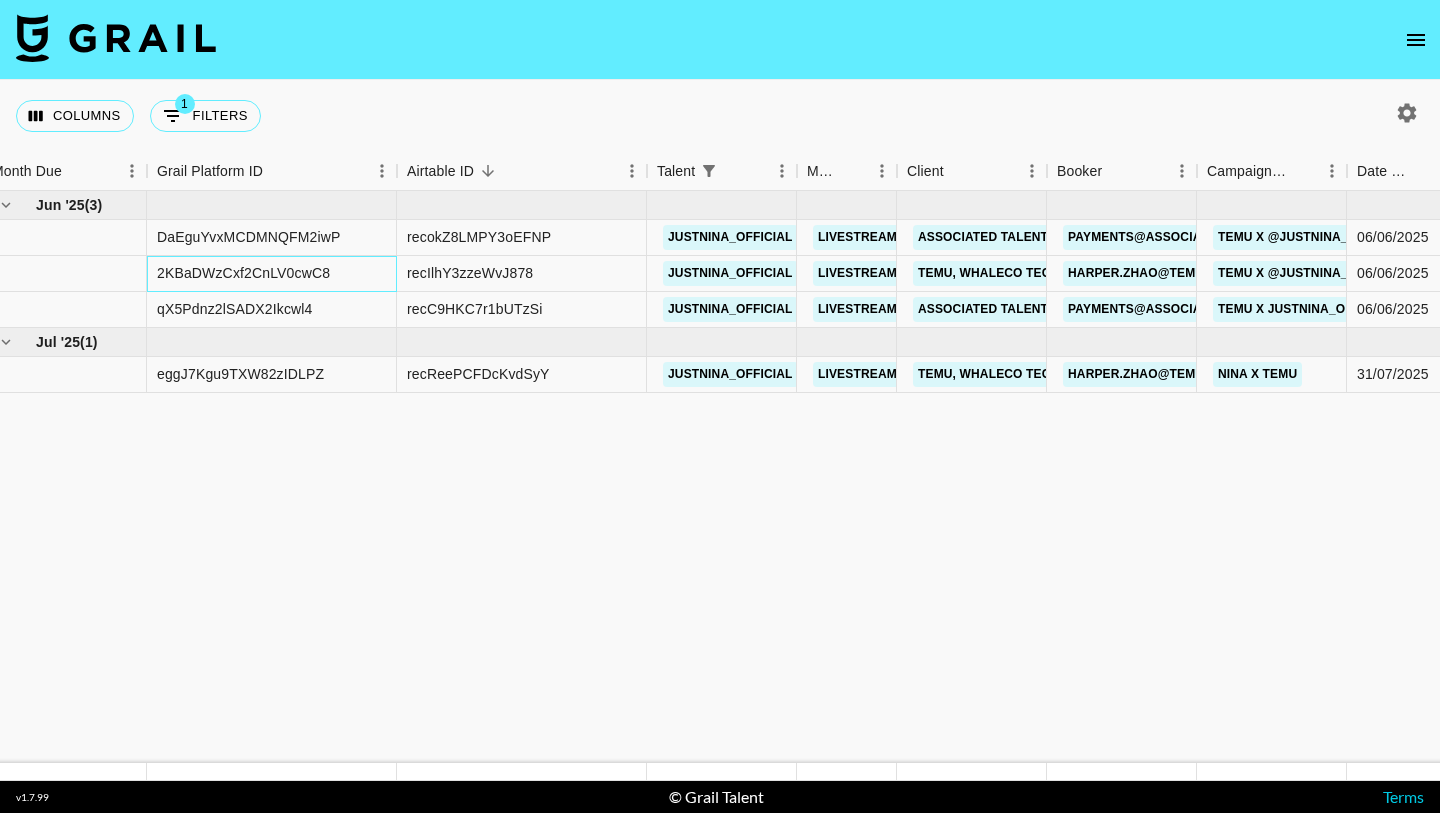 click on "2KBaDWzCxf2CnLV0cwC8" at bounding box center (243, 273) 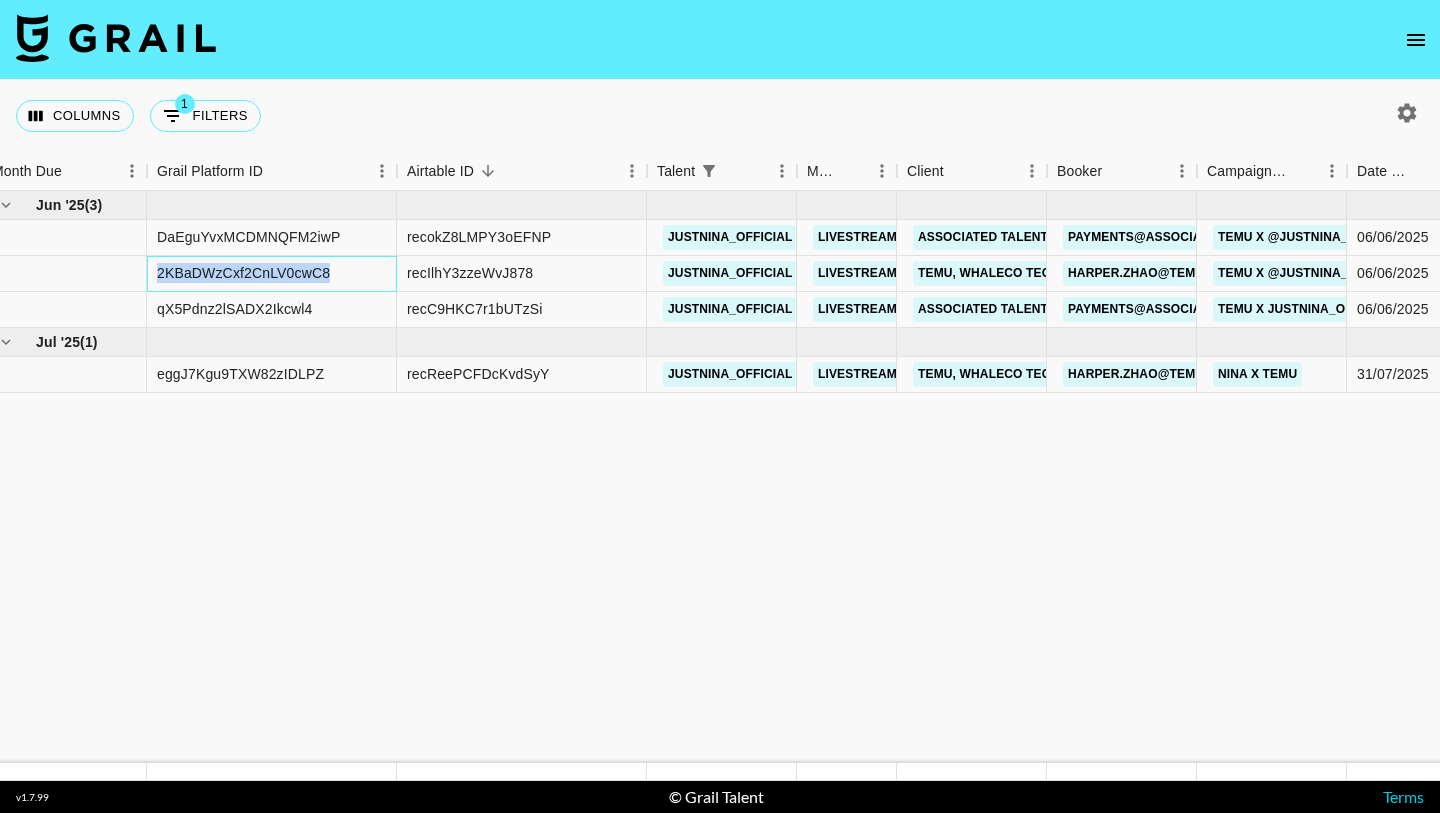 click on "2KBaDWzCxf2CnLV0cwC8" at bounding box center [243, 273] 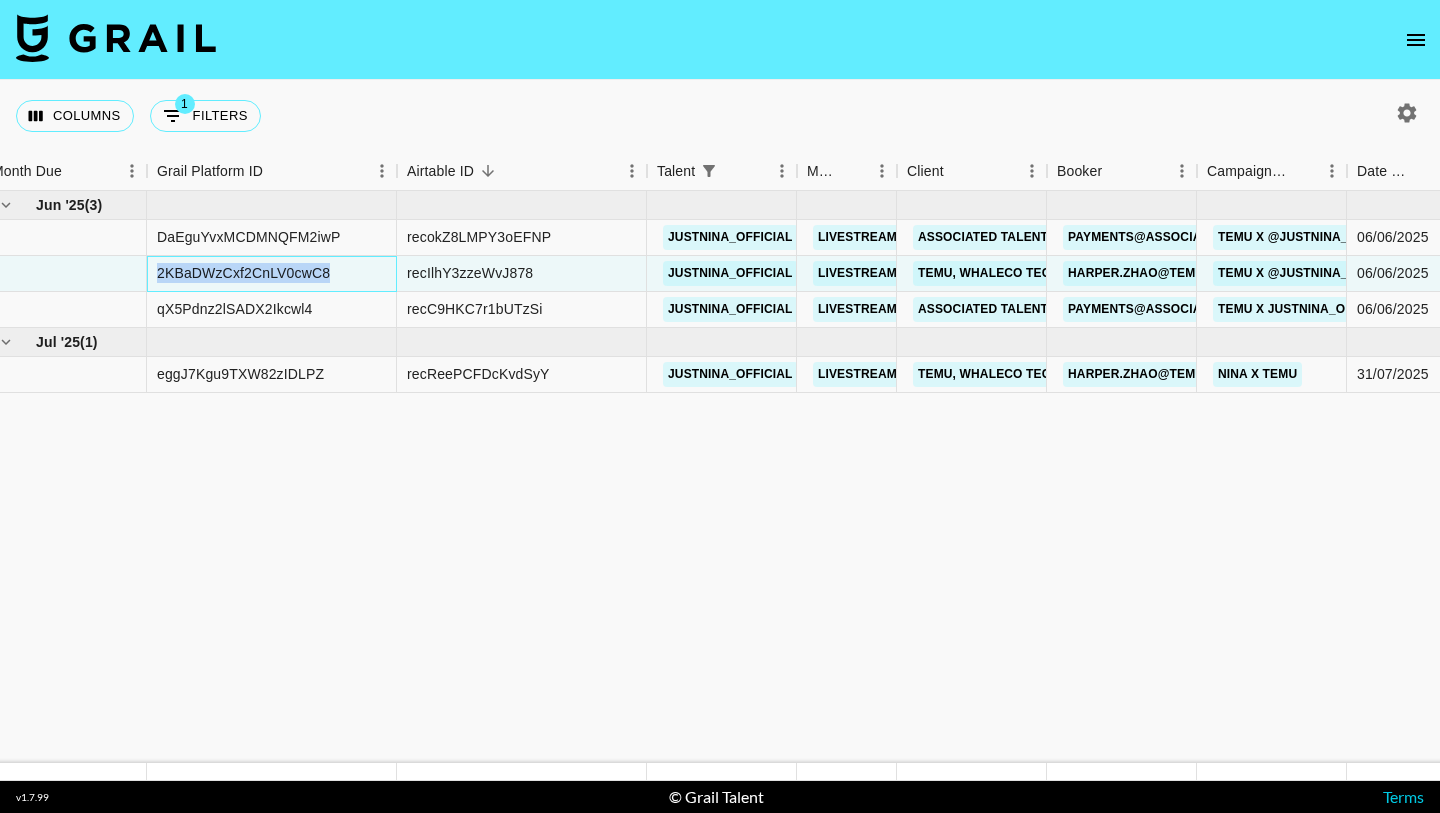 copy on "2KBaDWzCxf2CnLV0cwC8" 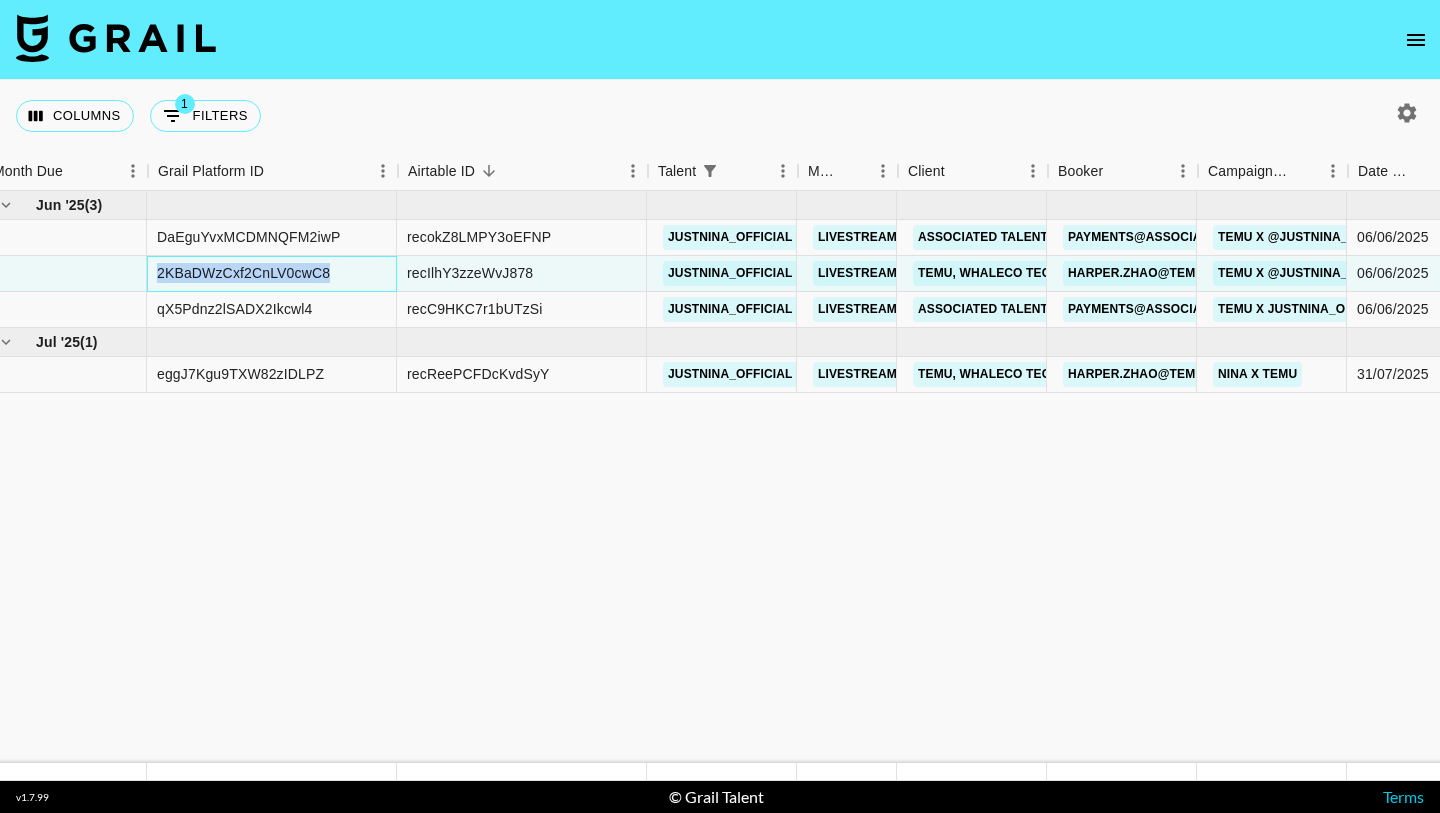 scroll, scrollTop: 0, scrollLeft: 0, axis: both 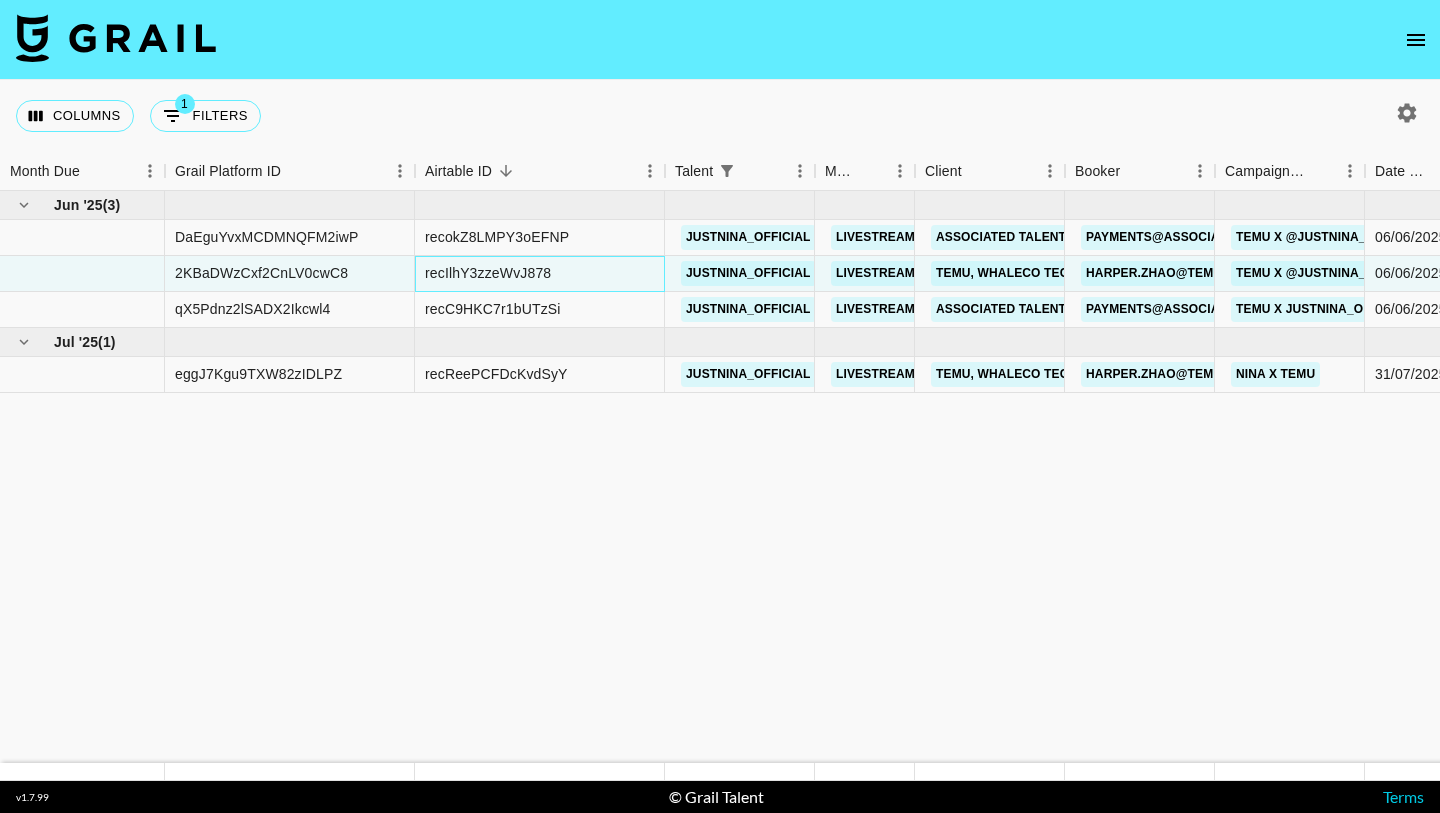 click on "recIlhY3zzeWvJ878" at bounding box center (540, 274) 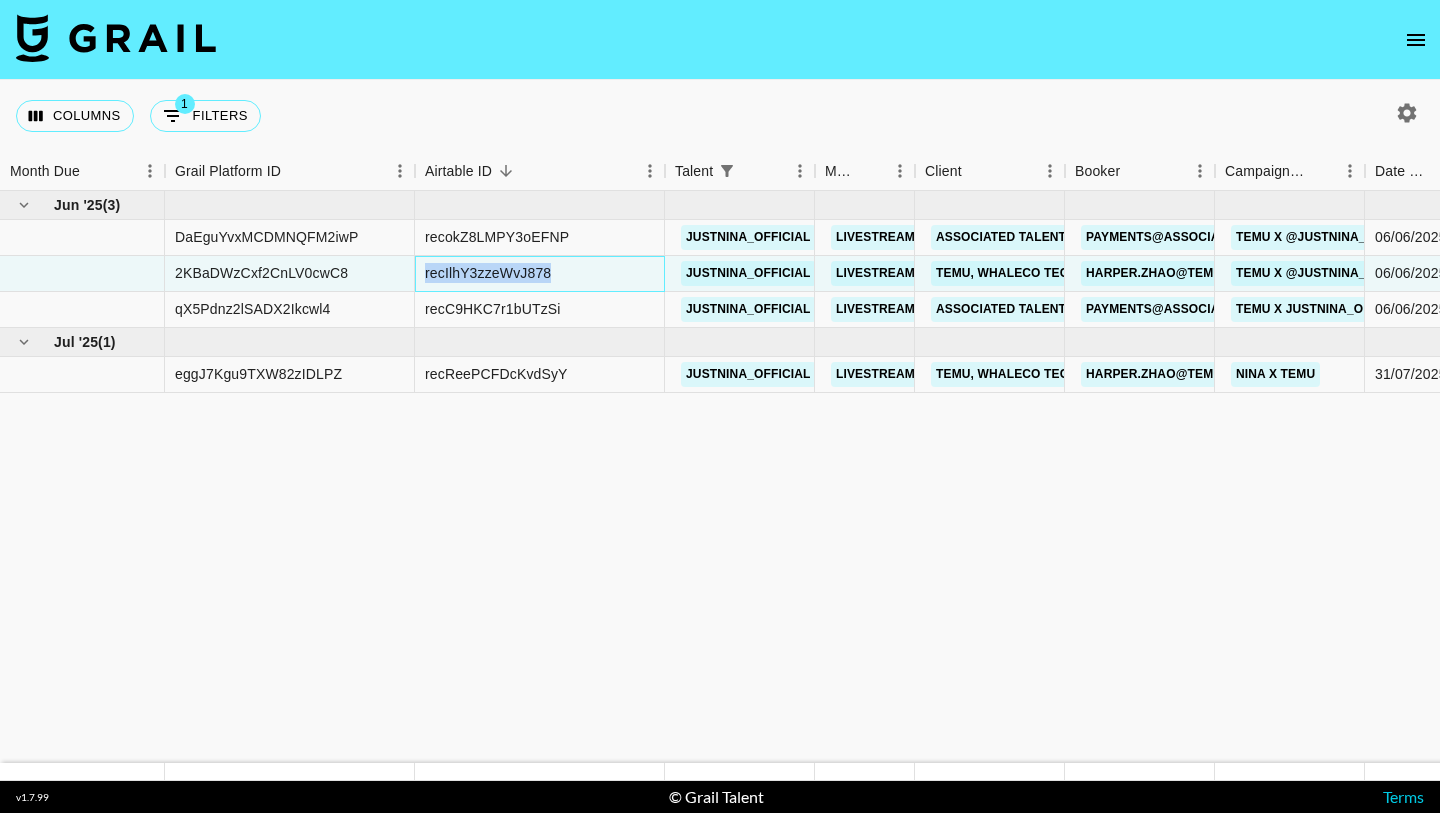 click on "recIlhY3zzeWvJ878" at bounding box center (488, 273) 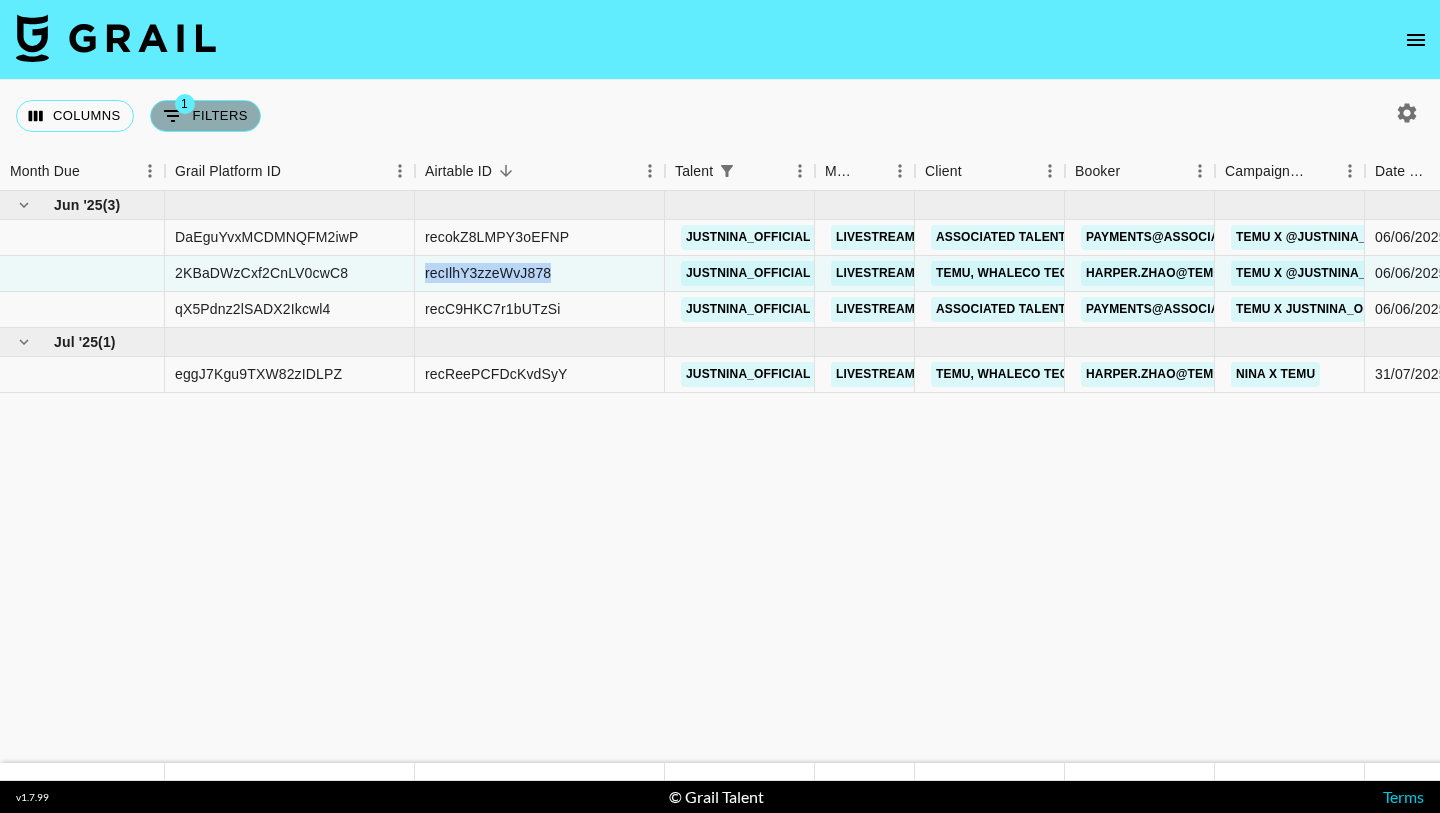 click on "1 Filters" at bounding box center (205, 116) 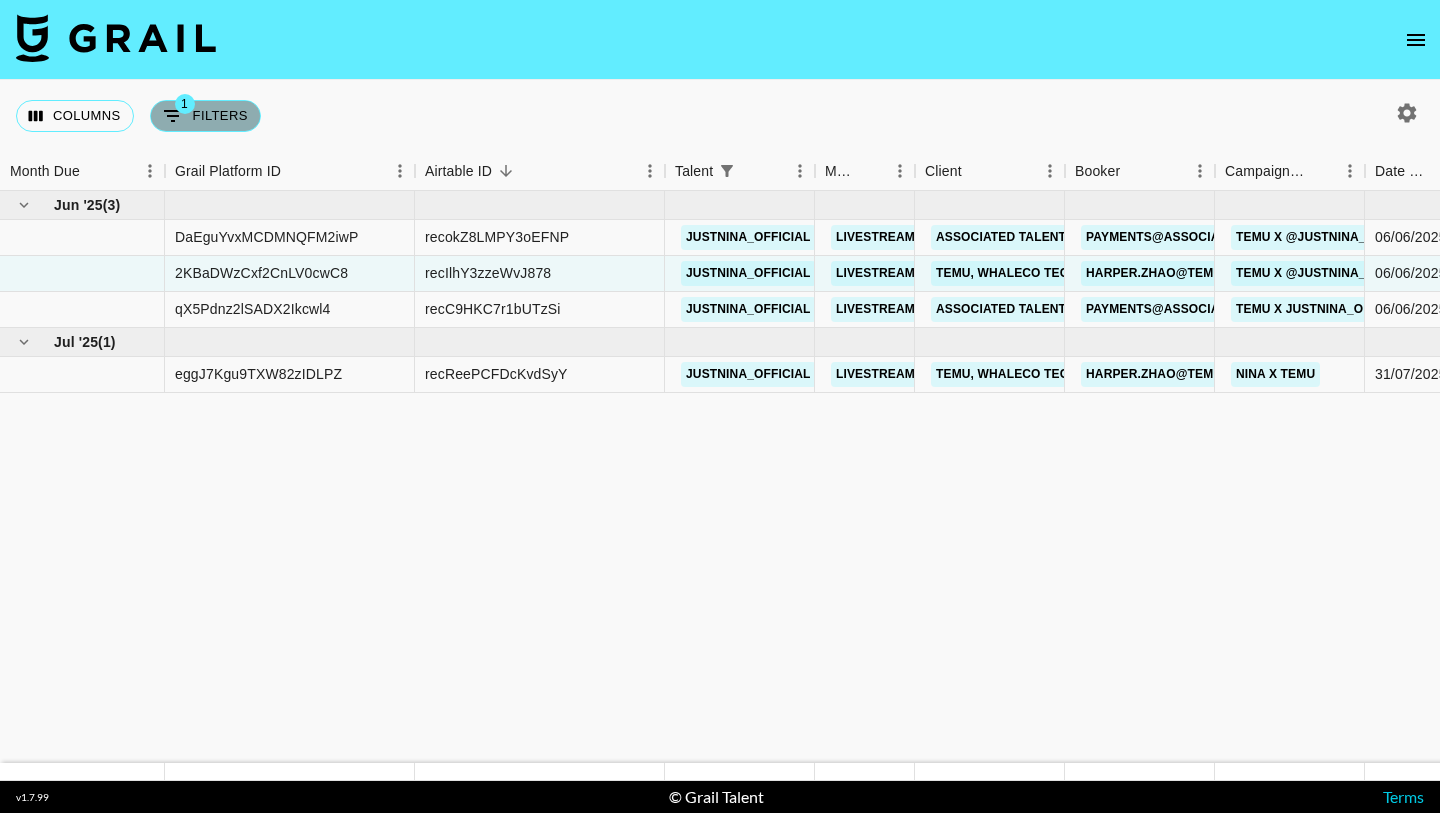 select on "talentName" 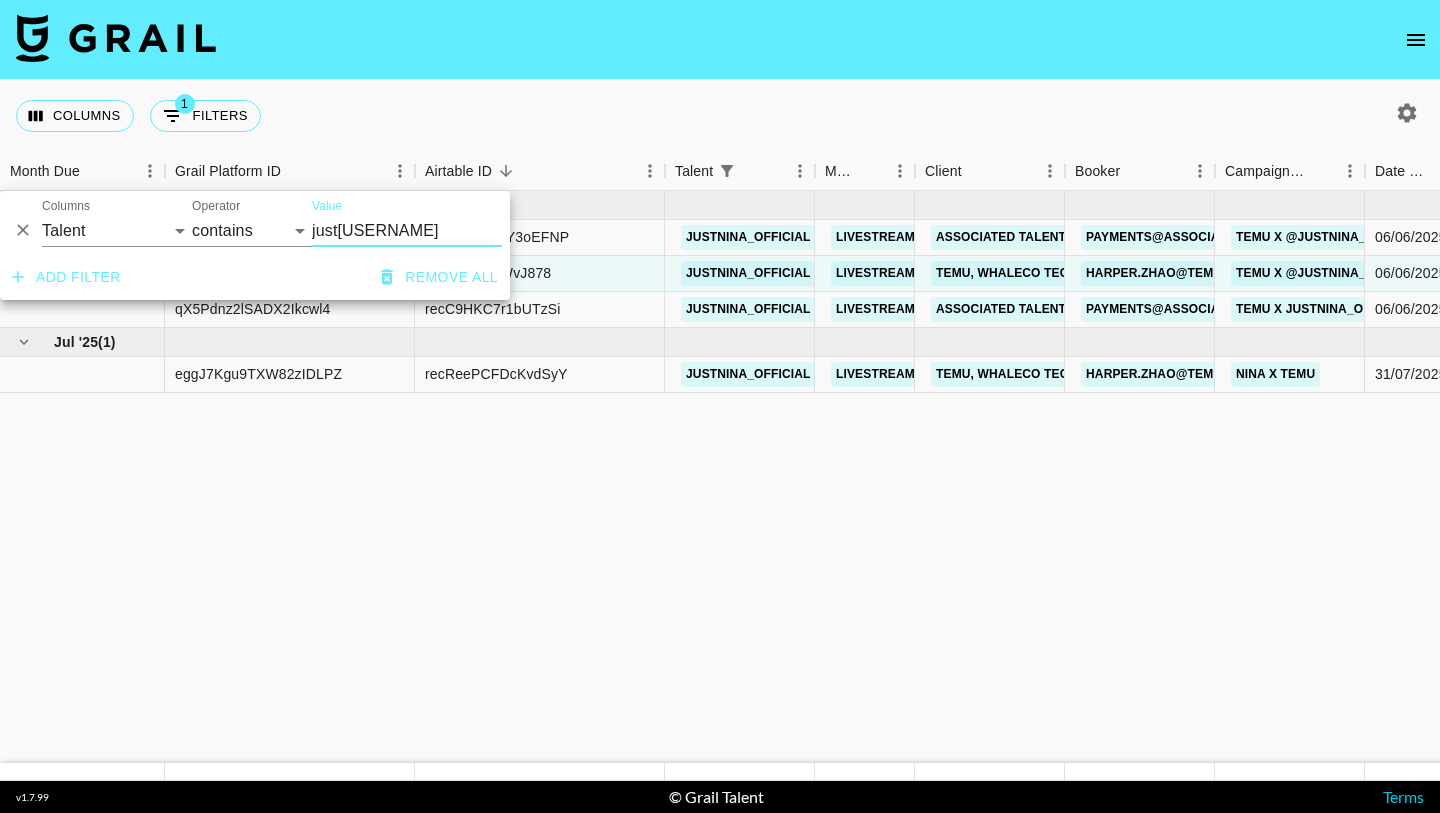 click on "Columns 1 Filters + Booking" at bounding box center [720, 116] 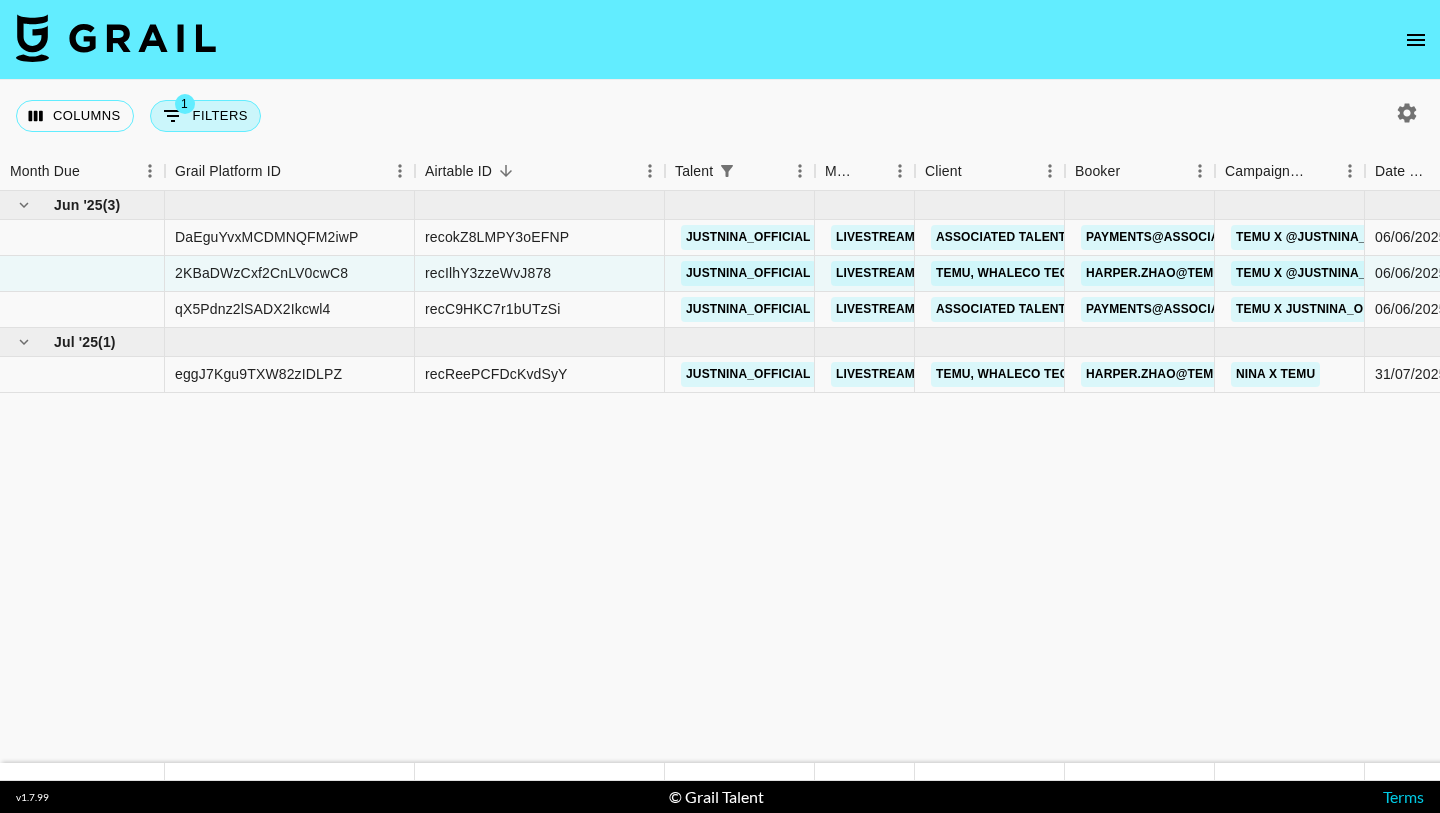 click on "1 Filters" at bounding box center (205, 116) 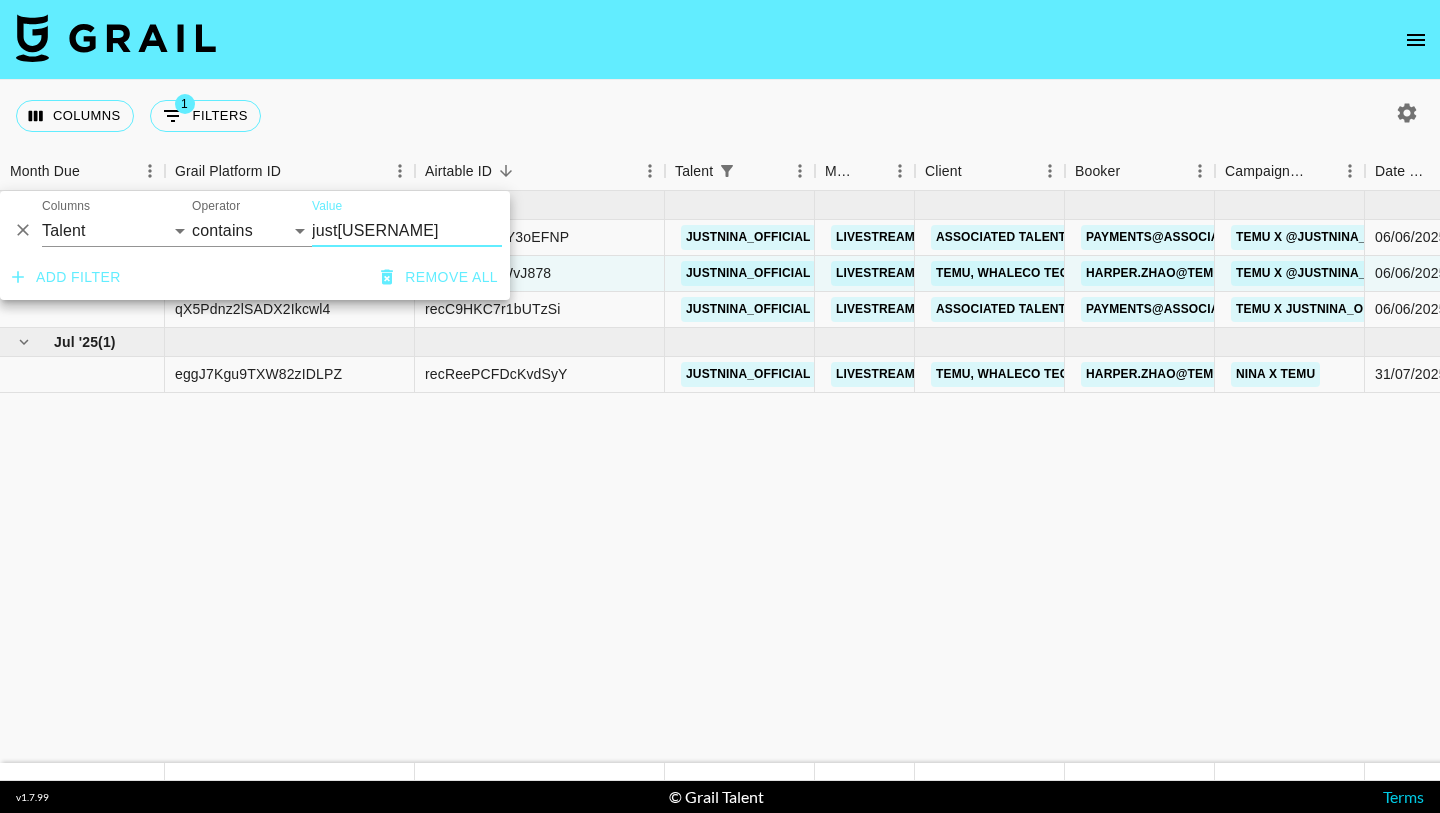 click on "justnina" at bounding box center (407, 231) 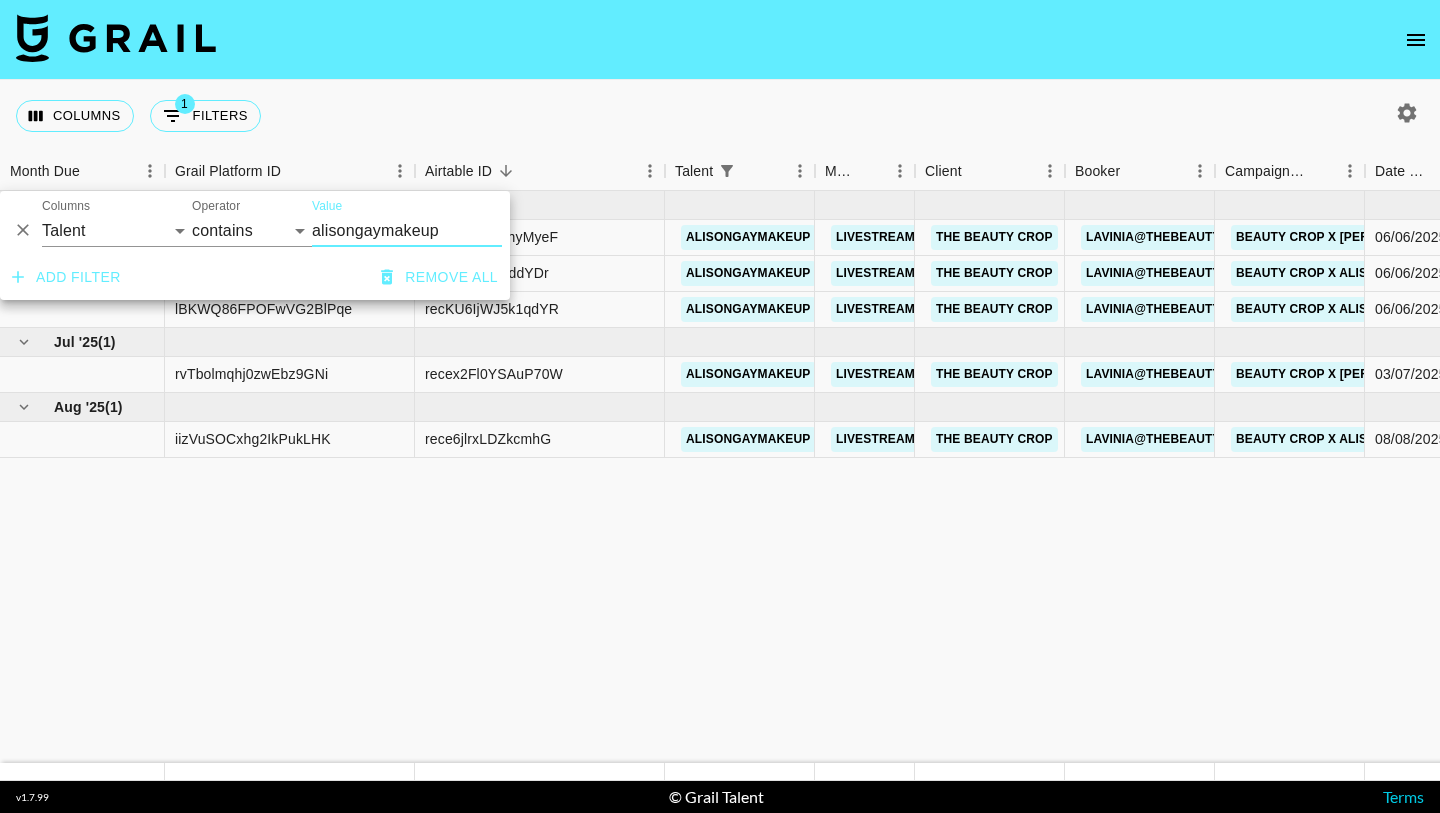type on "alisongaymakeup" 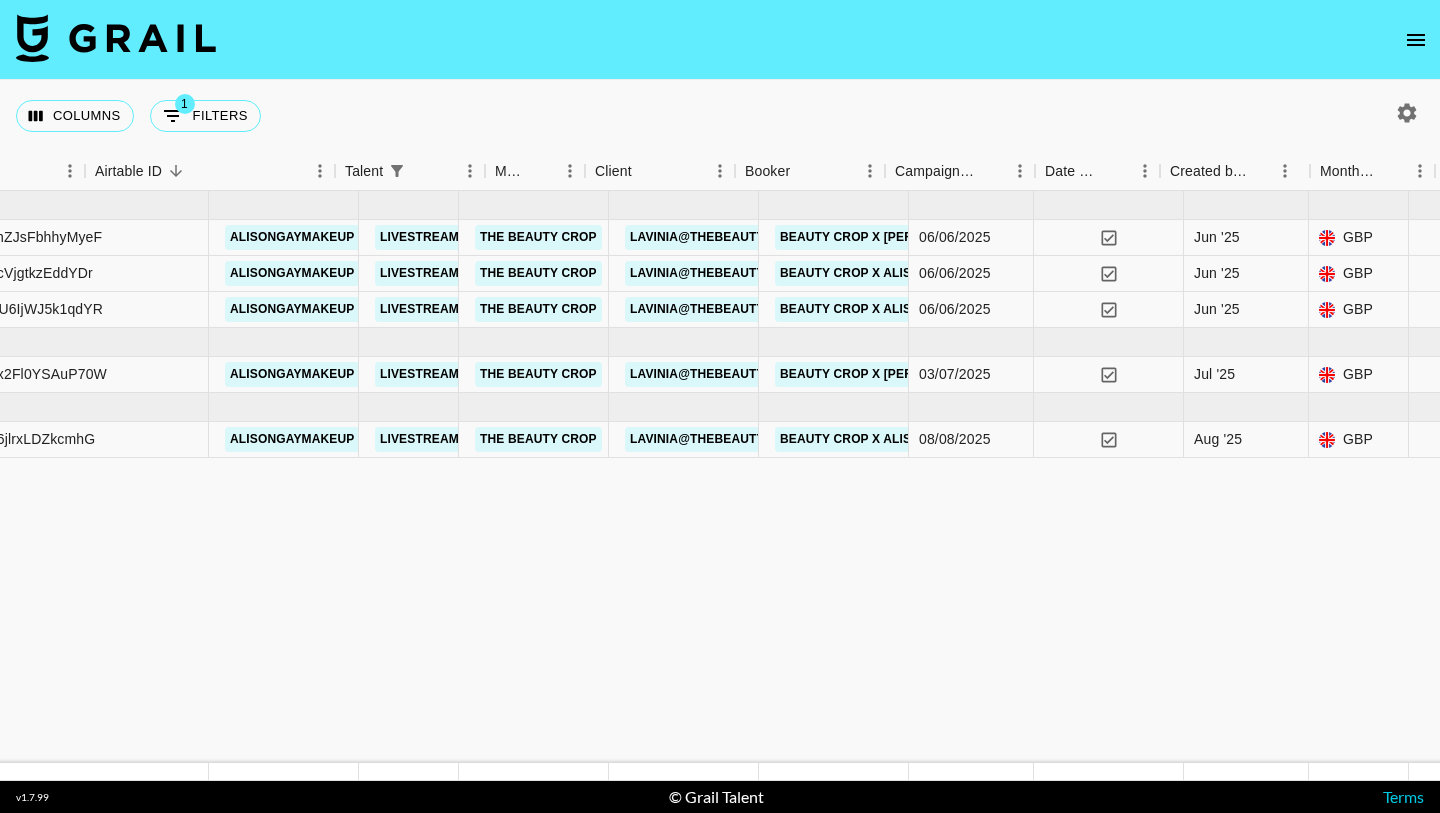 scroll, scrollTop: 0, scrollLeft: 639, axis: horizontal 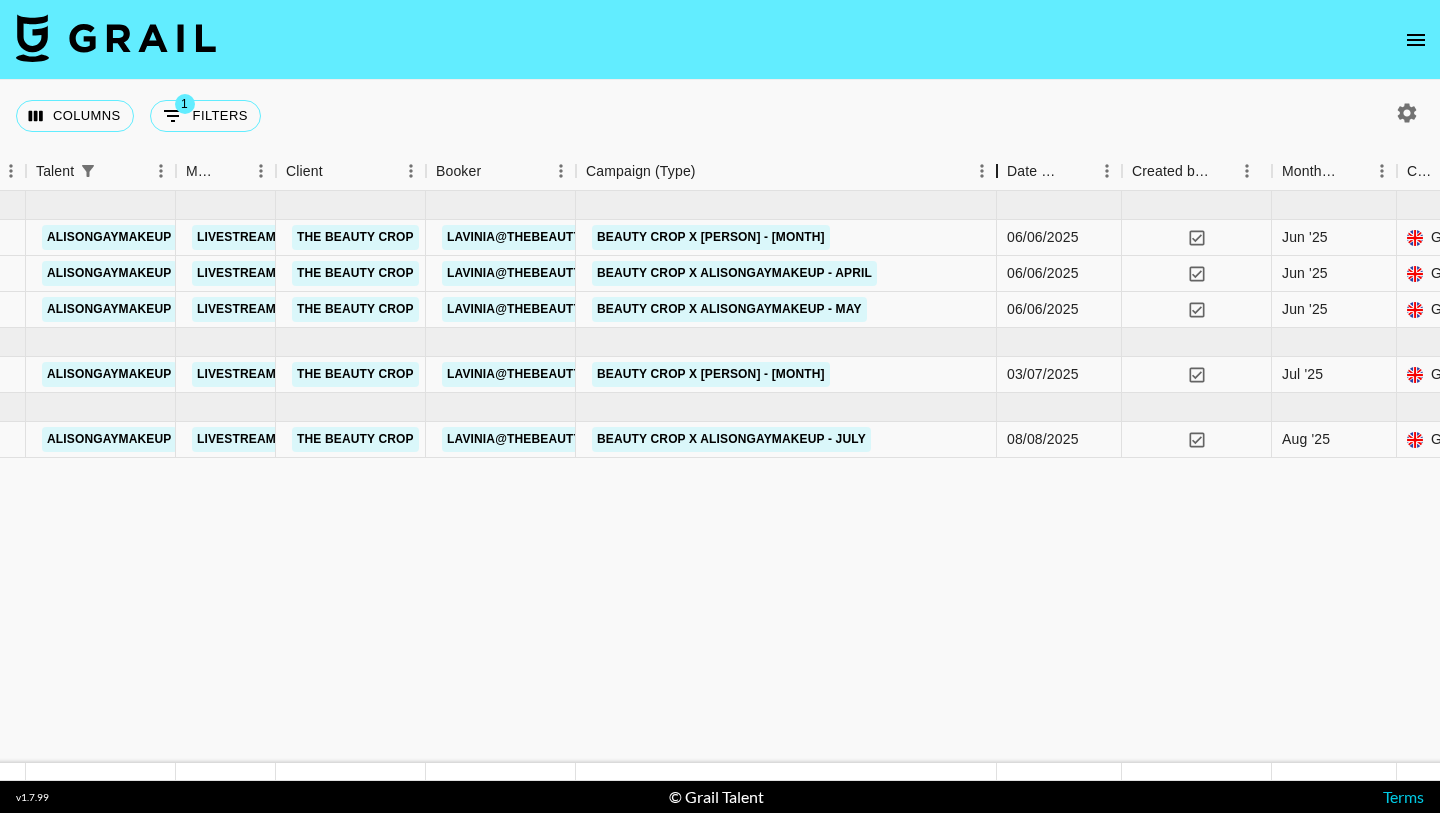 drag, startPoint x: 725, startPoint y: 177, endPoint x: 1023, endPoint y: 179, distance: 298.0067 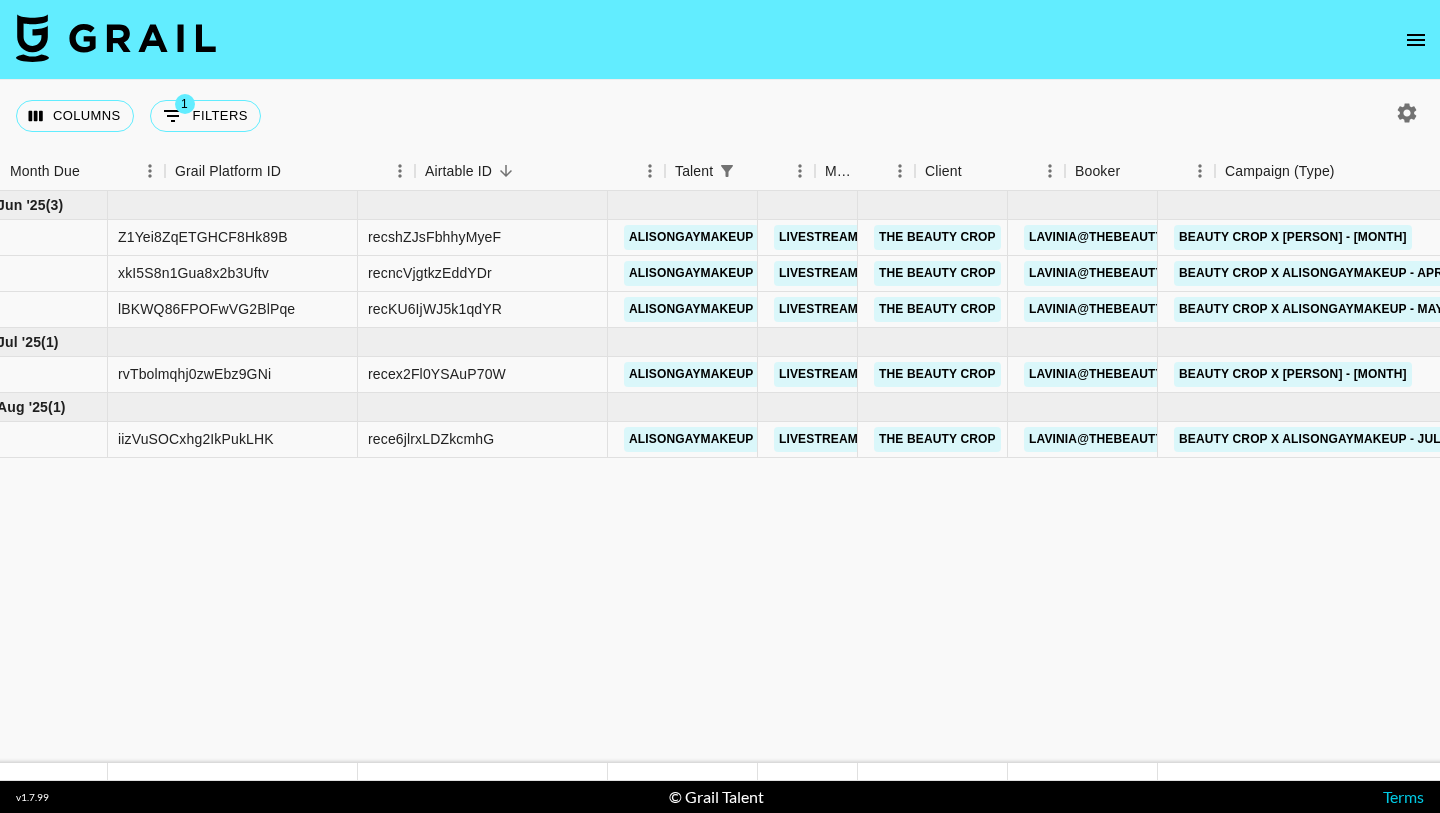 scroll, scrollTop: 0, scrollLeft: 0, axis: both 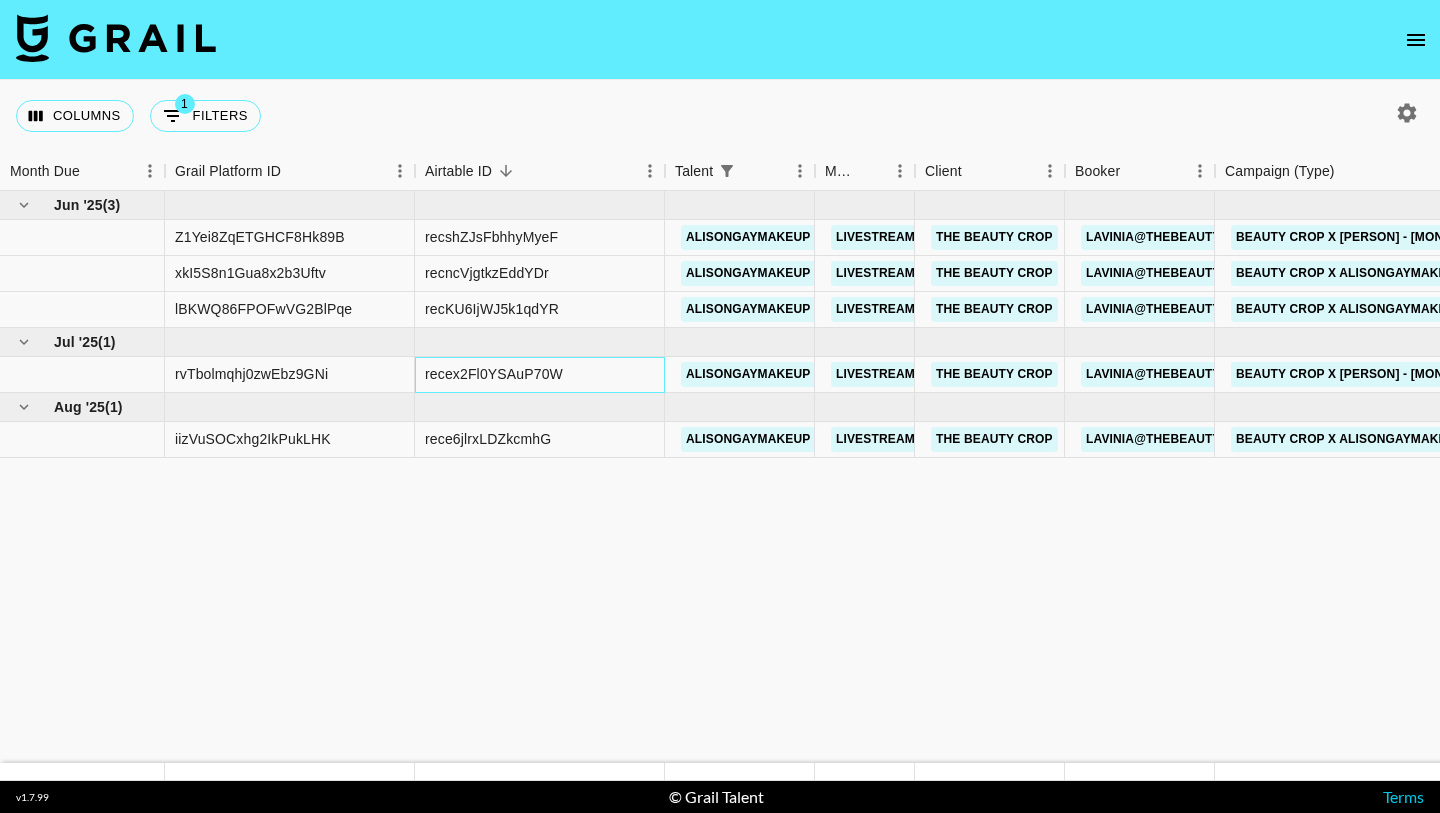 click on "recex2Fl0YSAuP70W" at bounding box center (494, 374) 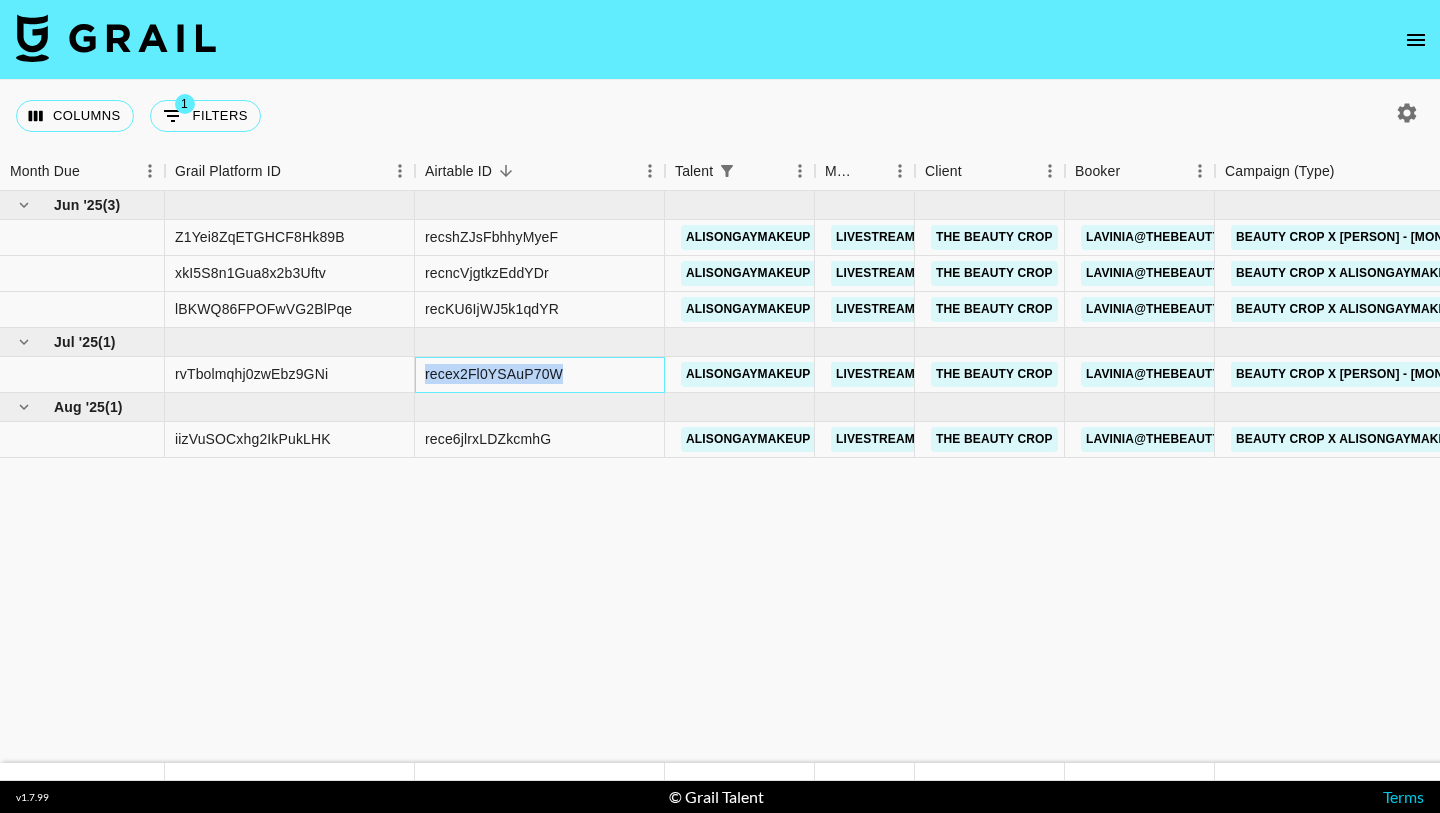 click on "recex2Fl0YSAuP70W" at bounding box center [494, 374] 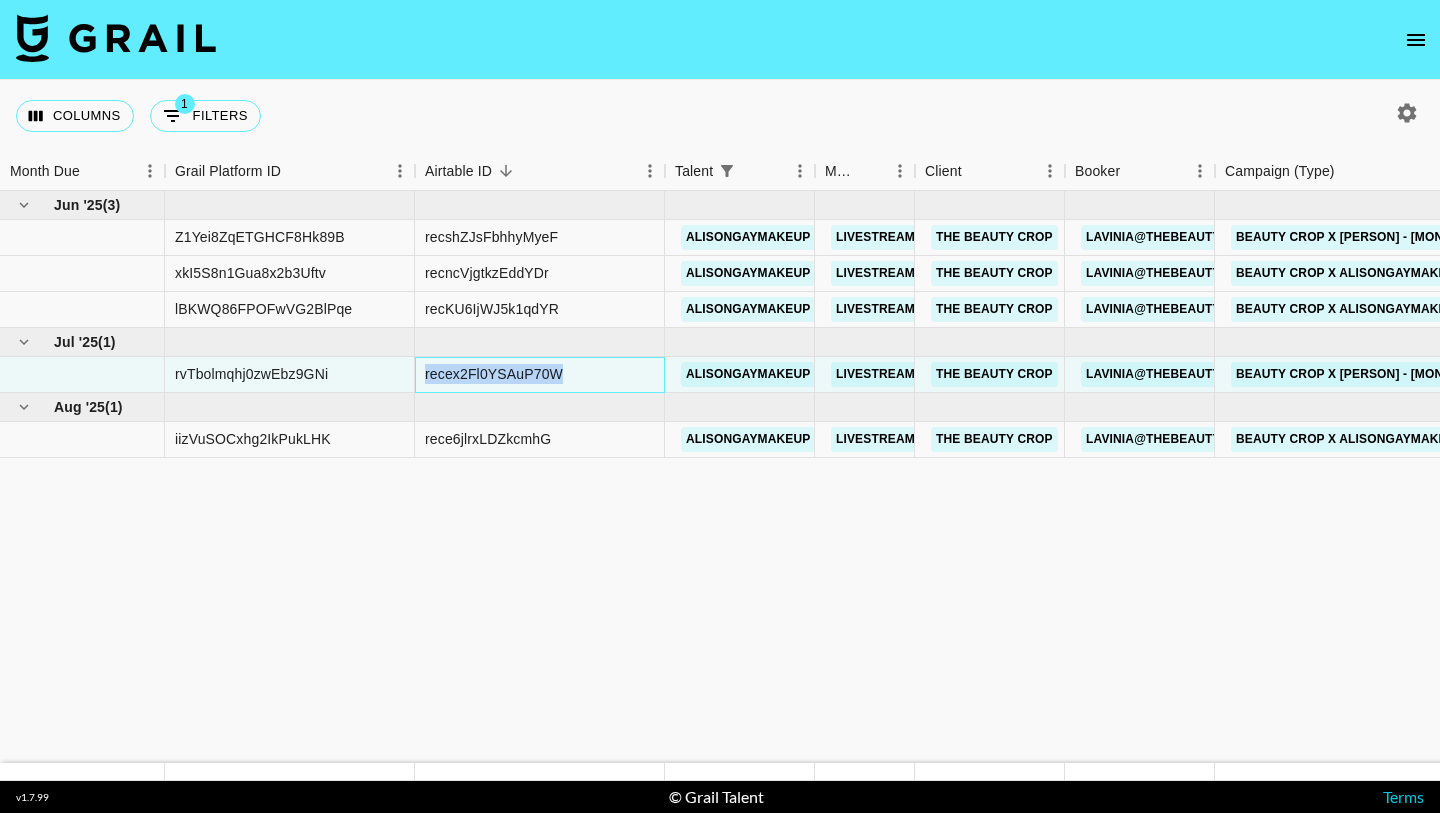 copy on "recex2Fl0YSAuP70W" 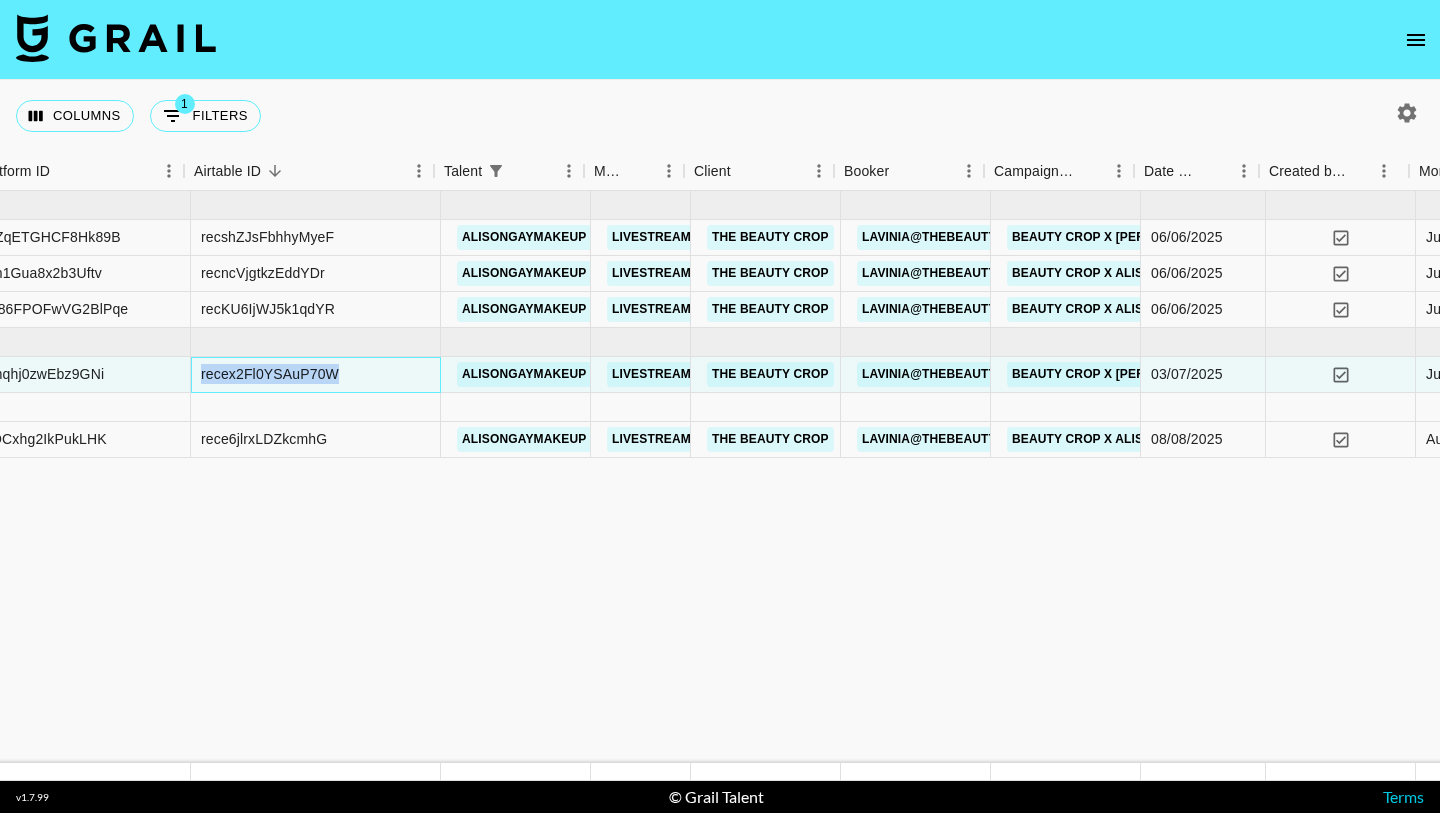 scroll, scrollTop: 0, scrollLeft: 231, axis: horizontal 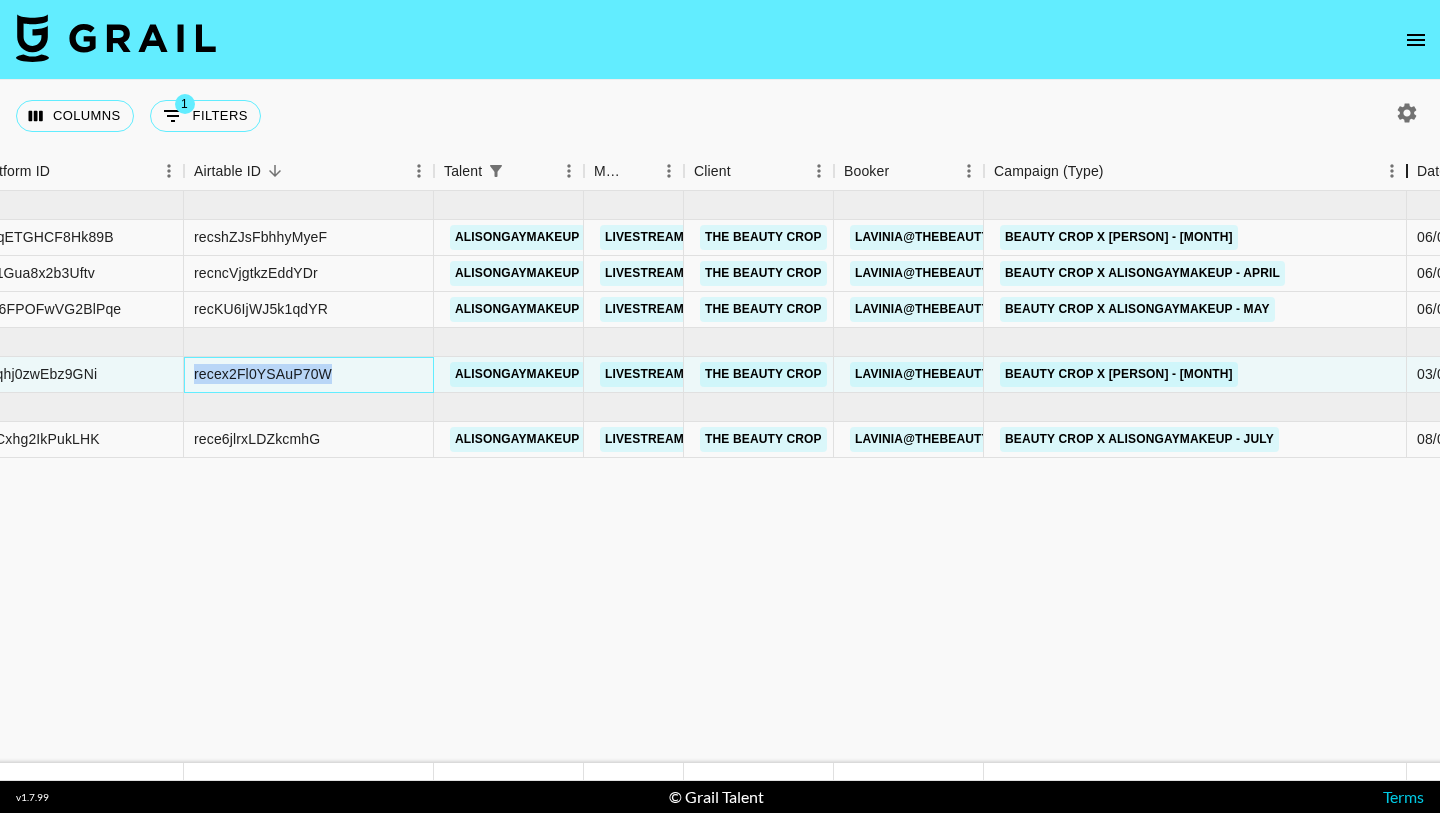 drag, startPoint x: 1135, startPoint y: 171, endPoint x: 1408, endPoint y: 171, distance: 273 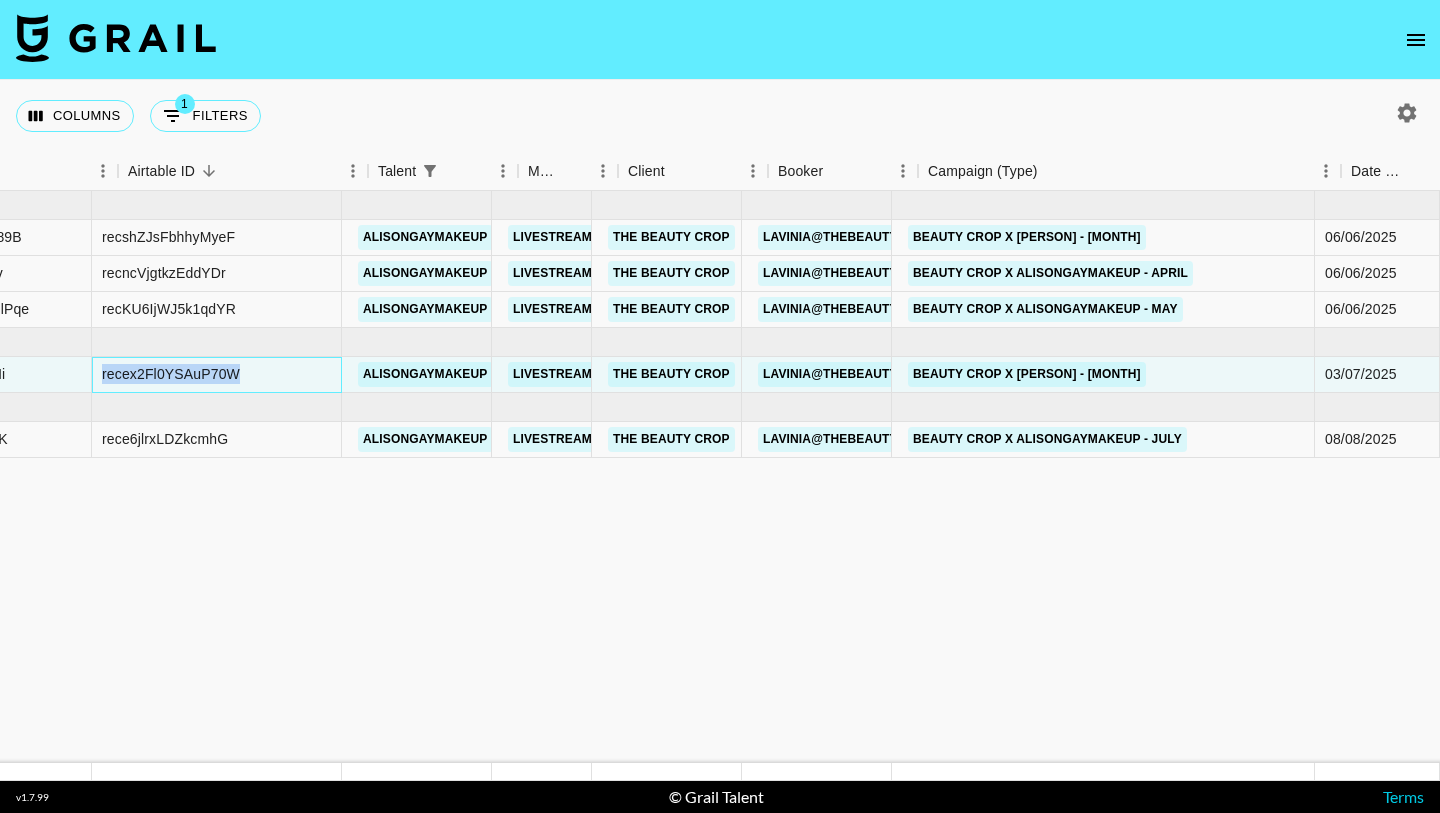 scroll, scrollTop: 0, scrollLeft: 350, axis: horizontal 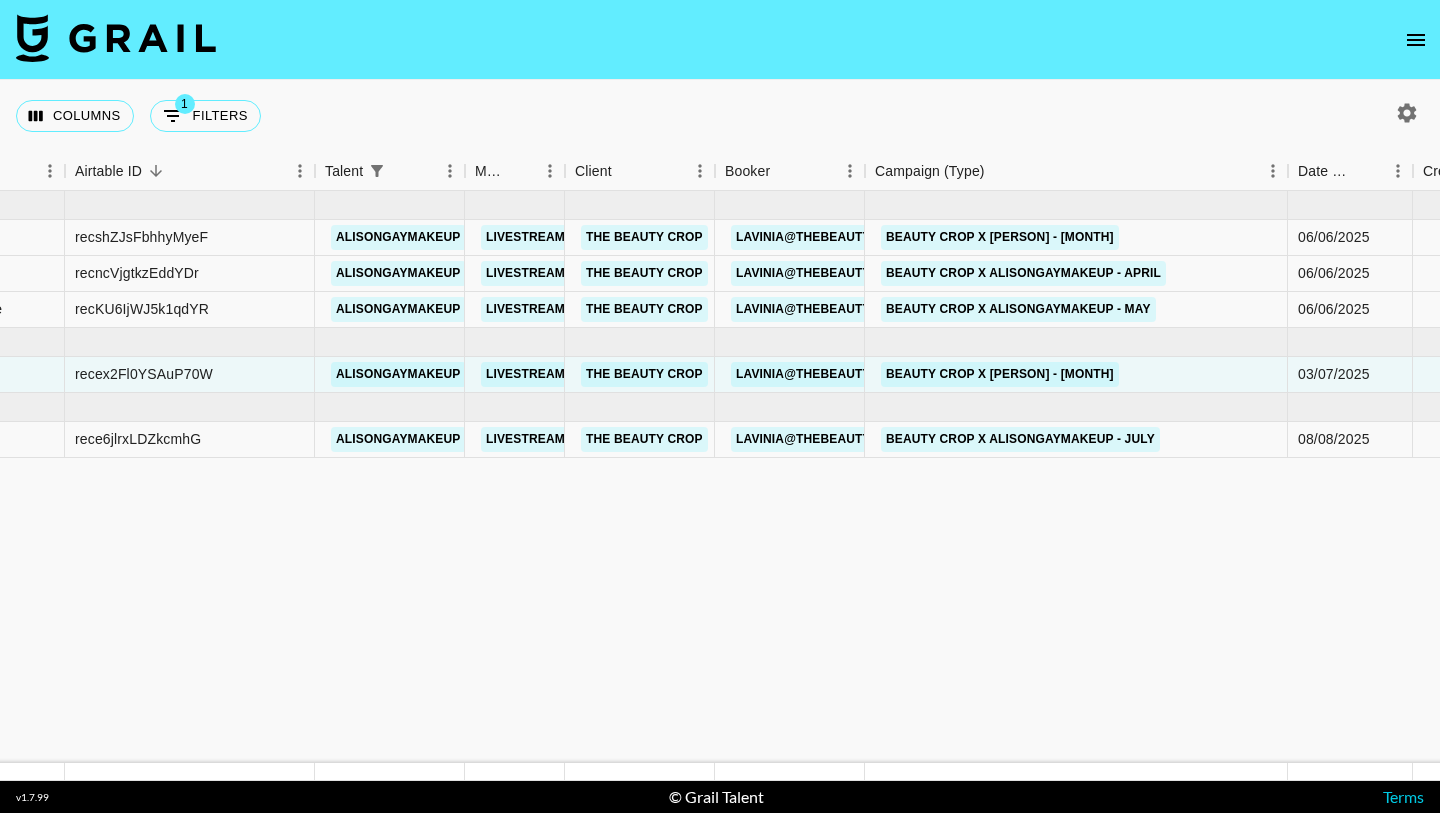 click at bounding box center (1403, 113) 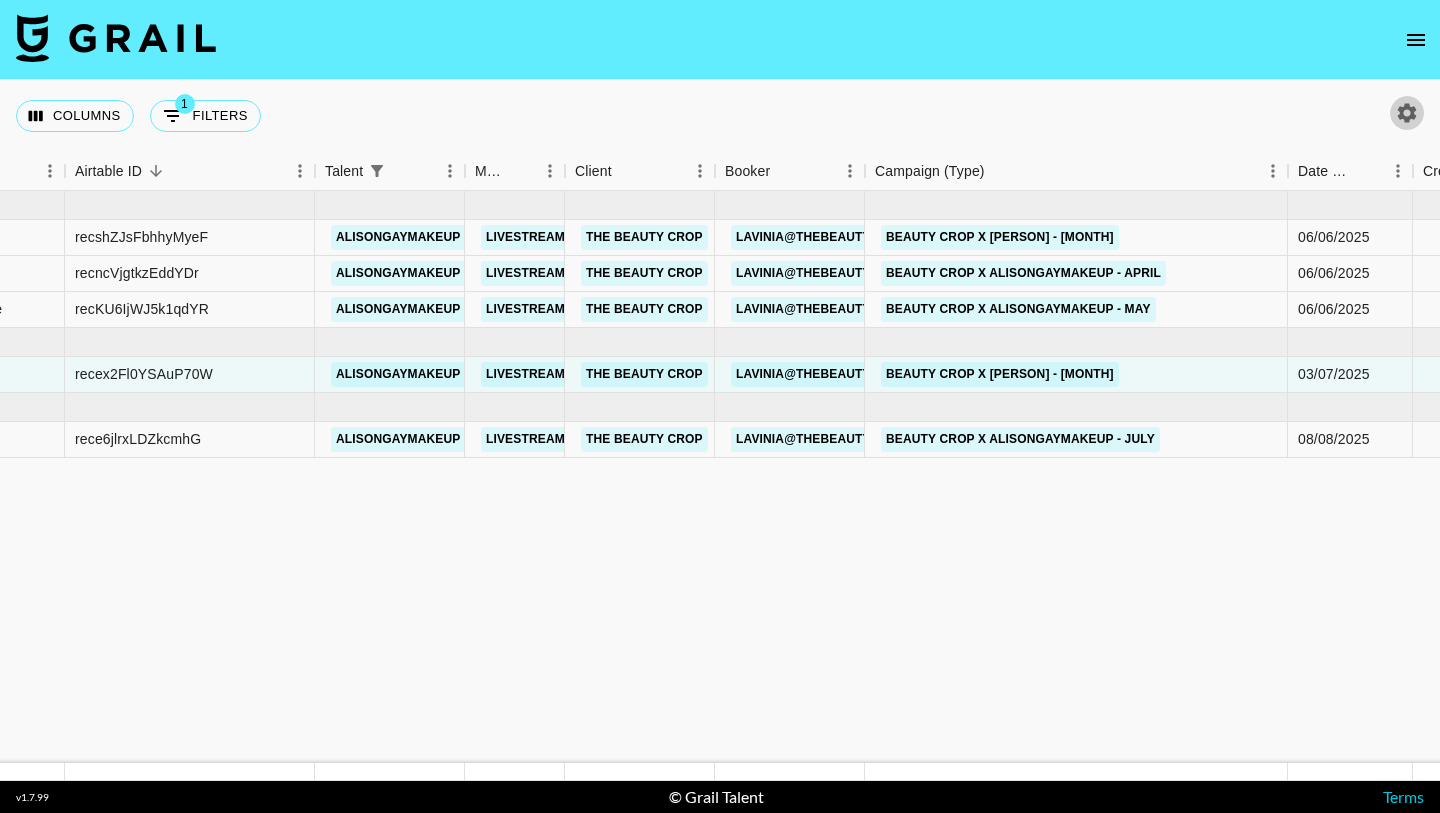 click 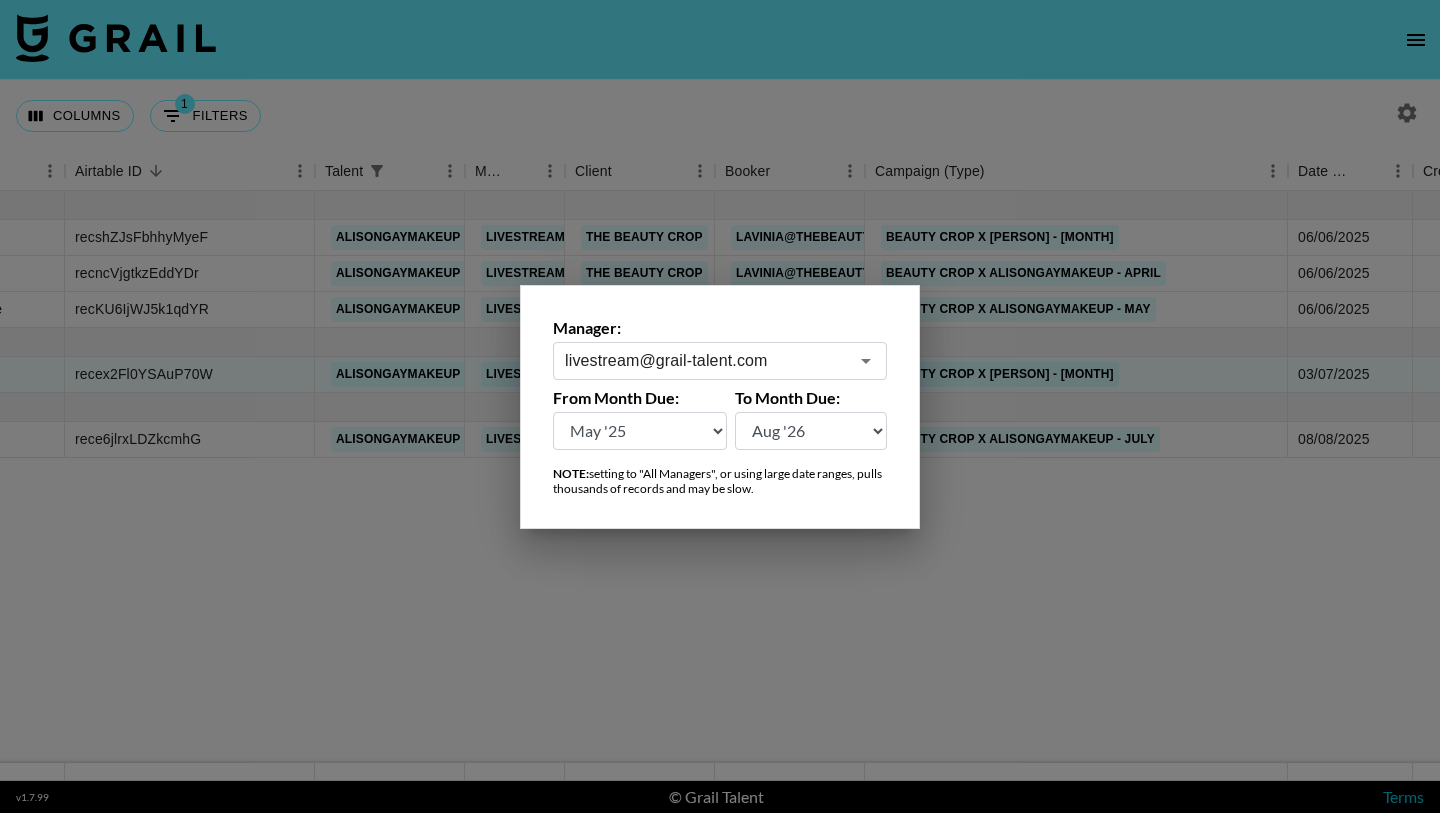 click on "Manager: livestream@grail-talent.com ​ From Month Due: Aug '26 Jul '26 Jun '26 May '26 Apr '26 Mar '26 Feb '26 Jan '26 Dec '25 Nov '25 Oct '25 Sep '25 Aug '25 Jul '25 Jun '25 May '25 Apr '25 Mar '25 Feb '25 Jan '25 Dec '24 Nov '24 Oct '24 Sep '24 Aug '24 To Month Due: Aug '26 Jul '26 Jun '26 May '26 Apr '26 Mar '26 Feb '26 Jan '26 Dec '25 Nov '25 Oct '25 Sep '25 Aug '25 Jul '25 Jun '25 May '25 Apr '25 Mar '25 Feb '25 Jan '25 Dec '24 Nov '24 Oct '24 Sep '24 Aug '24 NOTE:  setting to "All Managers", or using large date ranges, pulls thousands of records and may be slow." at bounding box center [720, 407] 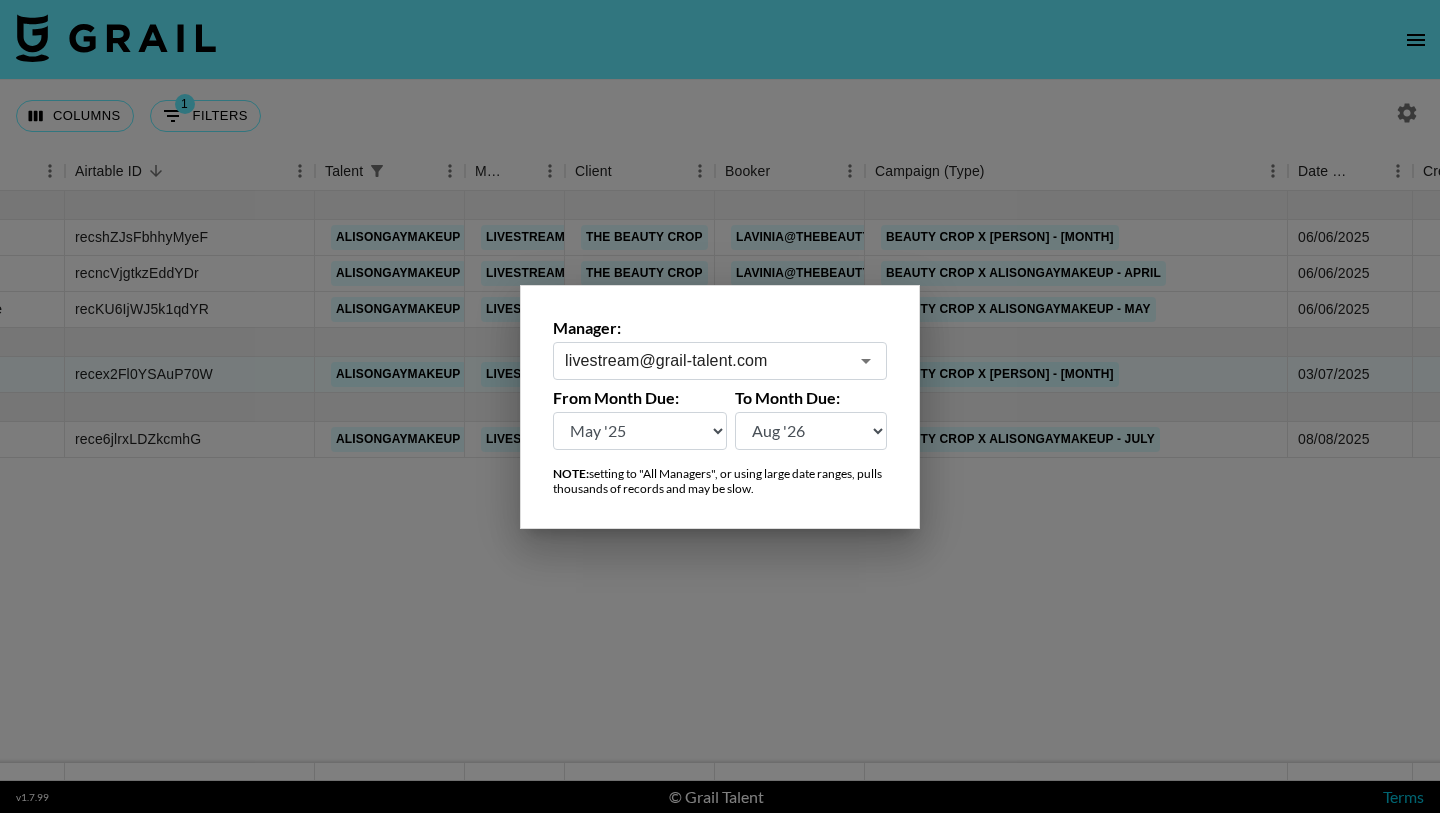click on "Aug '26 Jul '26 Jun '26 May '26 Apr '26 Mar '26 Feb '26 Jan '26 Dec '25 Nov '25 Oct '25 Sep '25 Aug '25 Jul '25 Jun '25 May '25 Apr '25 Mar '25 Feb '25 Jan '25 Dec '24 Nov '24 Oct '24 Sep '24 Aug '24" at bounding box center [640, 431] 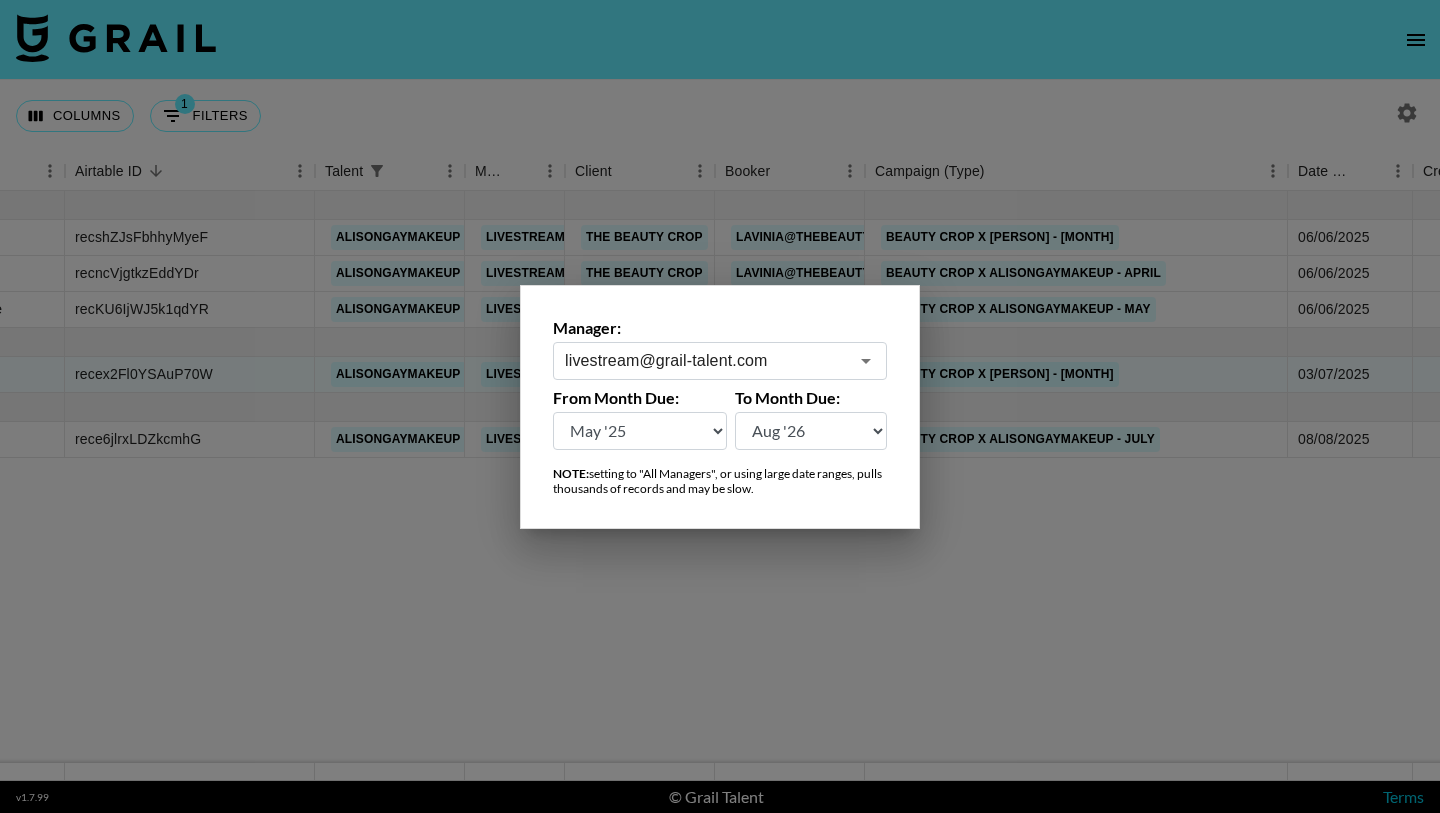 select on "Sep '24" 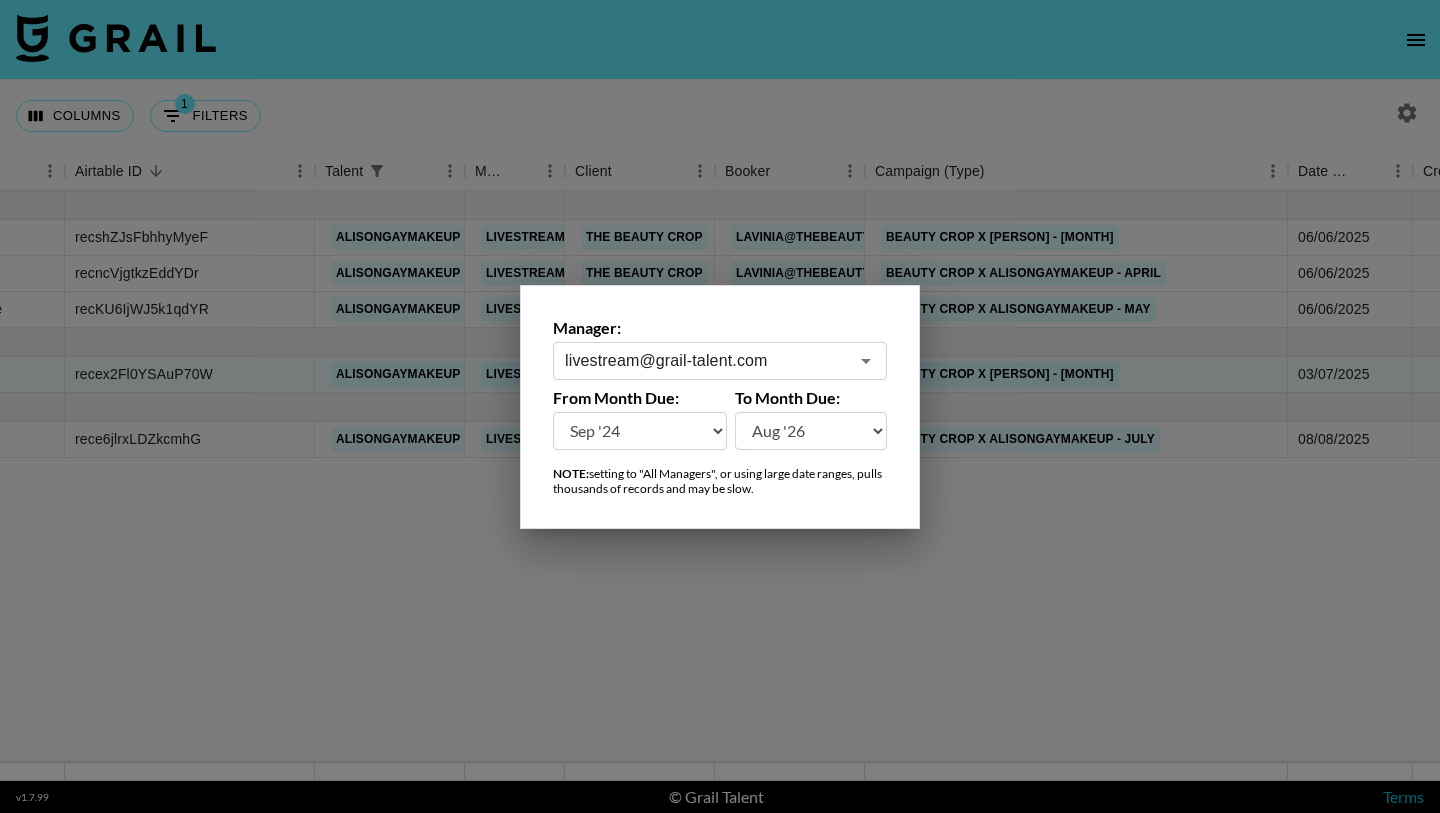 click on "Aug '26 Jul '26 Jun '26 May '26 Apr '26 Mar '26 Feb '26 Jan '26 Dec '25 Nov '25 Oct '25 Sep '25 Aug '25 Jul '25 Jun '25 May '25 Apr '25 Mar '25 Feb '25 Jan '25 Dec '24 Nov '24 Oct '24 Sep '24 Aug '24" at bounding box center [640, 431] 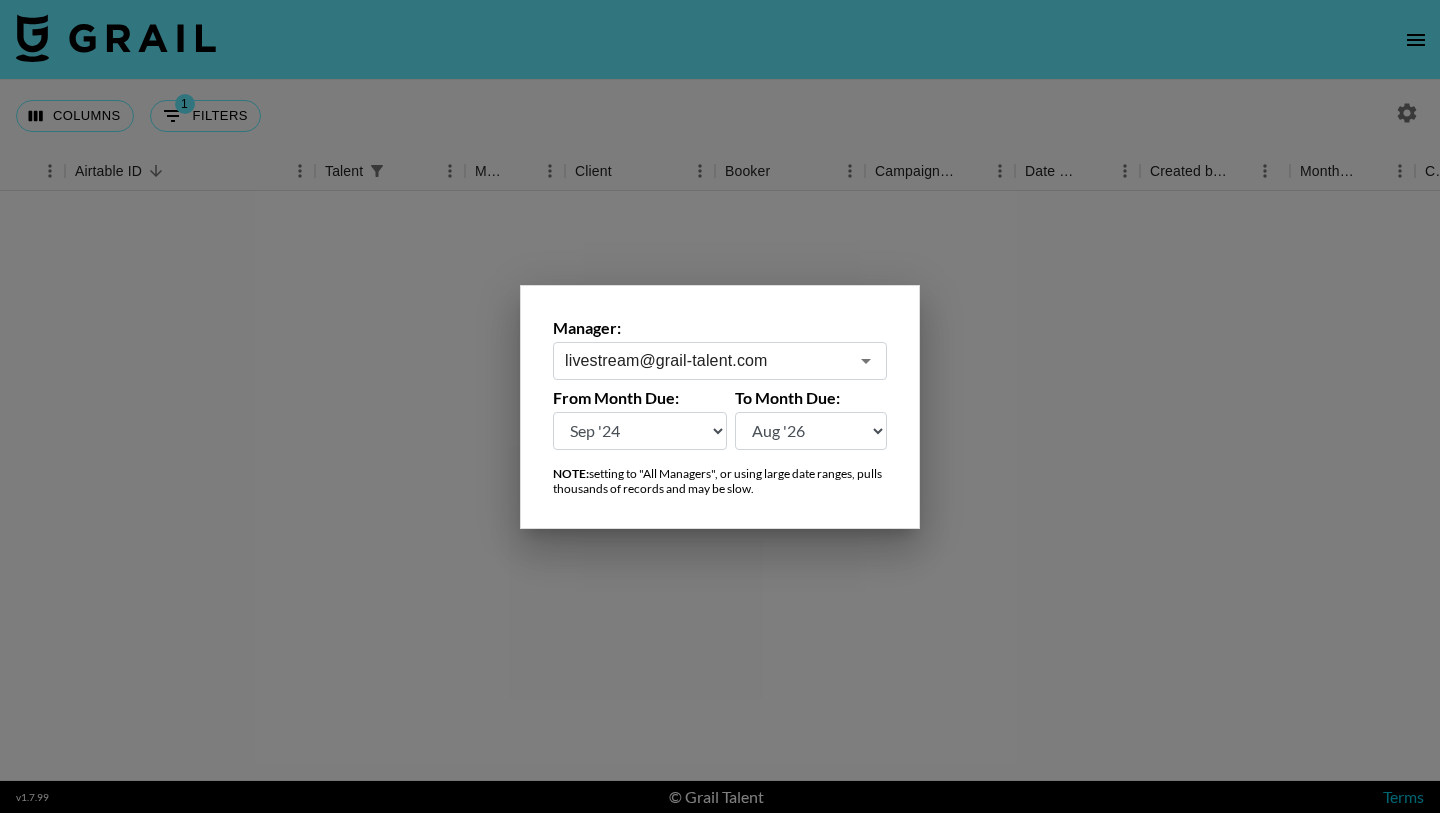 click on "Aug '26 Jul '26 Jun '26 May '26 Apr '26 Mar '26 Feb '26 Jan '26 Dec '25 Nov '25 Oct '25 Sep '25 Aug '25 Jul '25 Jun '25 May '25 Apr '25 Mar '25 Feb '25 Jan '25 Dec '24 Nov '24 Oct '24 Sep '24 Aug '24" at bounding box center (811, 431) 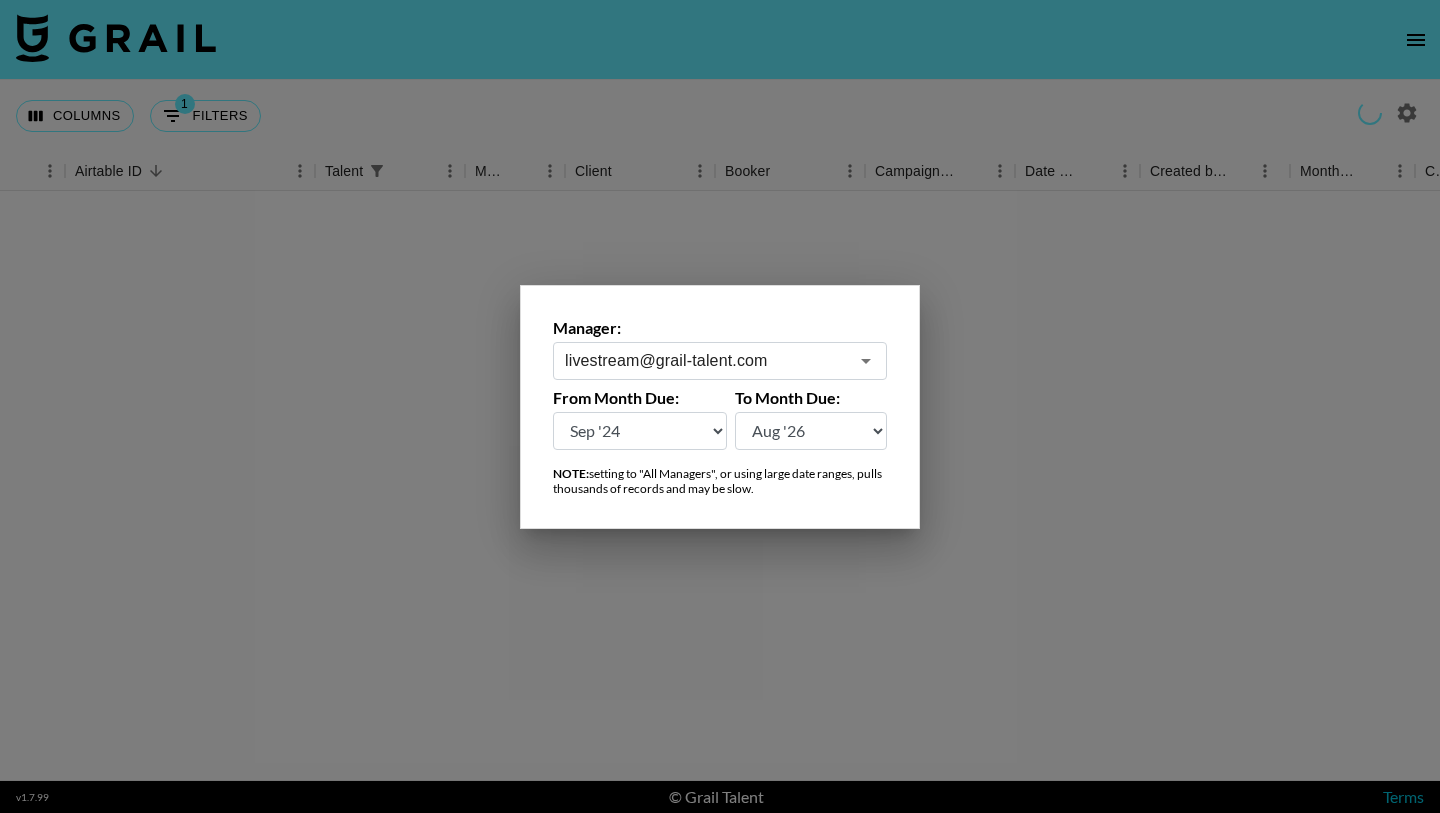click on "Aug '26 Jul '26 Jun '26 May '26 Apr '26 Mar '26 Feb '26 Jan '26 Dec '25 Nov '25 Oct '25 Sep '25 Aug '25 Jul '25 Jun '25 May '25 Apr '25 Mar '25 Feb '25 Jan '25 Dec '24 Nov '24 Oct '24 Sep '24 Aug '24" at bounding box center (811, 431) 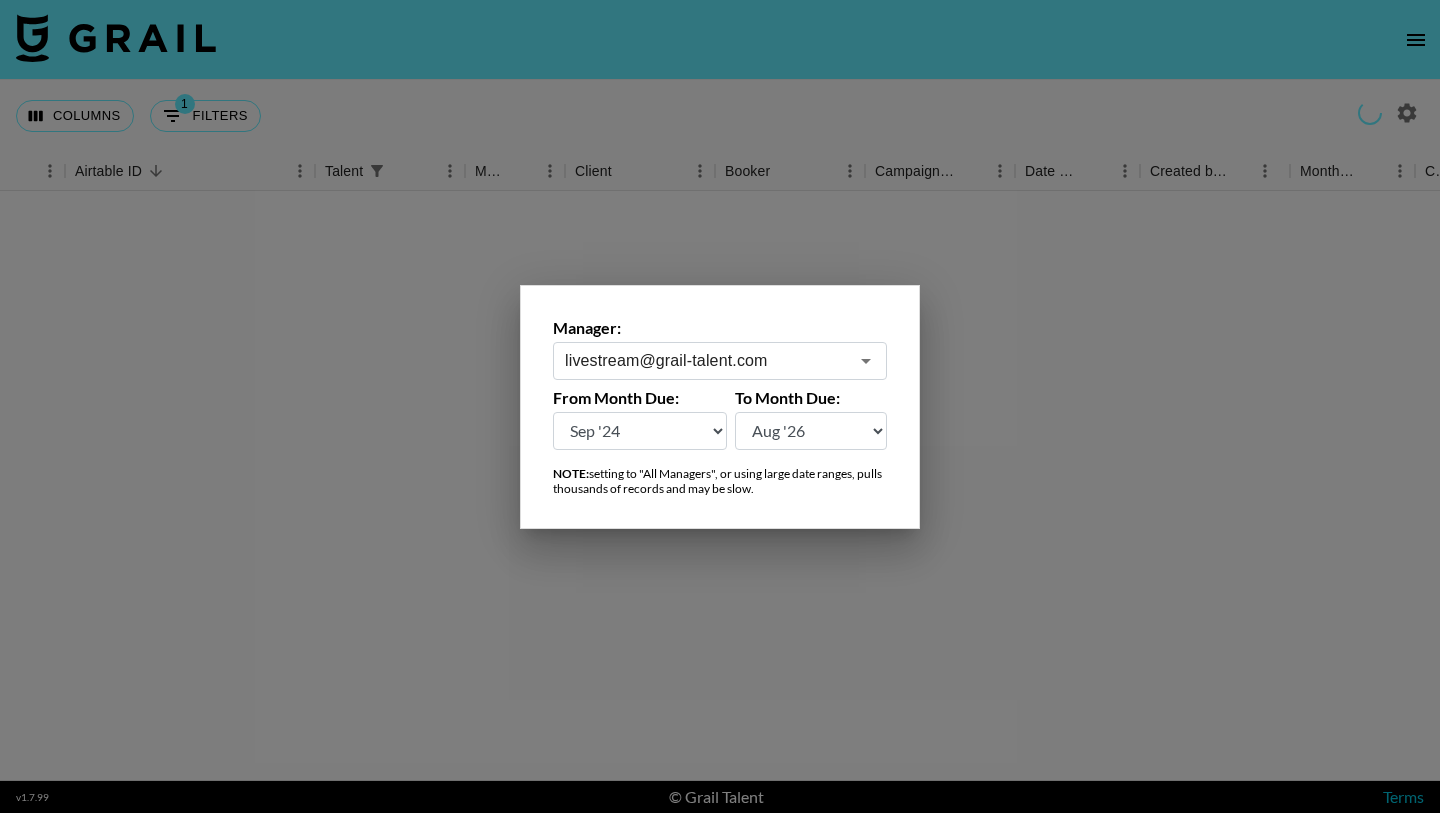 click at bounding box center [720, 406] 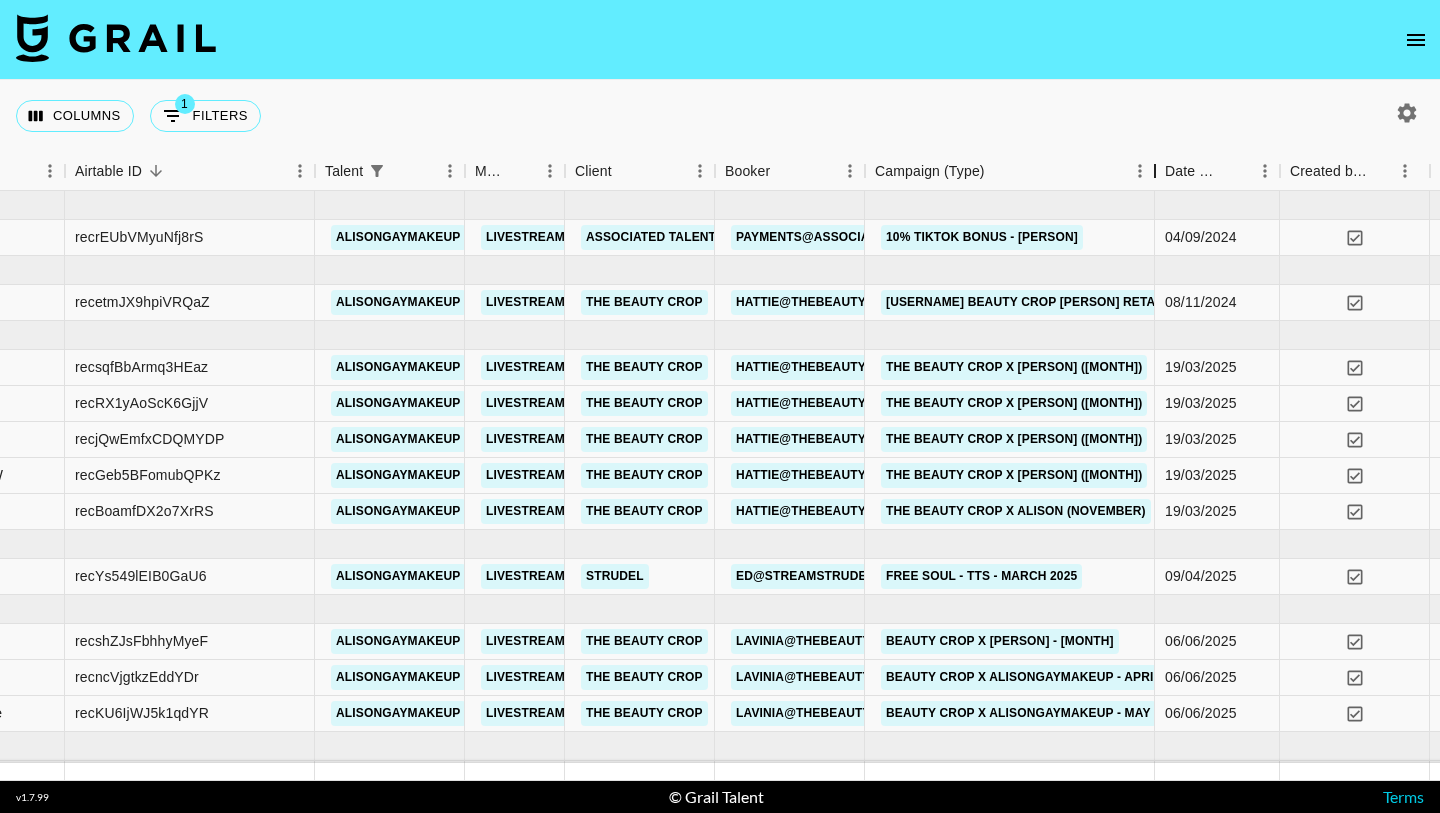 drag, startPoint x: 1012, startPoint y: 170, endPoint x: 1240, endPoint y: 168, distance: 228.00877 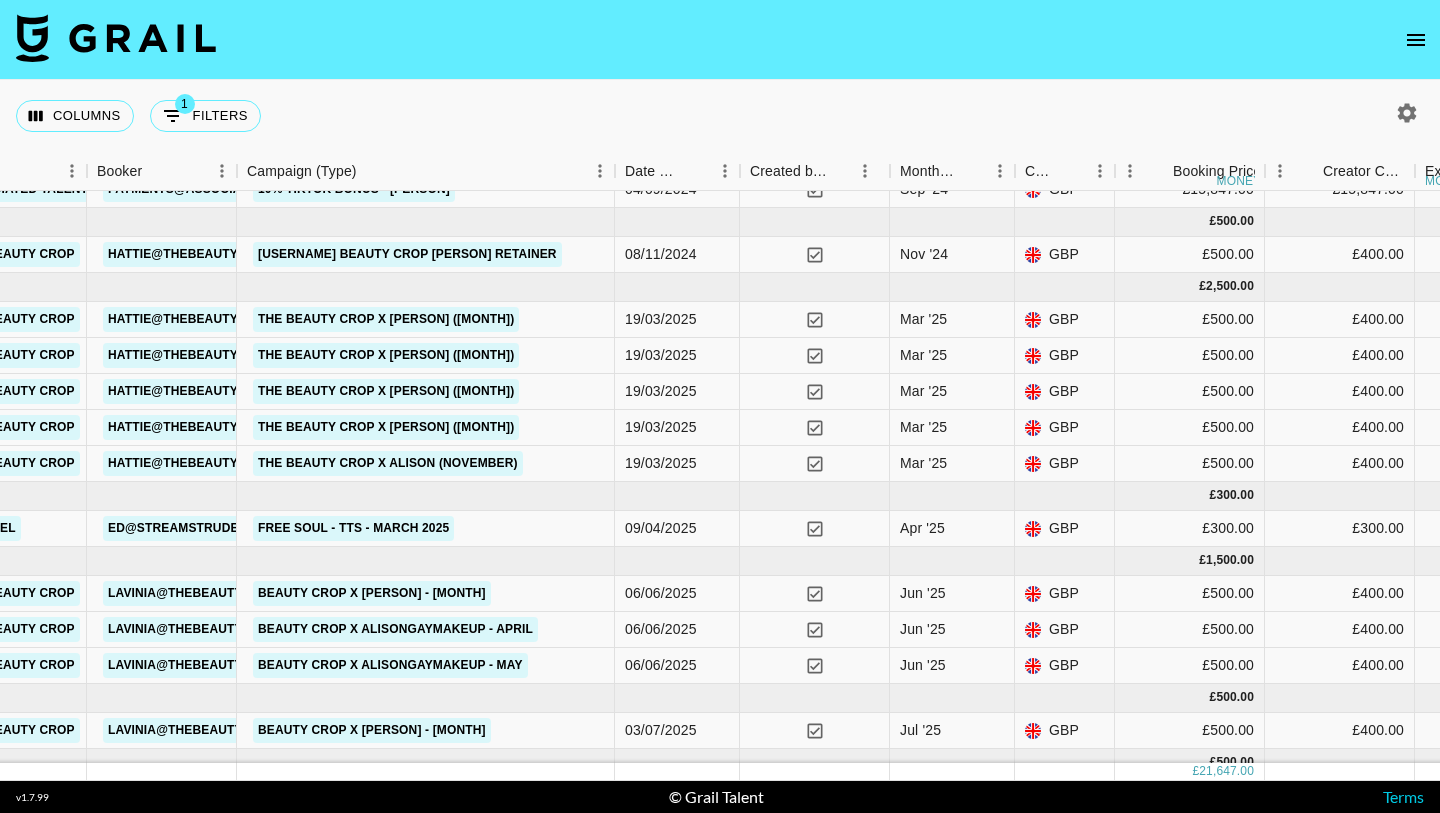 scroll, scrollTop: 56, scrollLeft: 978, axis: both 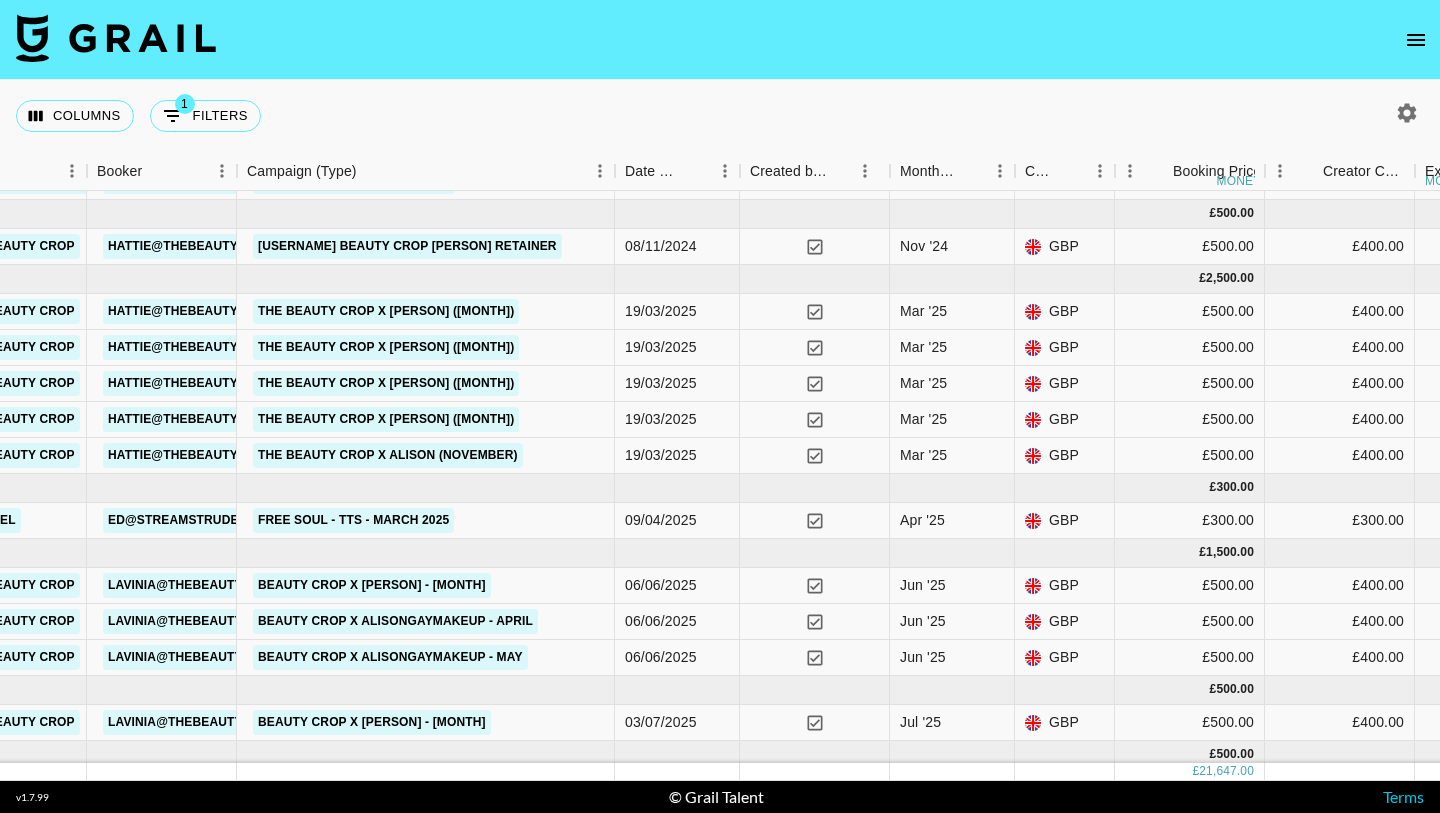 type 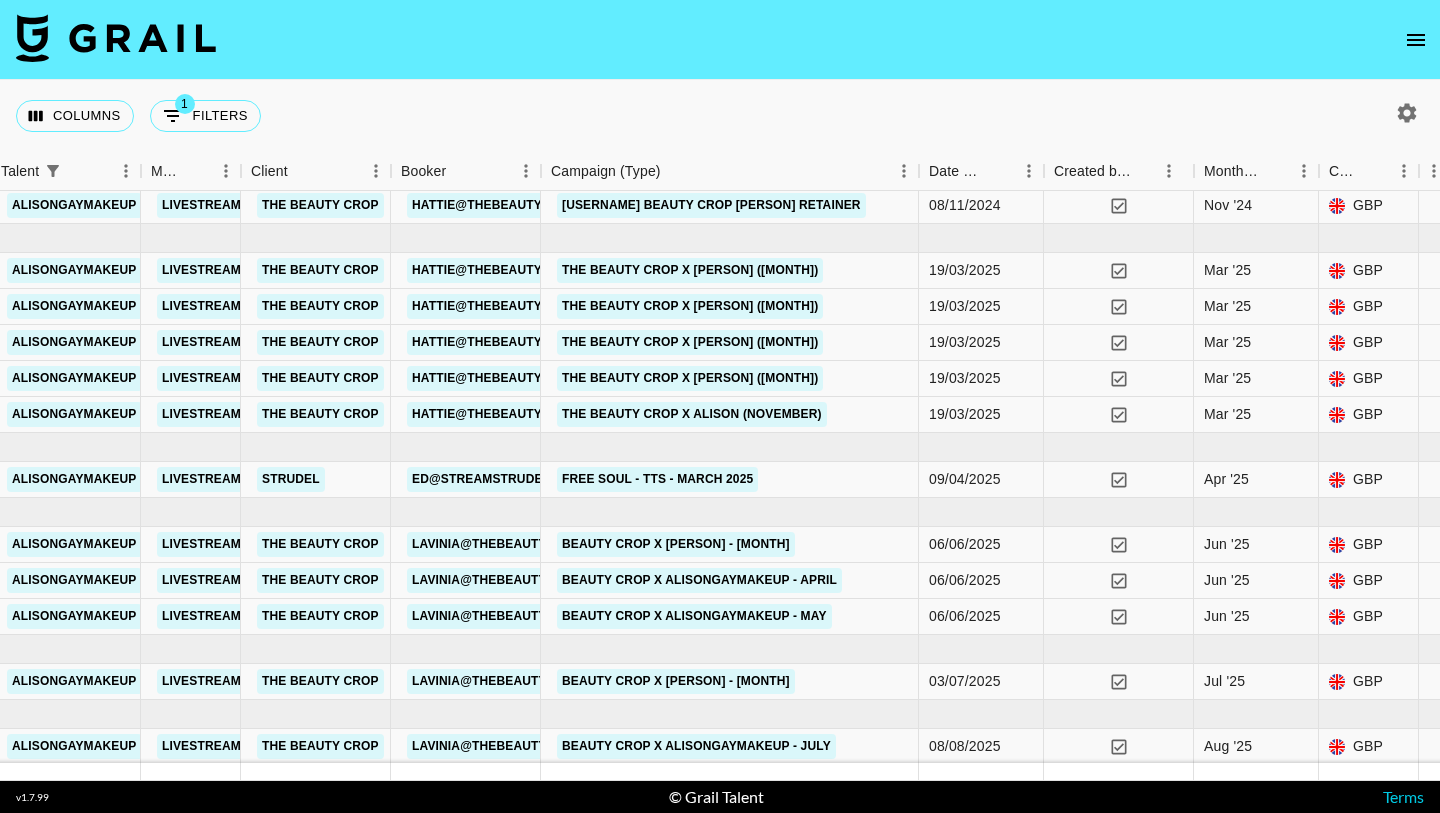 scroll, scrollTop: 99, scrollLeft: 674, axis: both 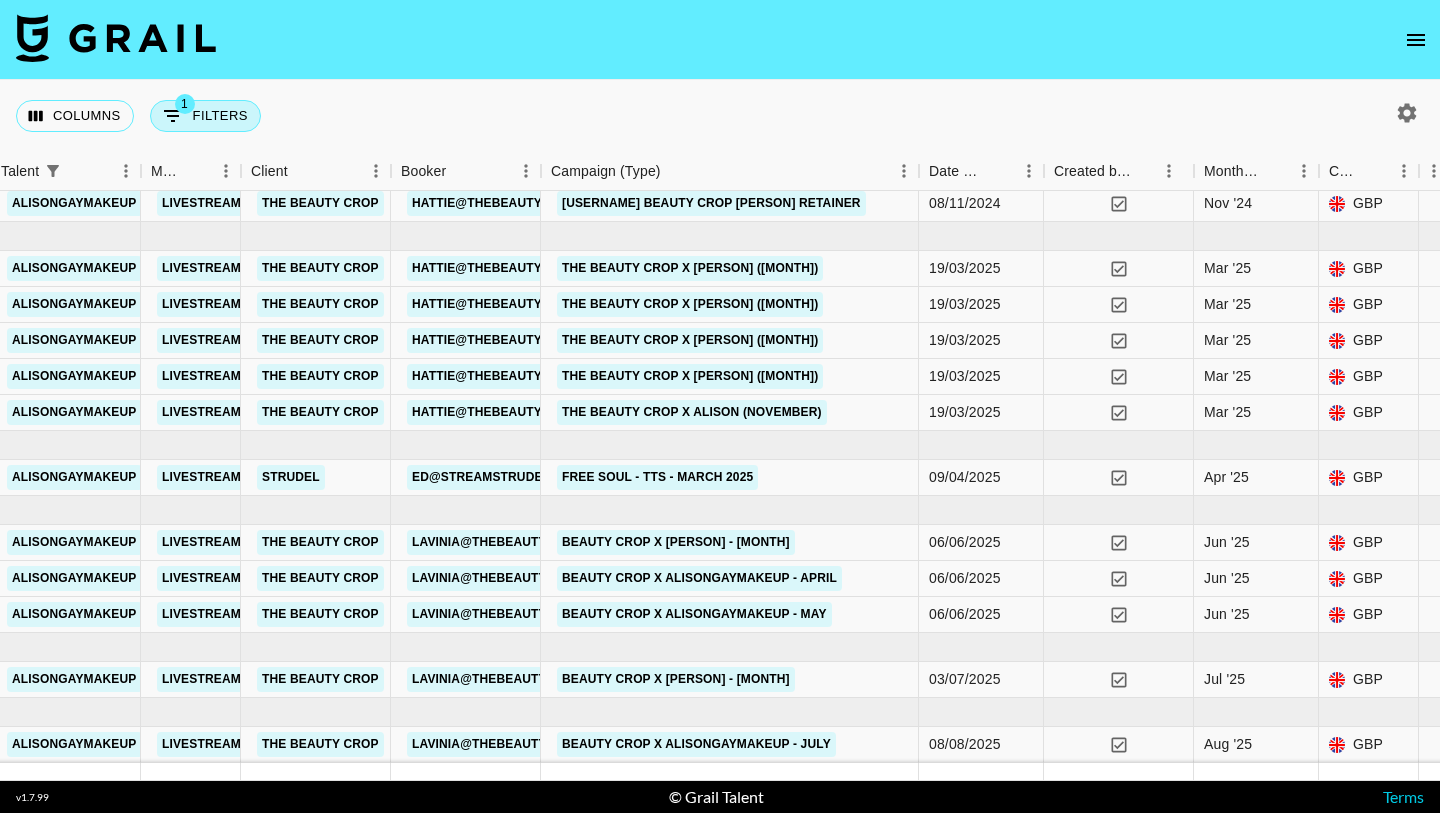 click on "1 Filters" at bounding box center (205, 116) 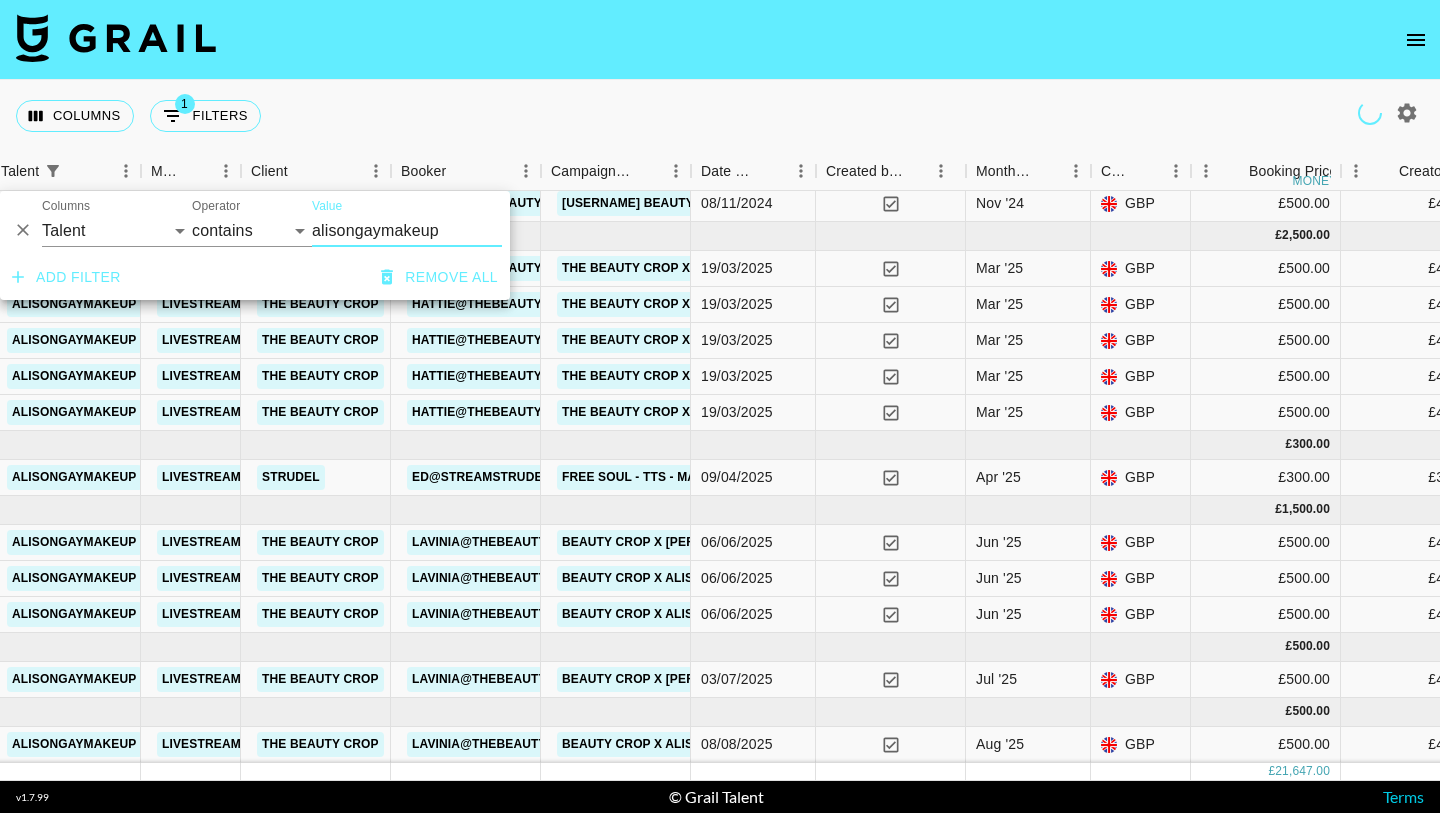 click on "alisongaymakeup" at bounding box center [407, 231] 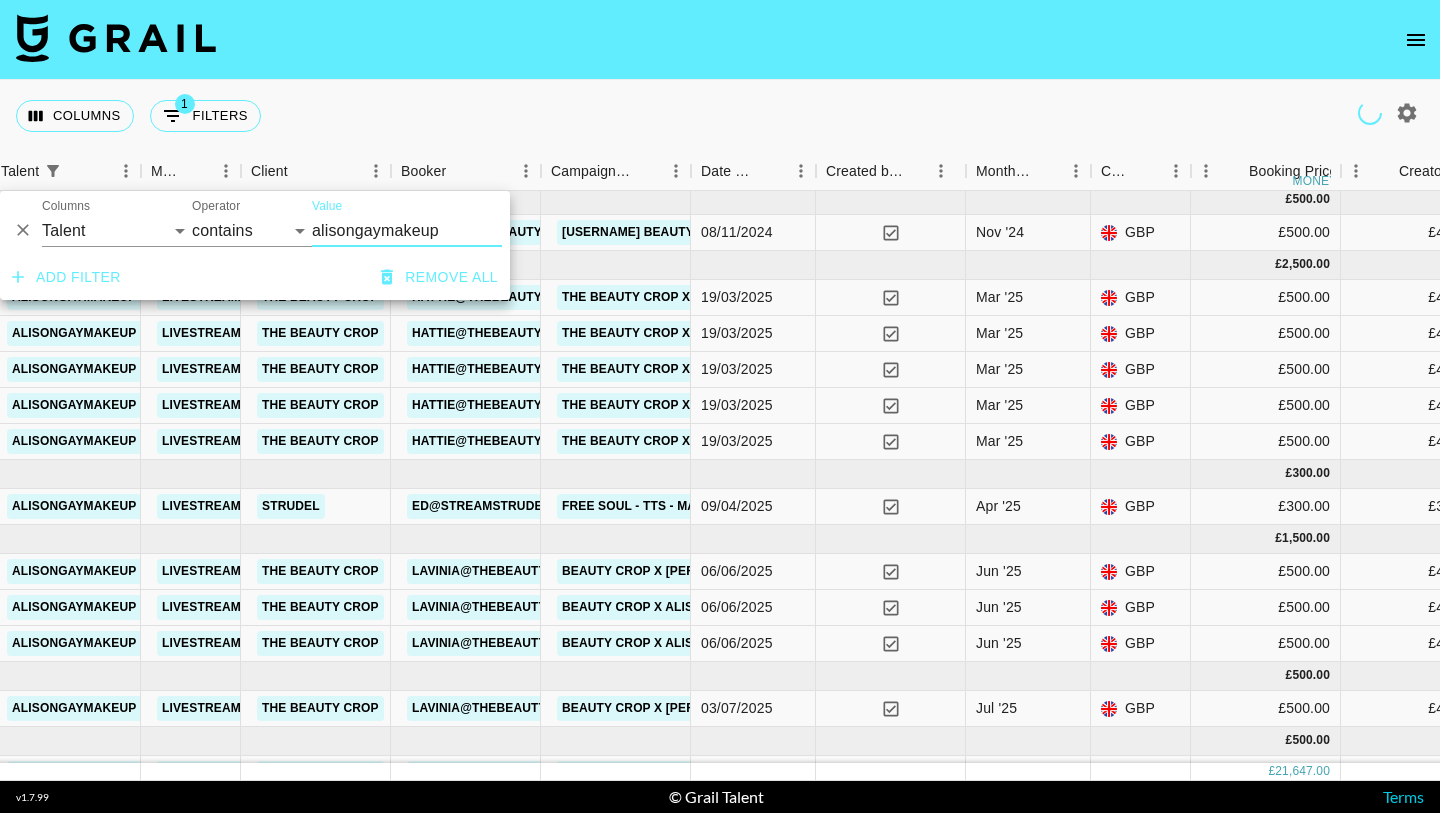 click on "alisongaymakeup" at bounding box center [407, 231] 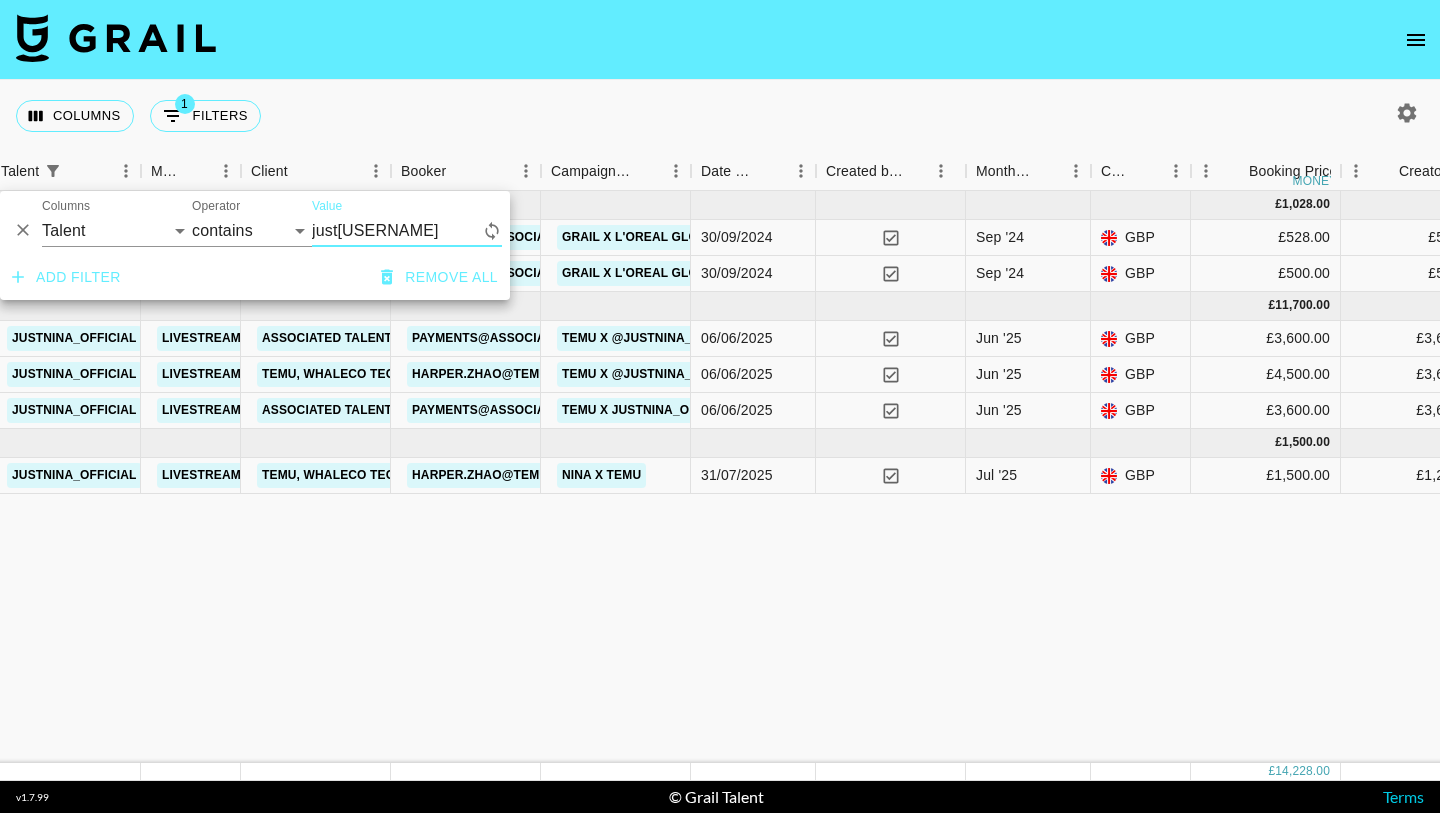 scroll, scrollTop: 0, scrollLeft: 674, axis: horizontal 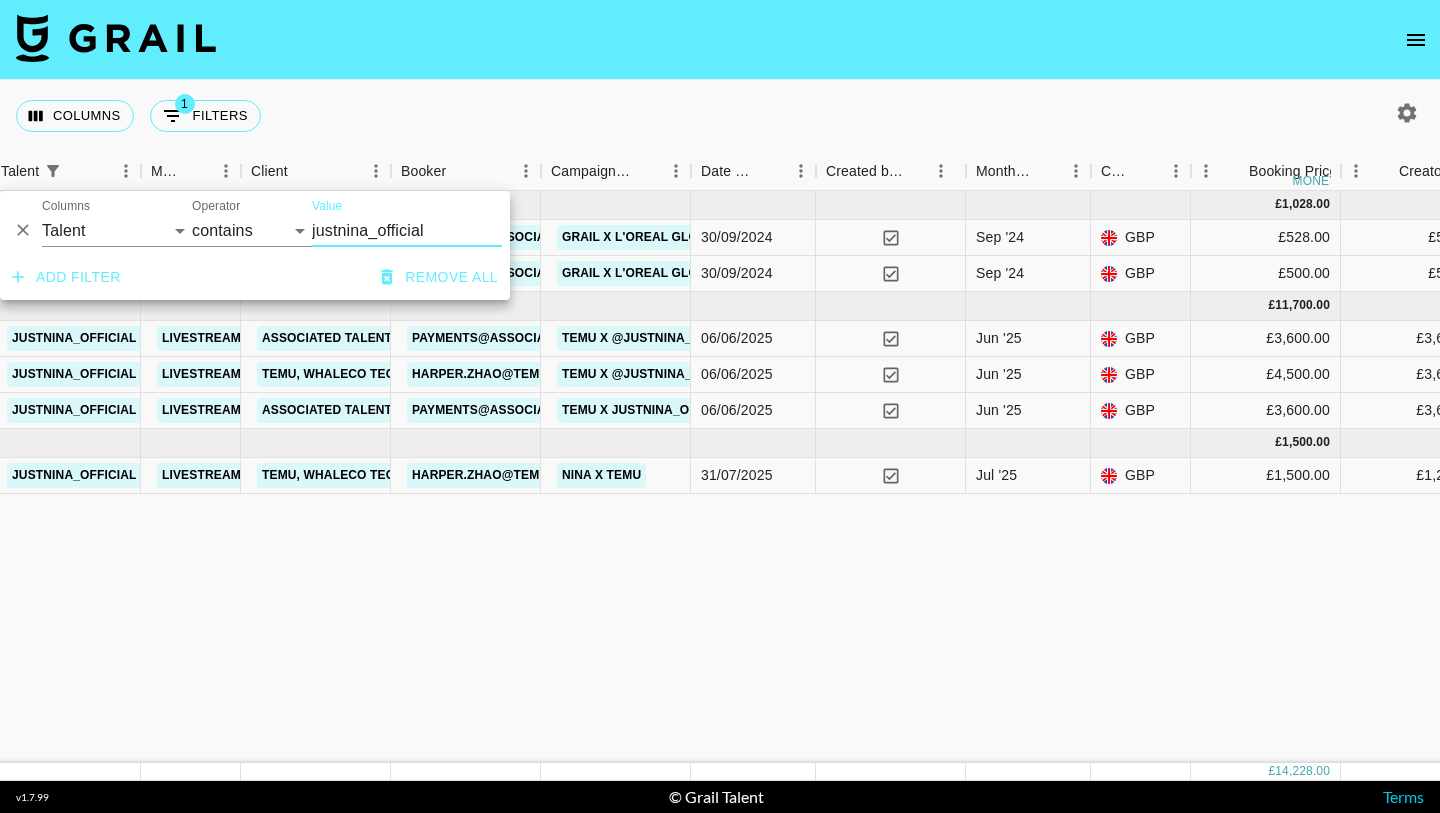 type on "justnina_official" 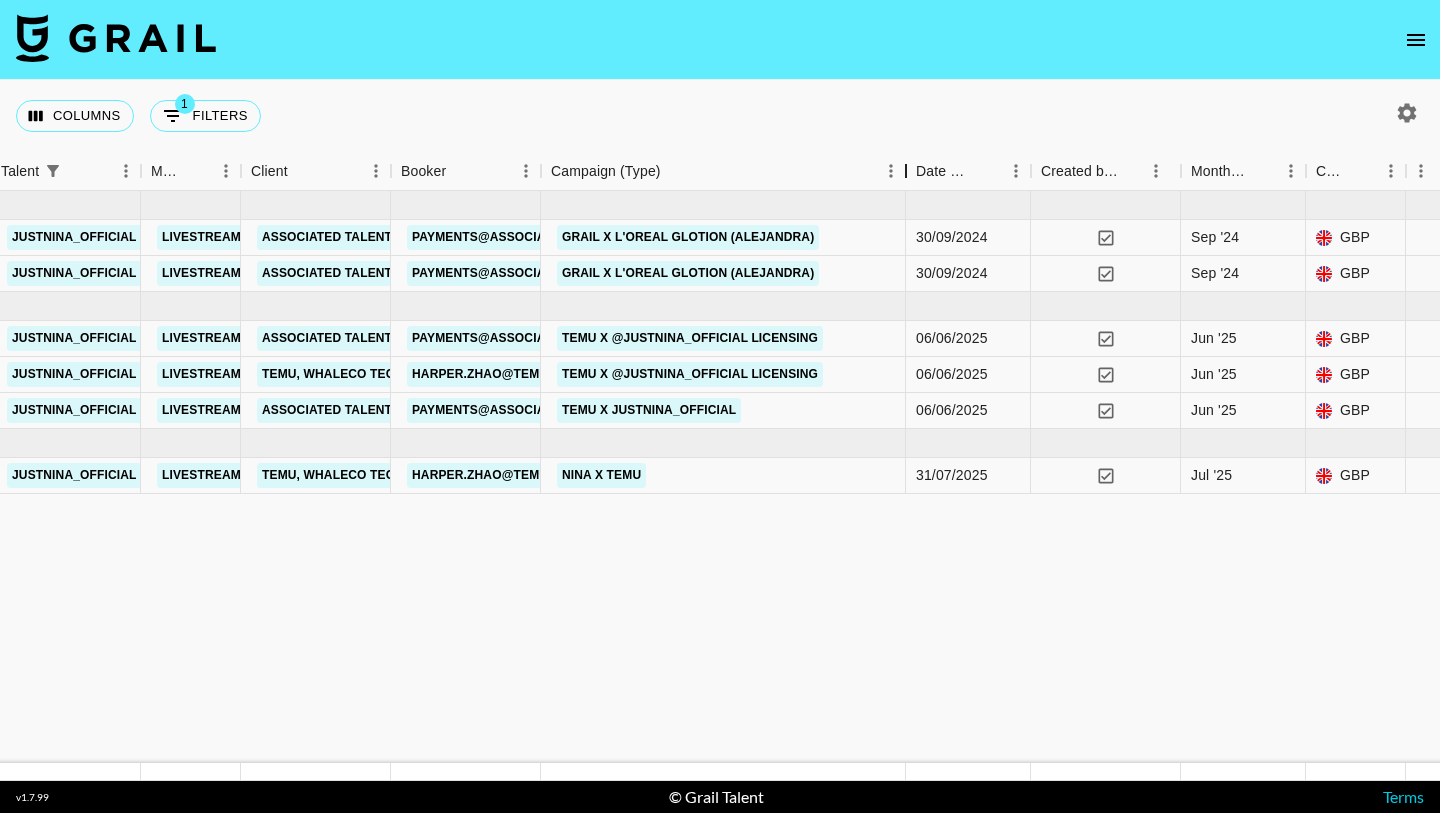 drag, startPoint x: 689, startPoint y: 177, endPoint x: 903, endPoint y: 176, distance: 214.00233 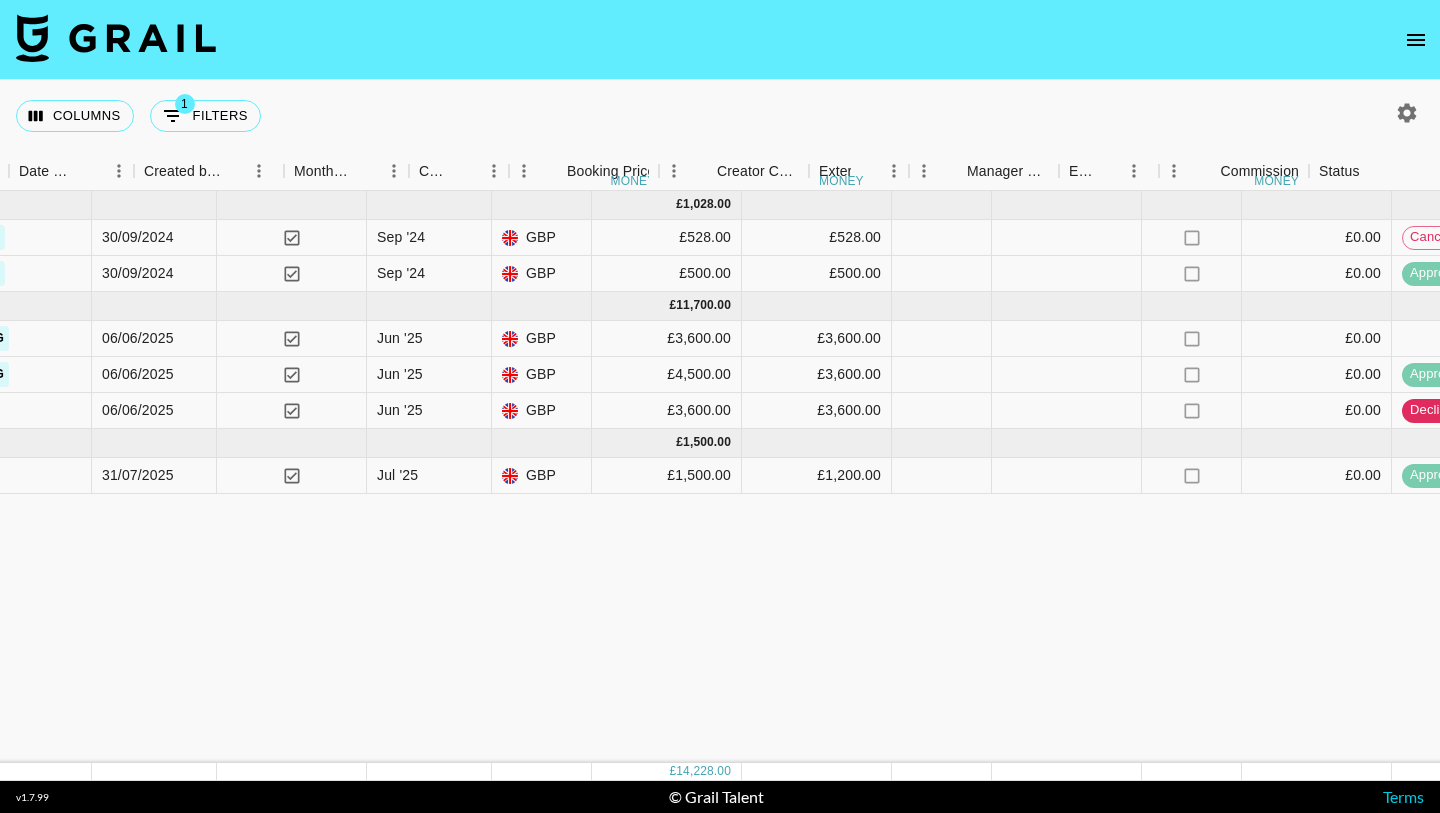 scroll, scrollTop: 0, scrollLeft: 1308, axis: horizontal 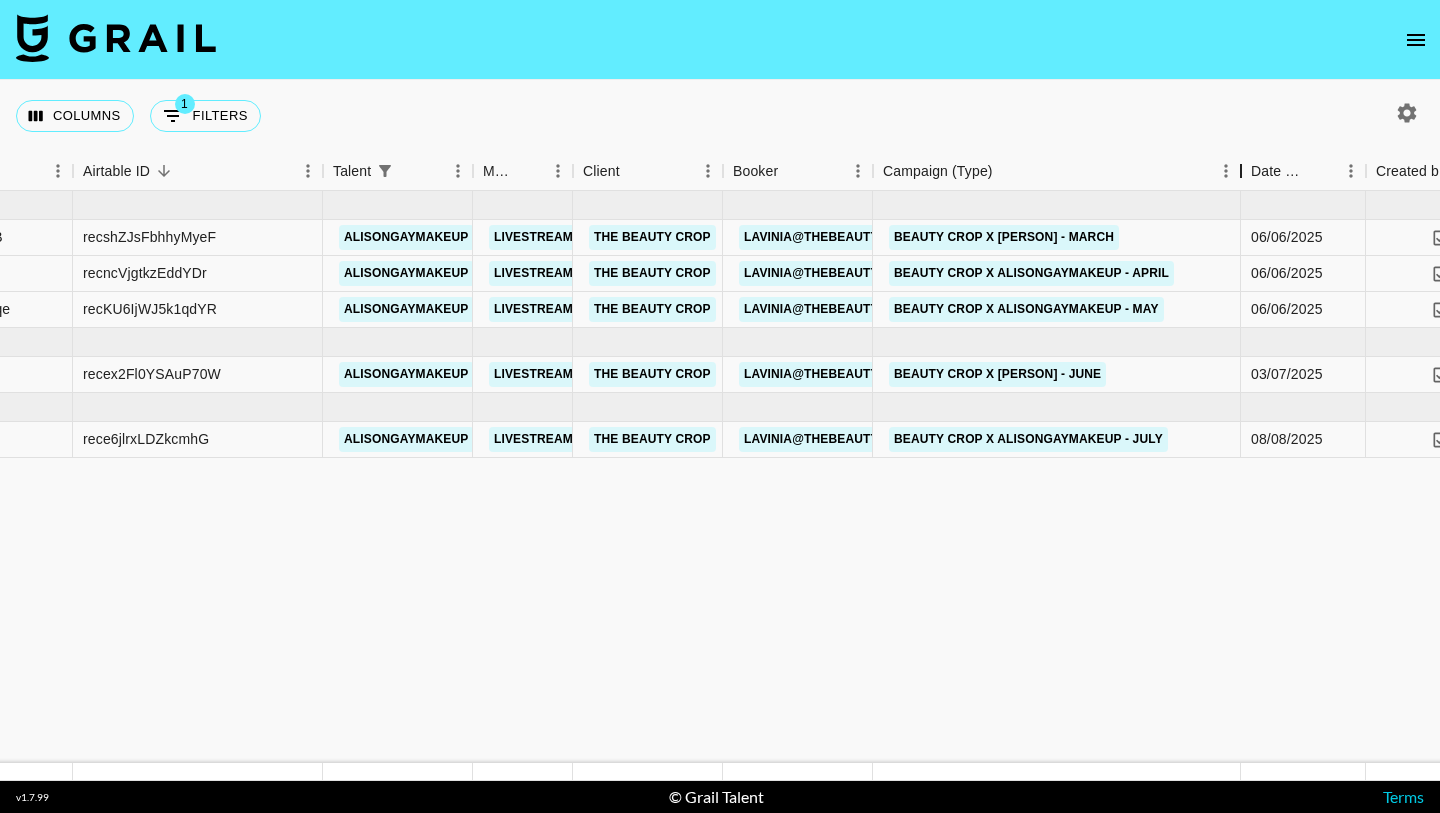 drag, startPoint x: 1021, startPoint y: 166, endPoint x: 1239, endPoint y: 167, distance: 218.00229 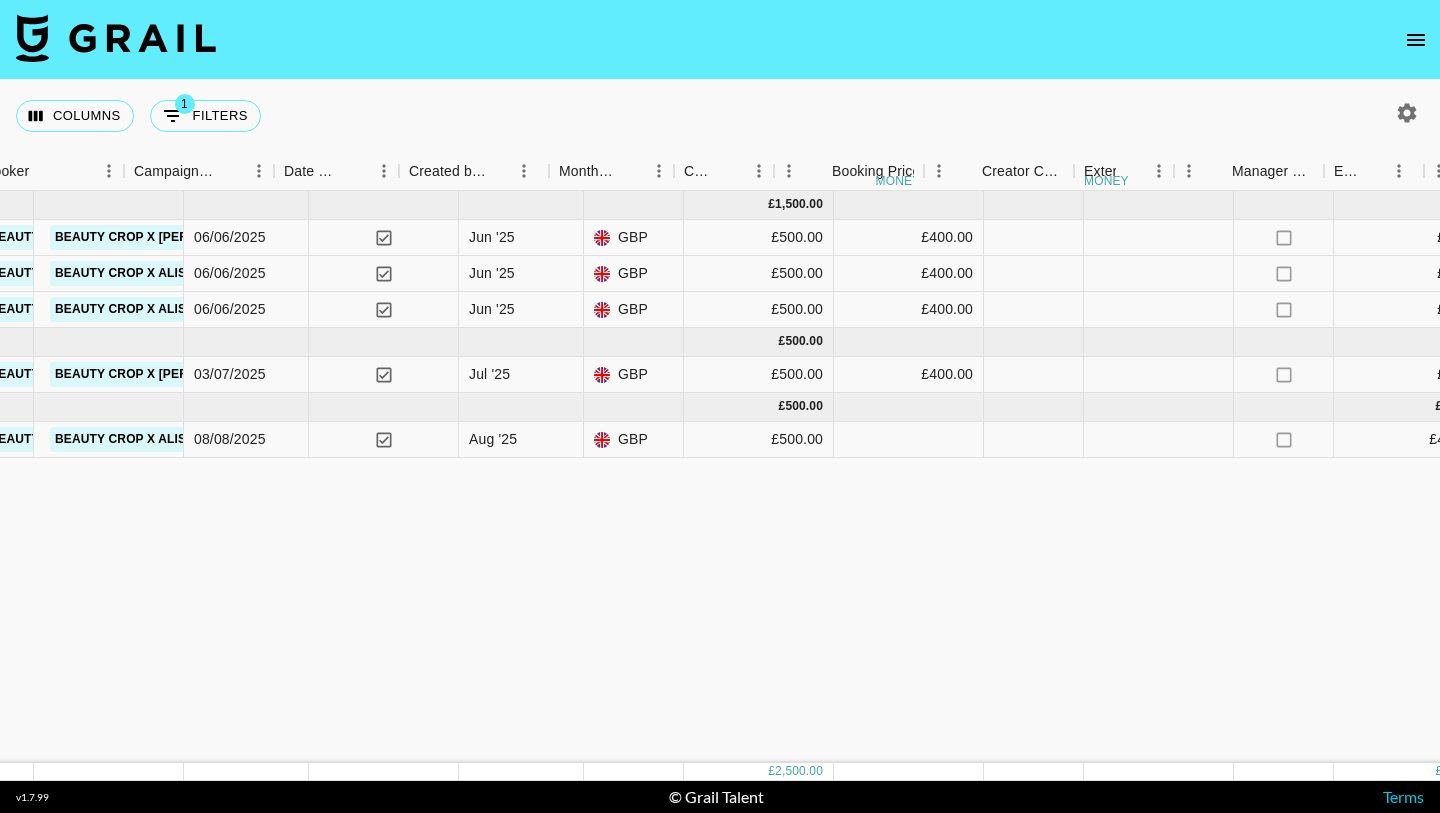 scroll, scrollTop: 0, scrollLeft: 1246, axis: horizontal 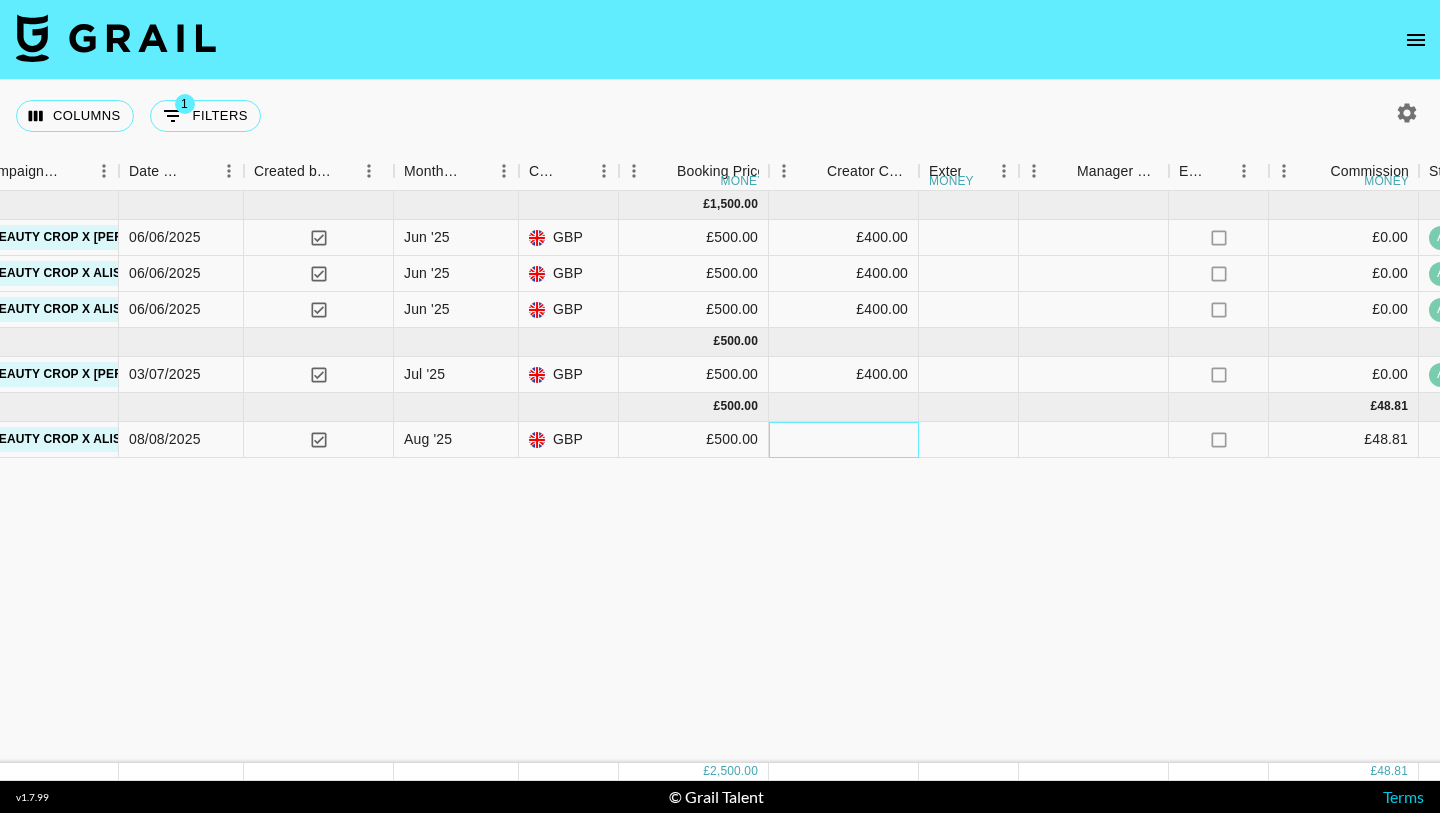 click at bounding box center [844, 440] 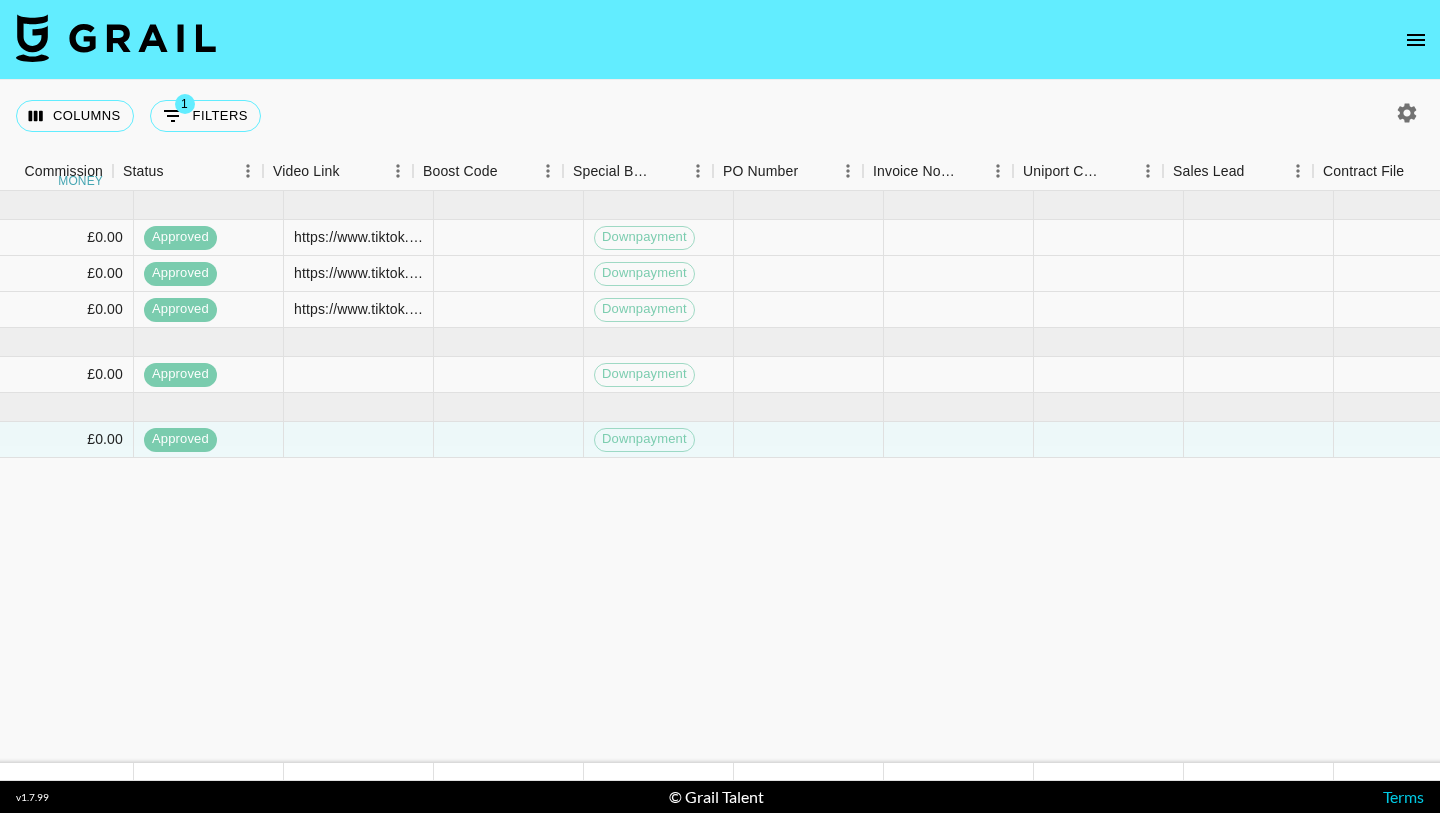 scroll, scrollTop: 0, scrollLeft: 2577, axis: horizontal 